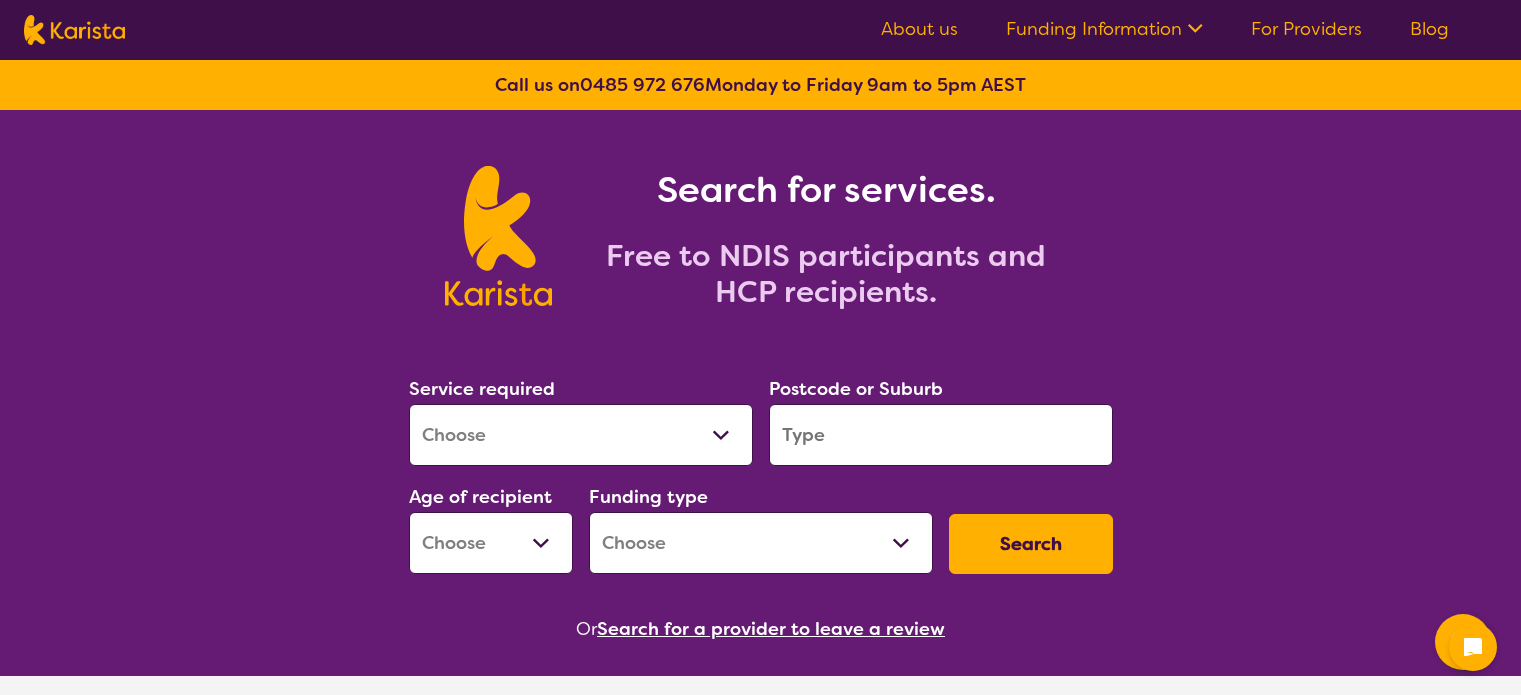 scroll, scrollTop: 0, scrollLeft: 0, axis: both 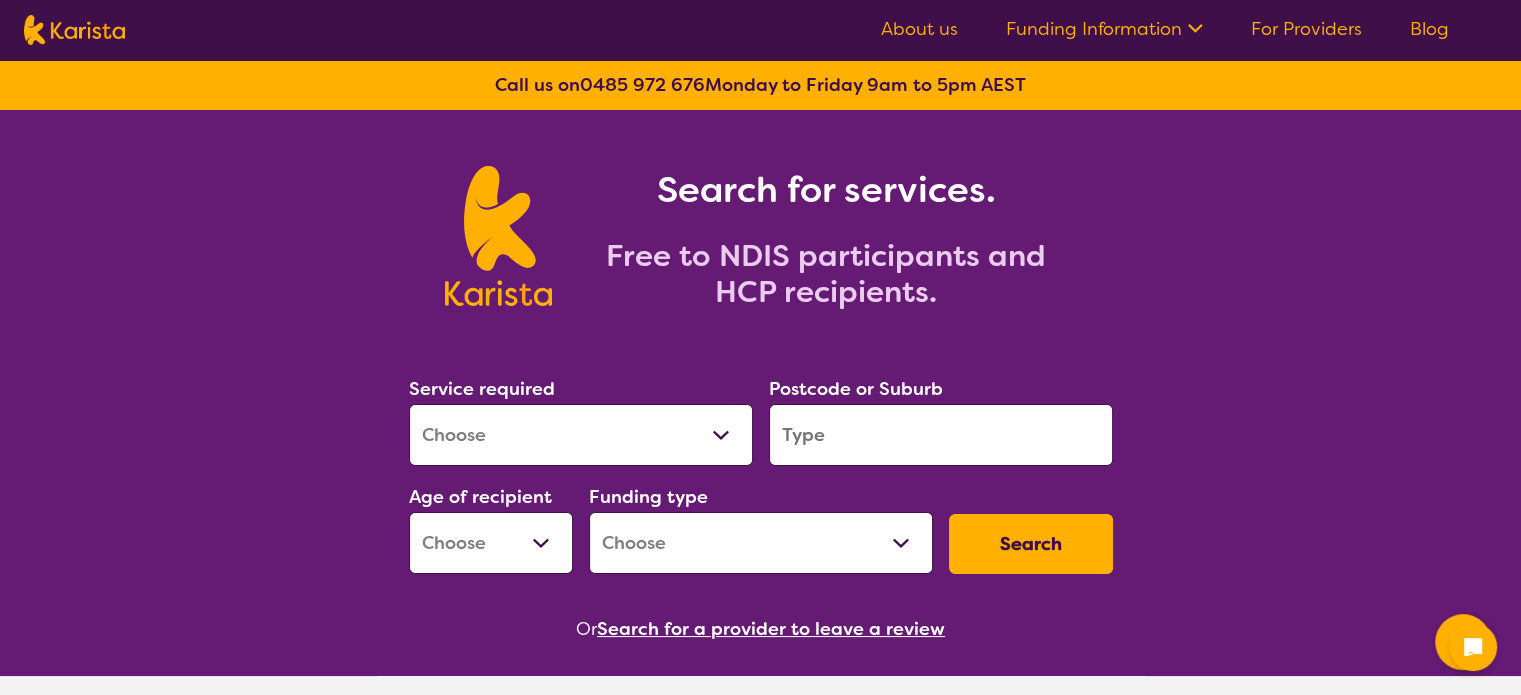 click on "Allied Health Assistant Assessment (ADHD or Autism) Behaviour support Counselling Dietitian Domestic and home help Employment Support Exercise physiology Home Care Package Provider Key Worker NDIS Plan management NDIS Support Coordination Nursing services Occupational therapy Personal care Physiotherapy Podiatry Psychology Psychosocial Recovery Coach Respite Speech therapy Support worker Supported accommodation" at bounding box center (581, 435) 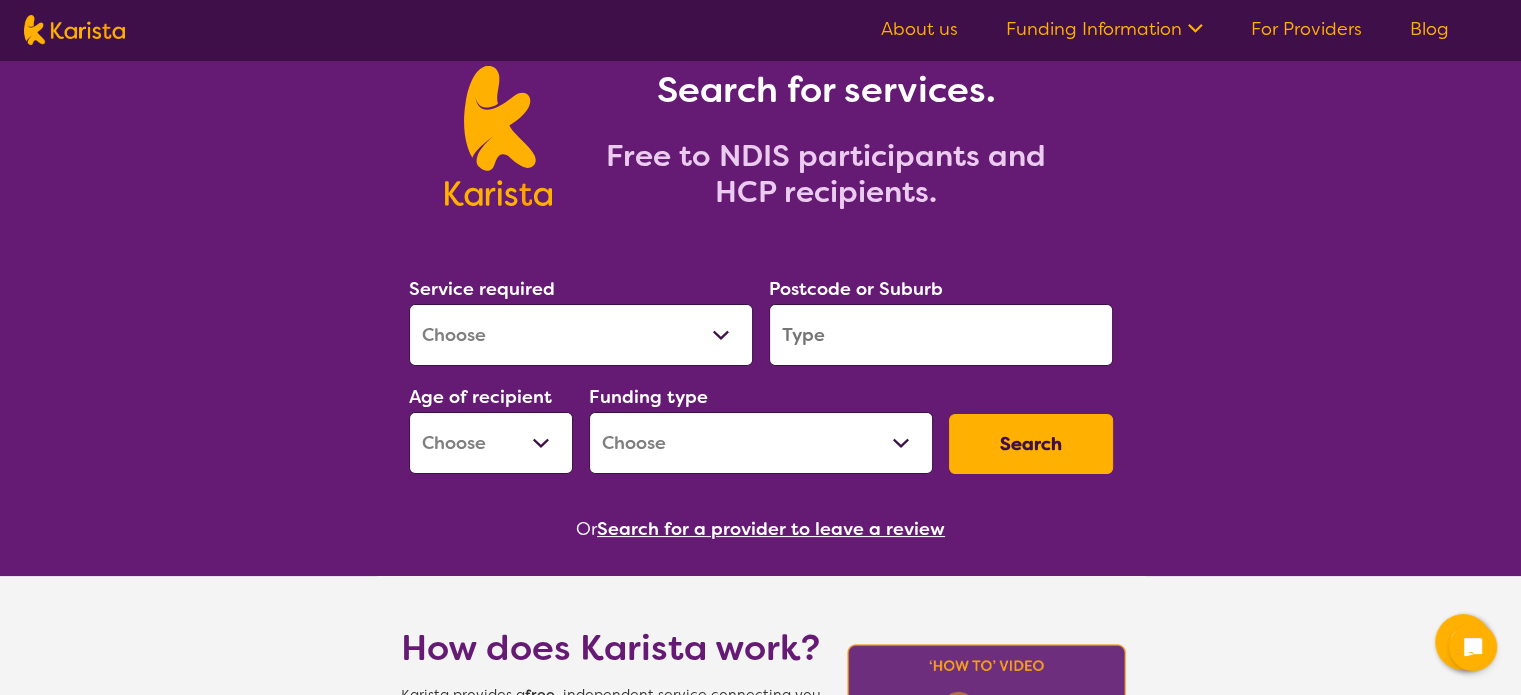click on "Search for services. Free to NDIS participants and HCP recipients. Service required Allied Health Assistant Assessment (ADHD or Autism) Behaviour support Counselling Dietitian Domestic and home help Employment Support Exercise physiology Home Care Package Provider Key Worker NDIS Plan management NDIS Support Coordination Nursing services Occupational therapy Personal care Physiotherapy Podiatry Psychology Psychosocial Recovery Coach Respite Speech therapy Support worker Supported accommodation Postcode or Suburb Age of recipient Early Childhood - 0 to 9 Child - 10 to 11 Adolescent - 12 to 17 Adult - 18 to 64 Aged - 65+ Funding type Home Care Package (HCP) National Disability Insurance Scheme (NDIS) I don't know Search Or   Search for a provider to leave a review How does Karista work? Karista provides a  free X 1 Let us know what supports you need Complete the online form, call us on  0485 972 676  or live-chat with us to let us know about your needs, funding and location. 2 3 0485 972 676 9am to 5pm AEST" at bounding box center [760, 906] 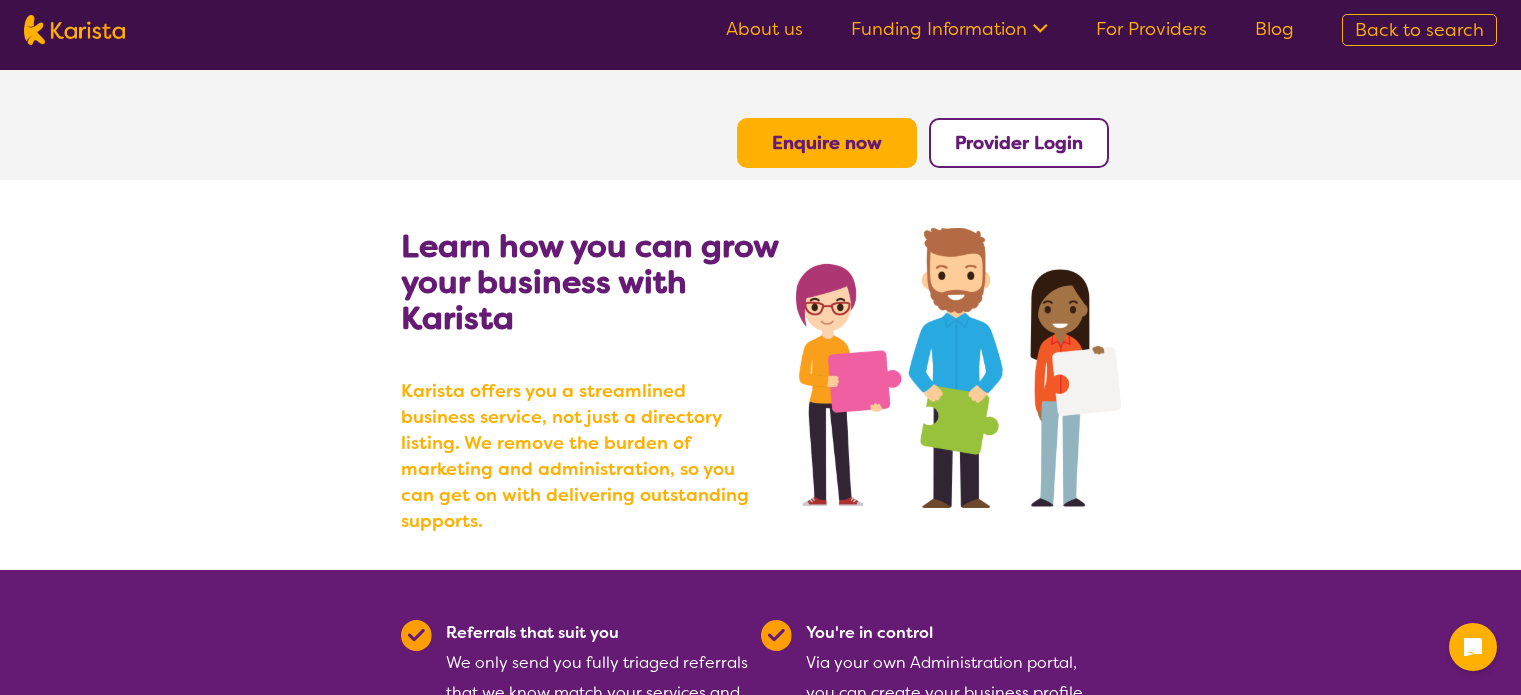 scroll, scrollTop: 0, scrollLeft: 0, axis: both 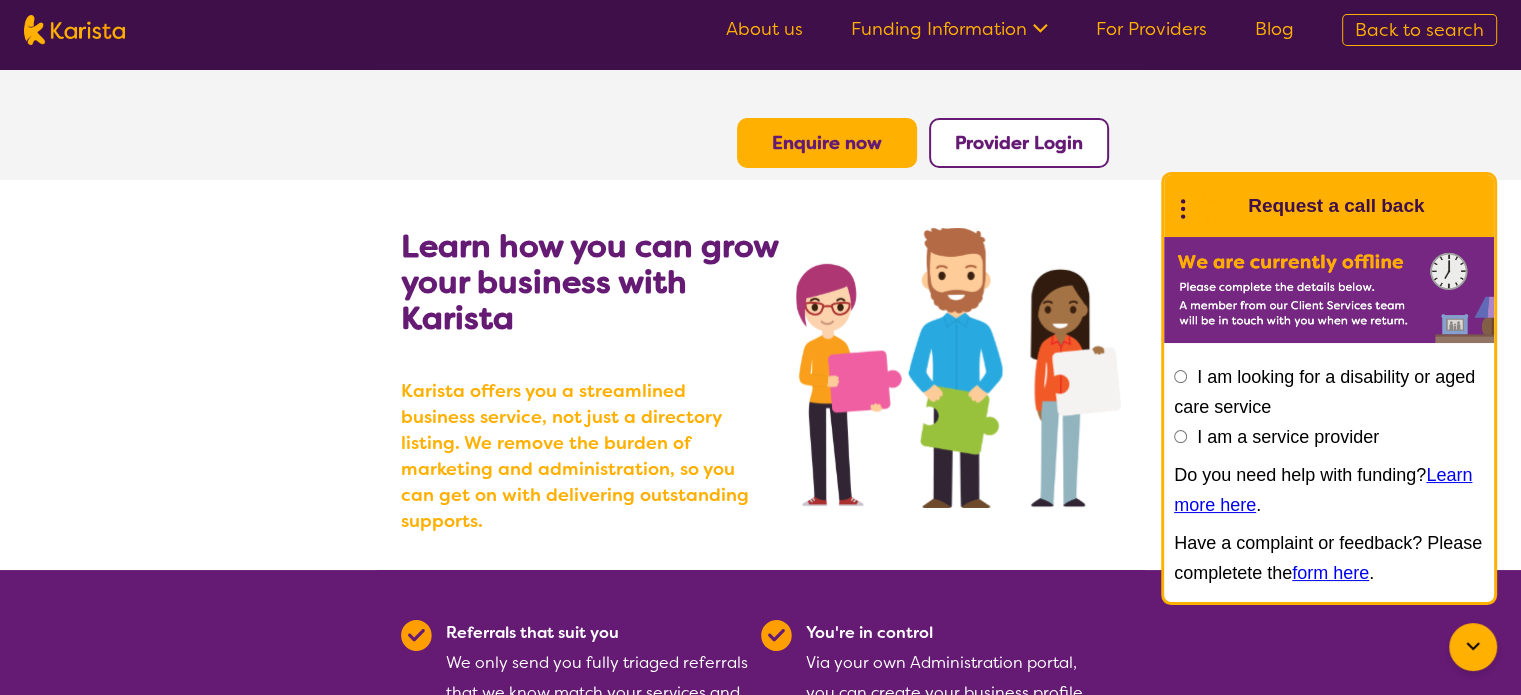 click on "I am a service provider" at bounding box center (1288, 437) 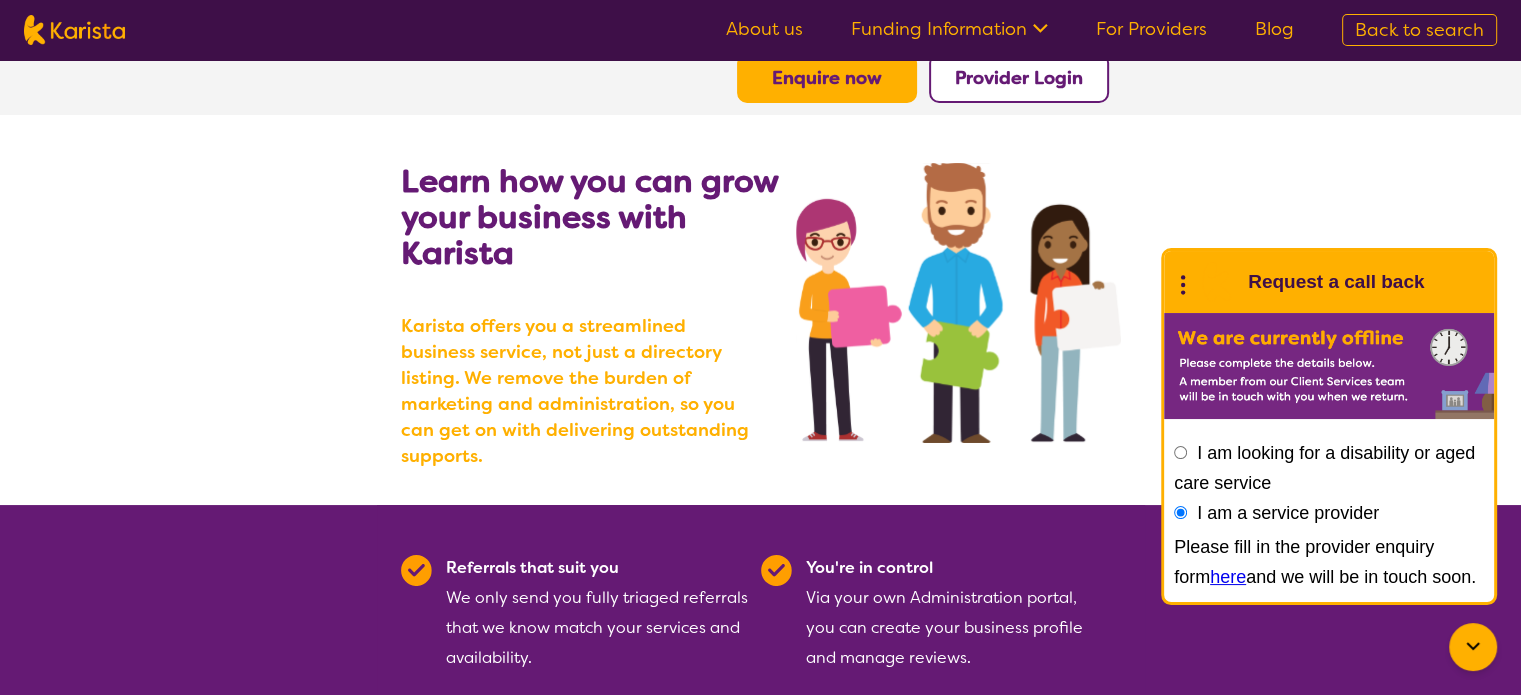 scroll, scrollTop: 100, scrollLeft: 0, axis: vertical 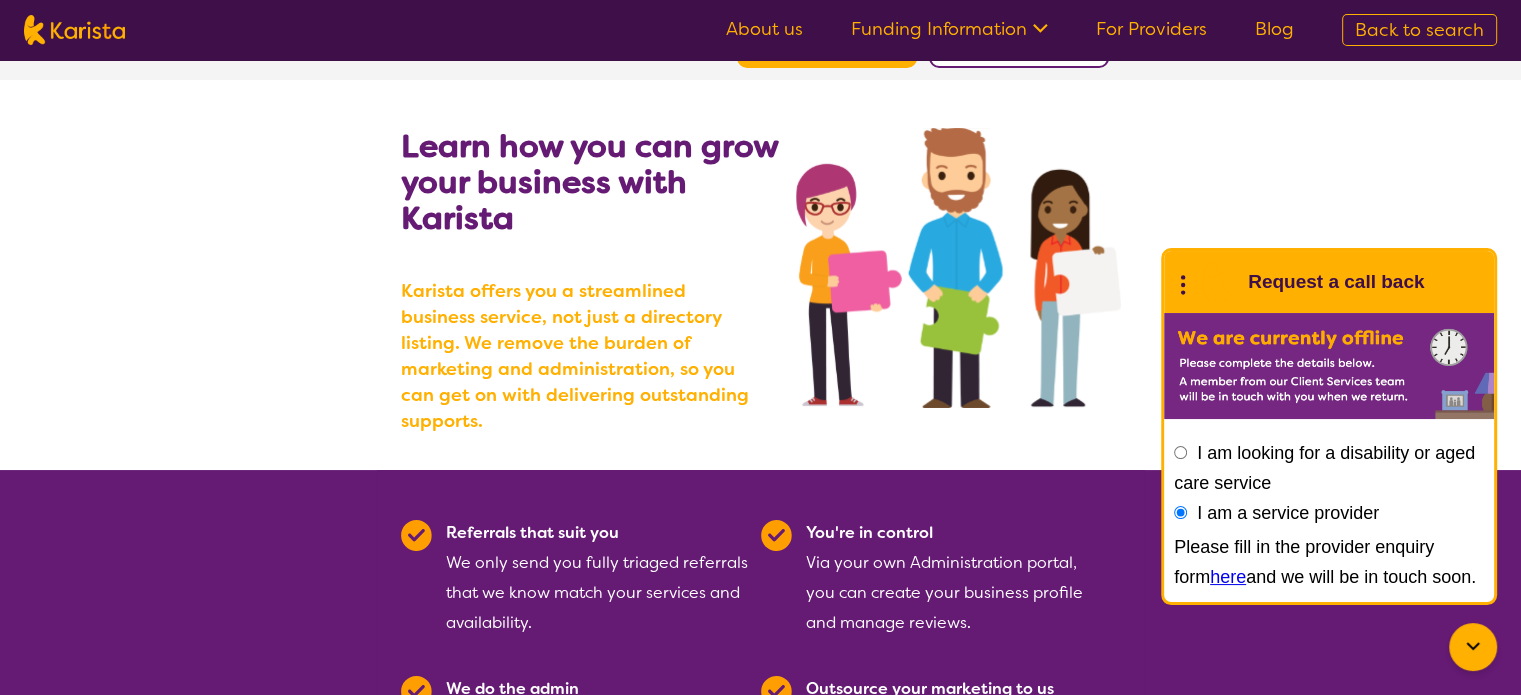 click on "here" at bounding box center [1228, 577] 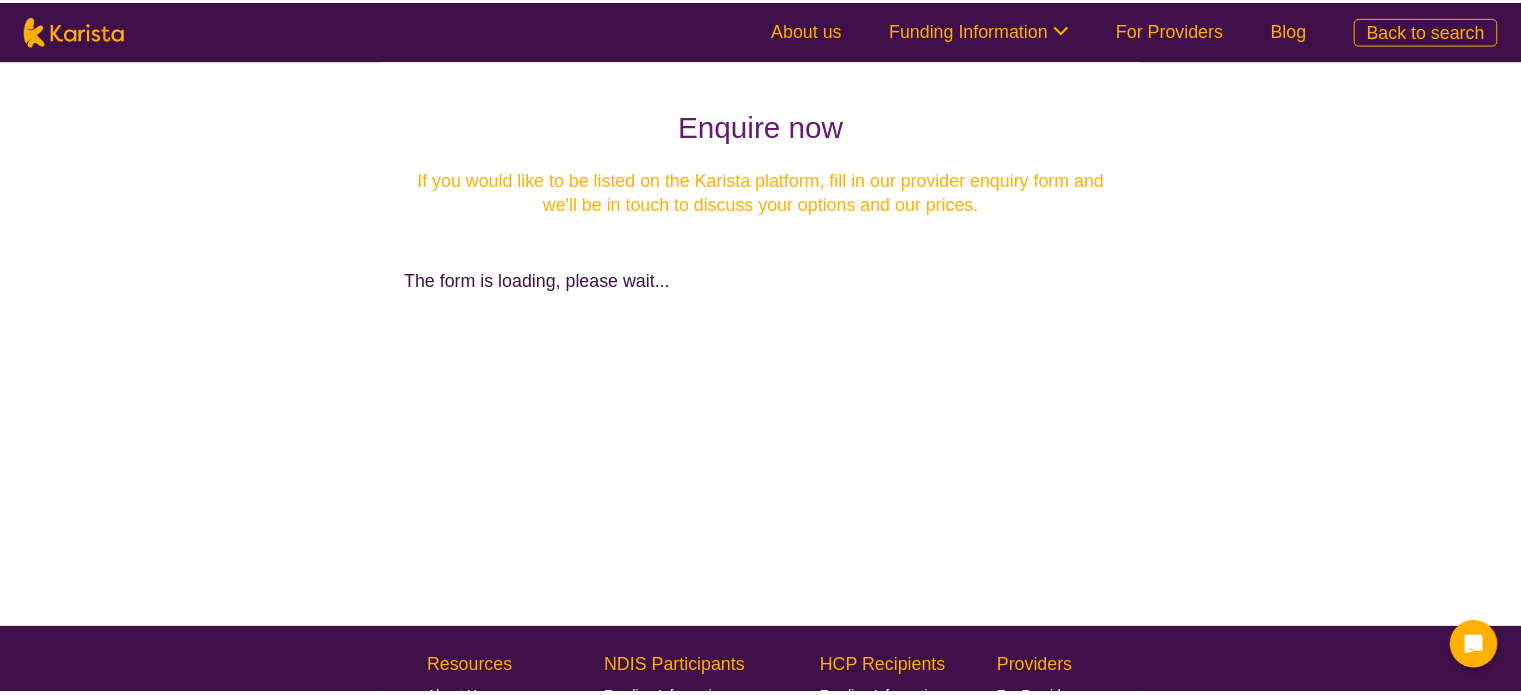 scroll, scrollTop: 0, scrollLeft: 0, axis: both 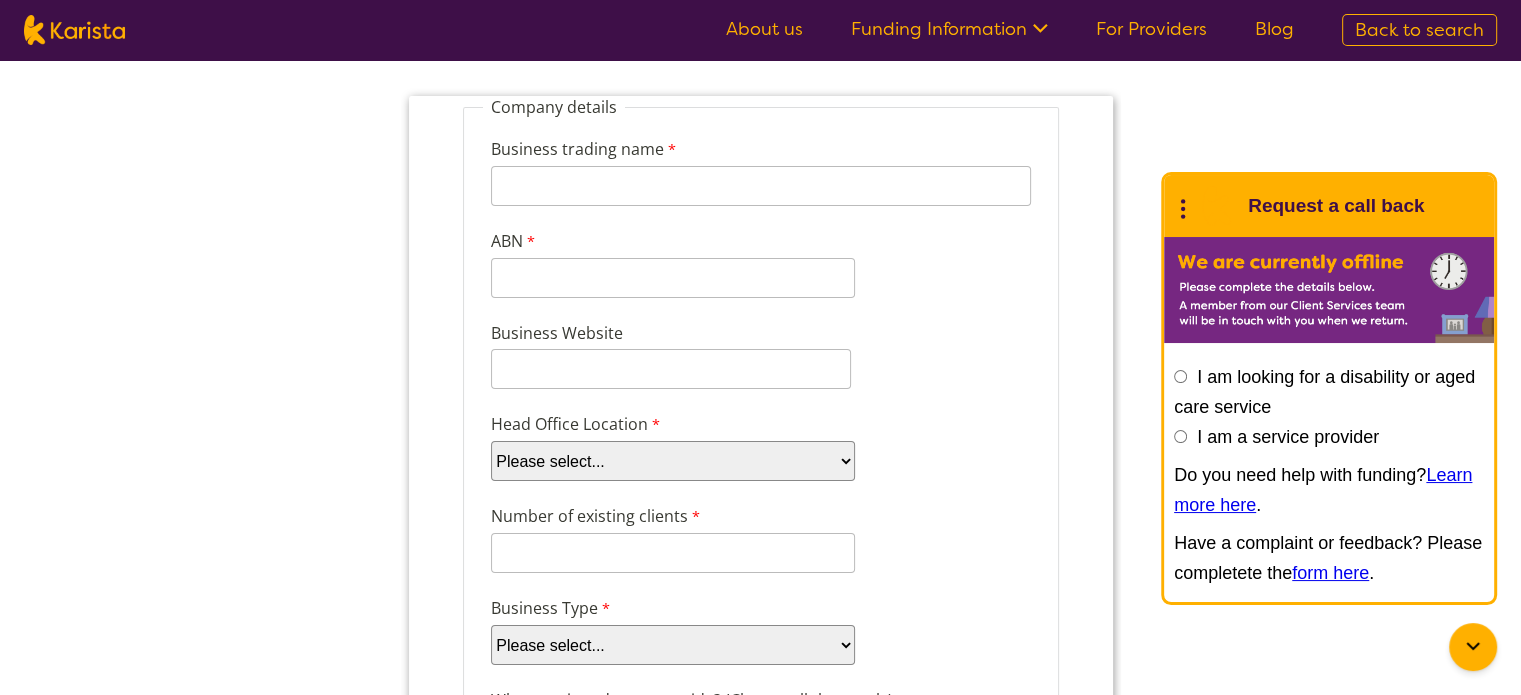 click on "About us Funding Information NDIS - National Disability Insurance Scheme HCP -  Home Care Package Funding For Providers Blog" at bounding box center (1010, 30) 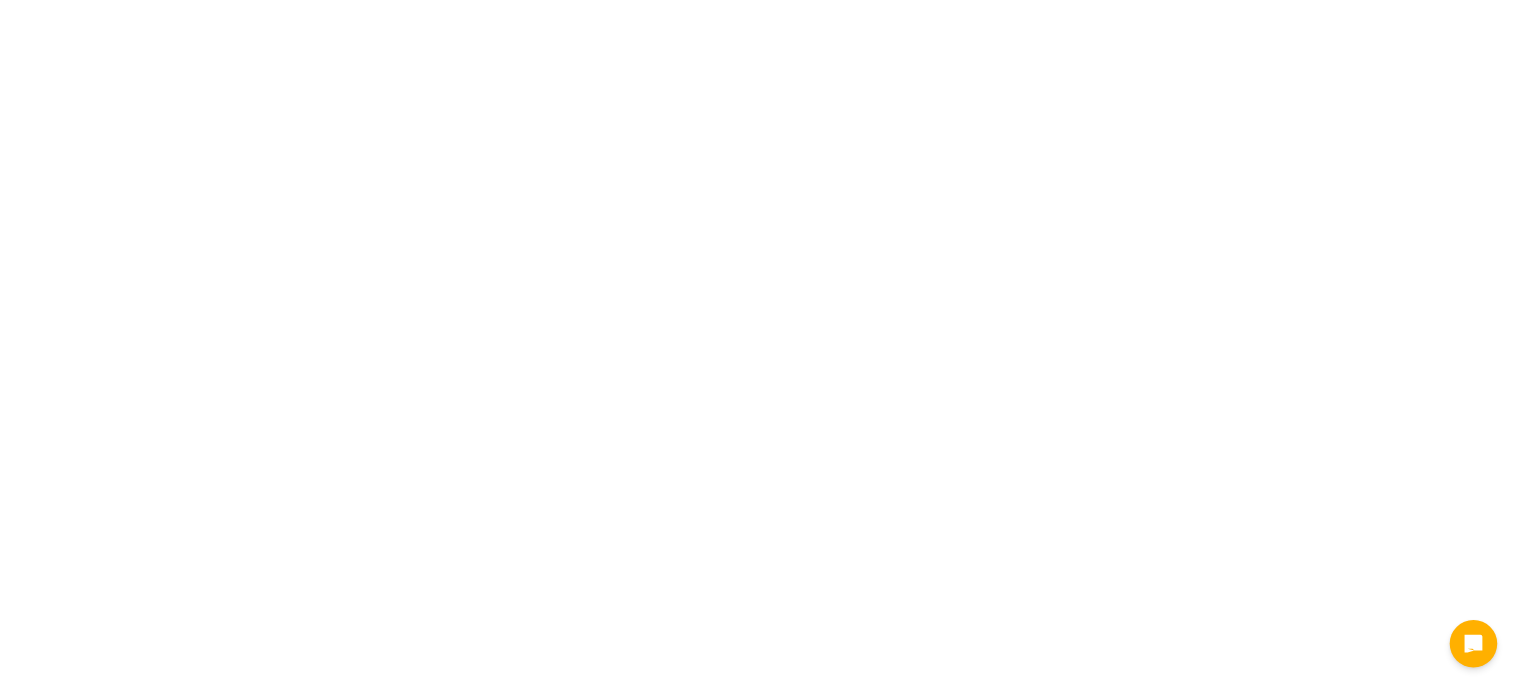 scroll, scrollTop: 0, scrollLeft: 0, axis: both 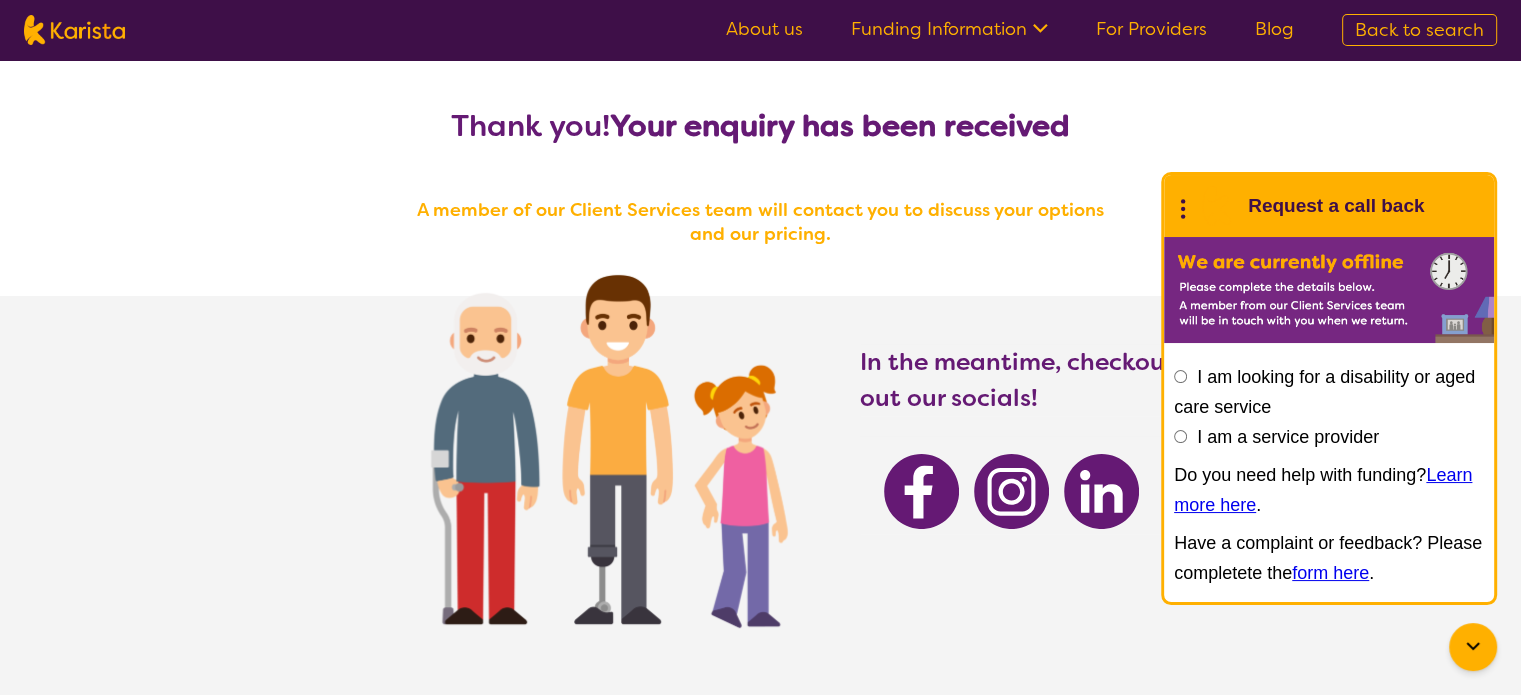 click on "I am a service provider" at bounding box center [1288, 437] 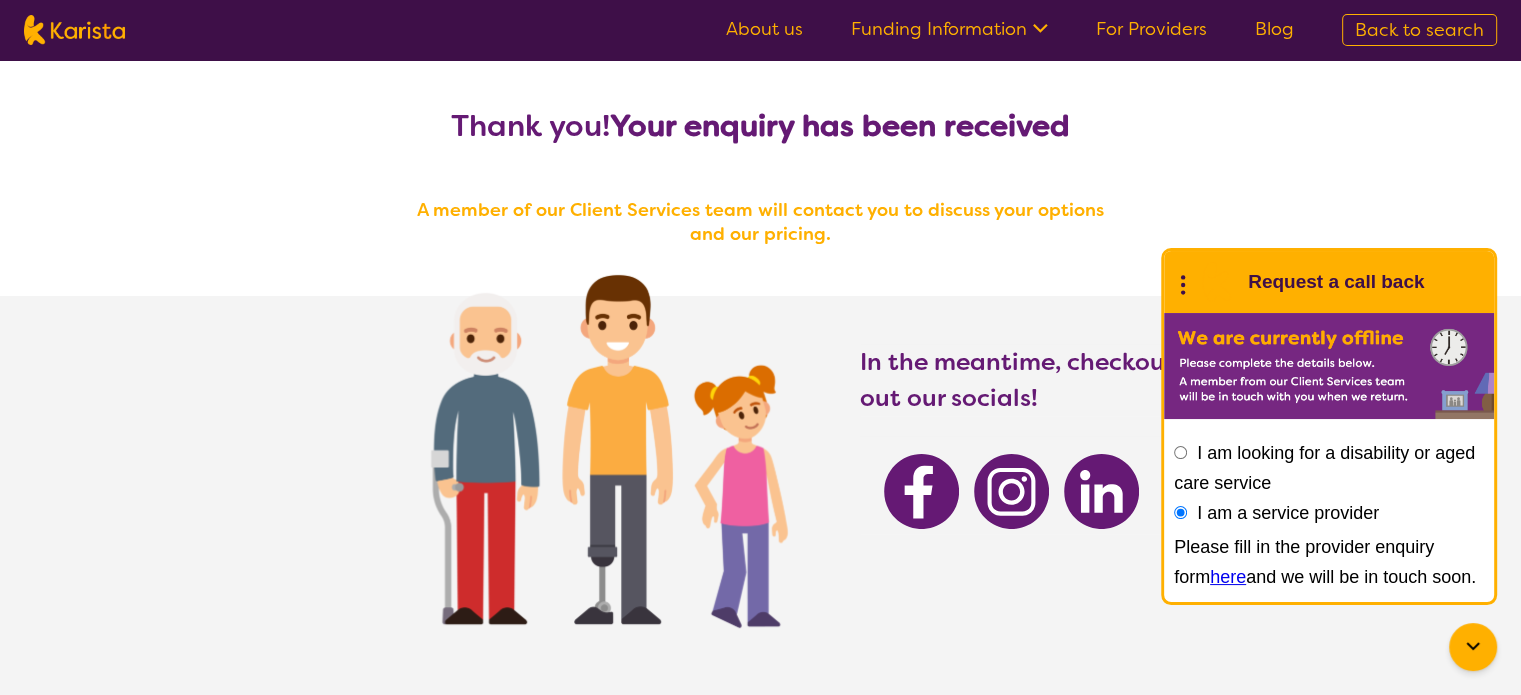scroll, scrollTop: 100, scrollLeft: 0, axis: vertical 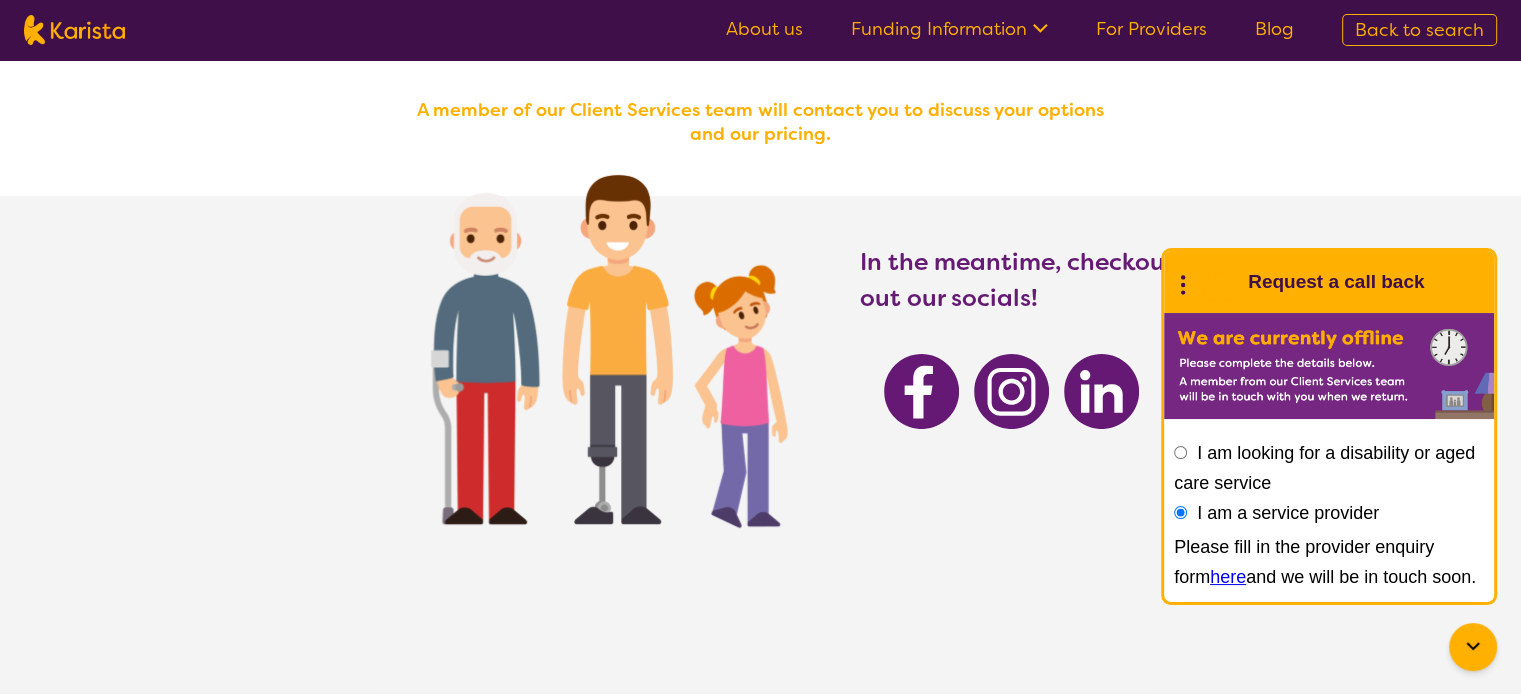 click on "Please fill in the provider enquiry form  here  and we will be in touch soon." at bounding box center [1329, 562] 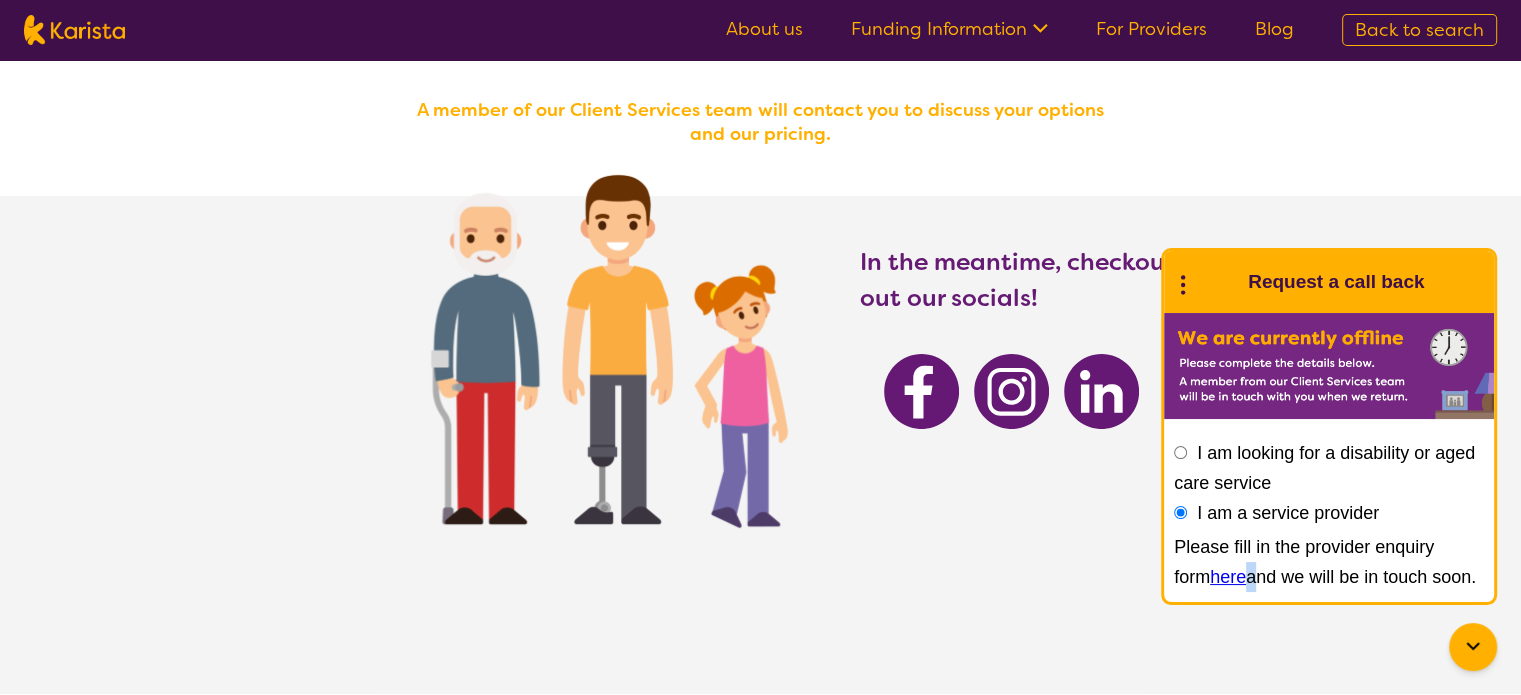 click on "here" at bounding box center (1228, 577) 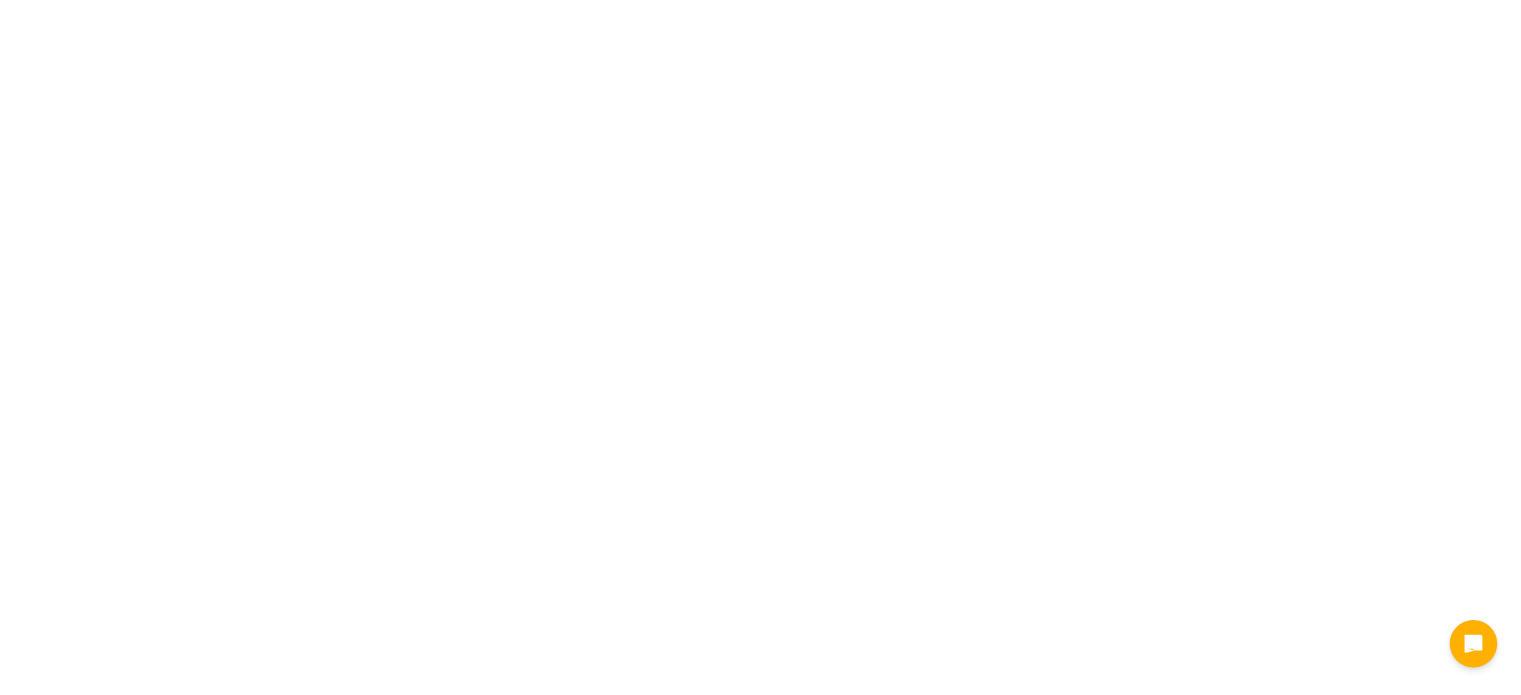 scroll, scrollTop: 0, scrollLeft: 0, axis: both 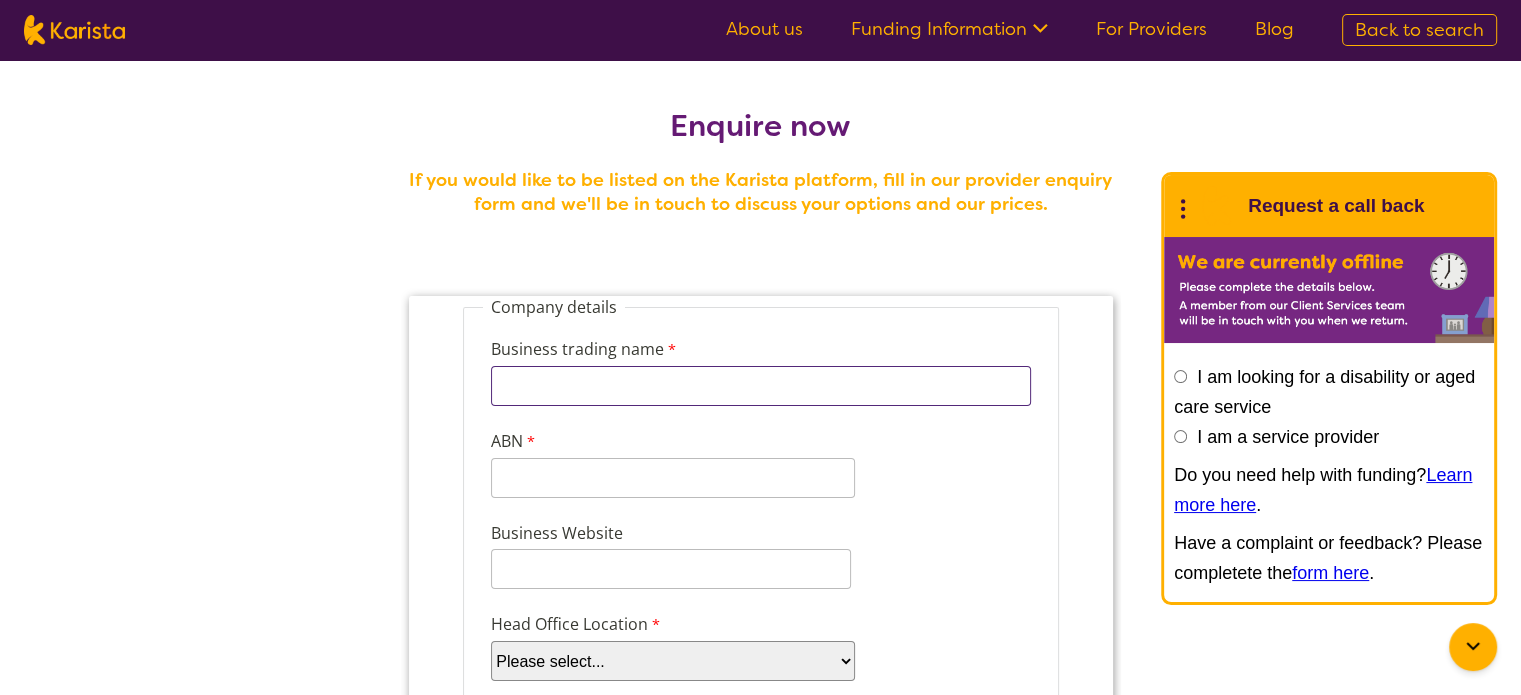 click on "Business trading name" at bounding box center (760, 386) 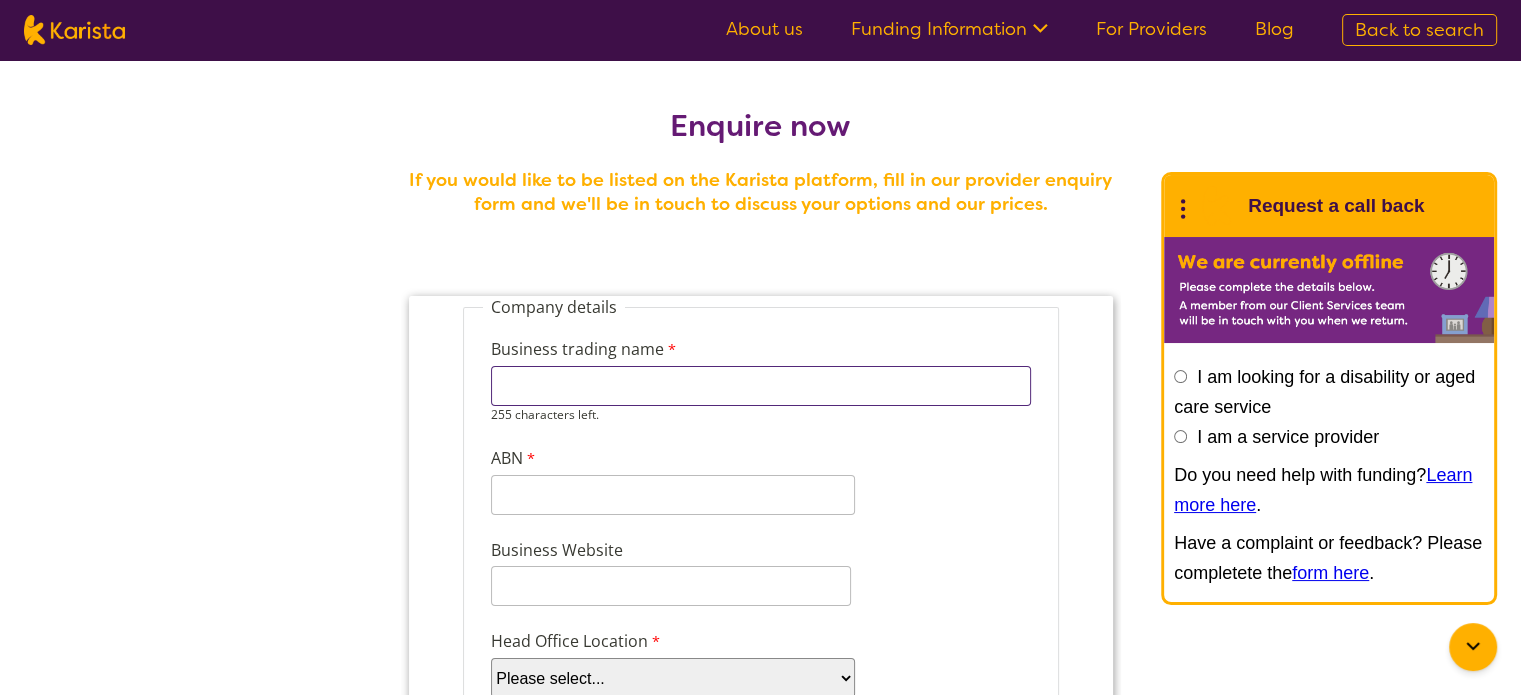 type on "Enable Hub" 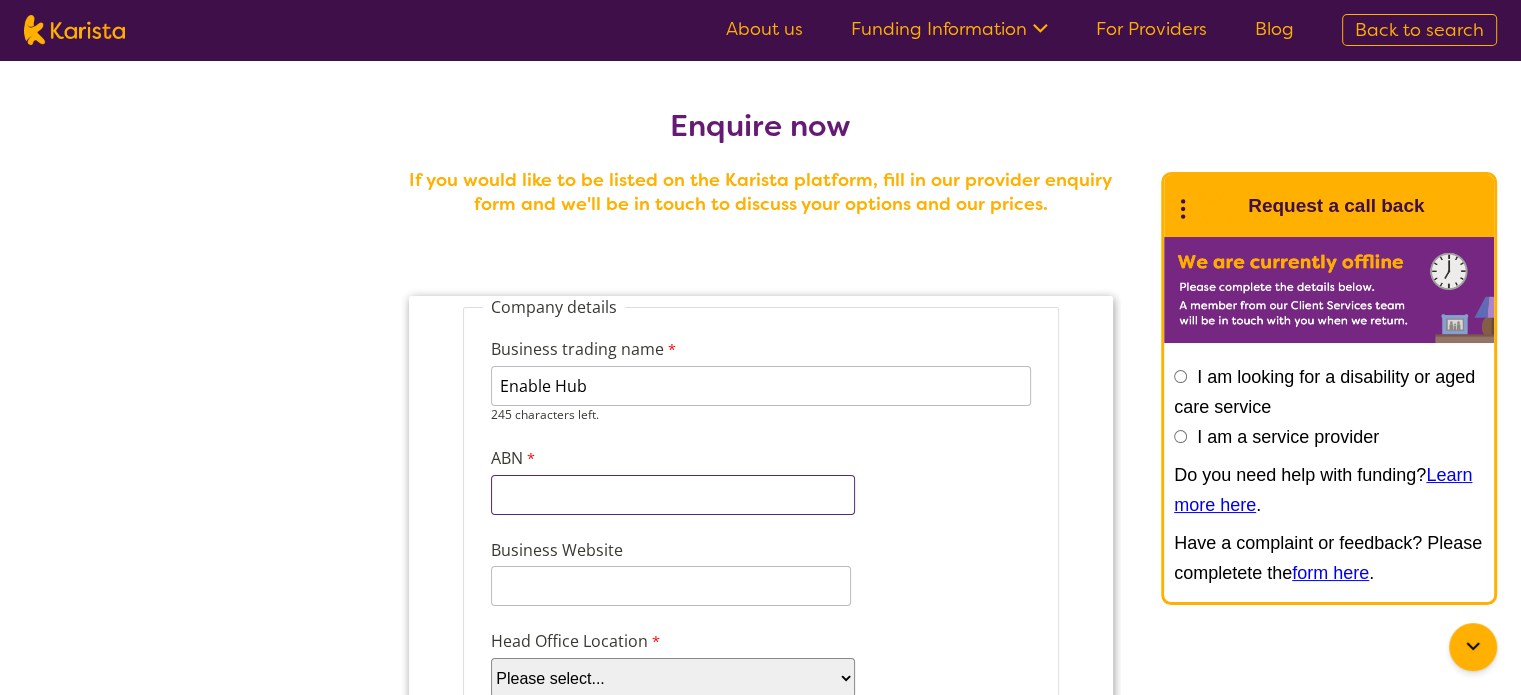 click on "ABN" at bounding box center (672, 495) 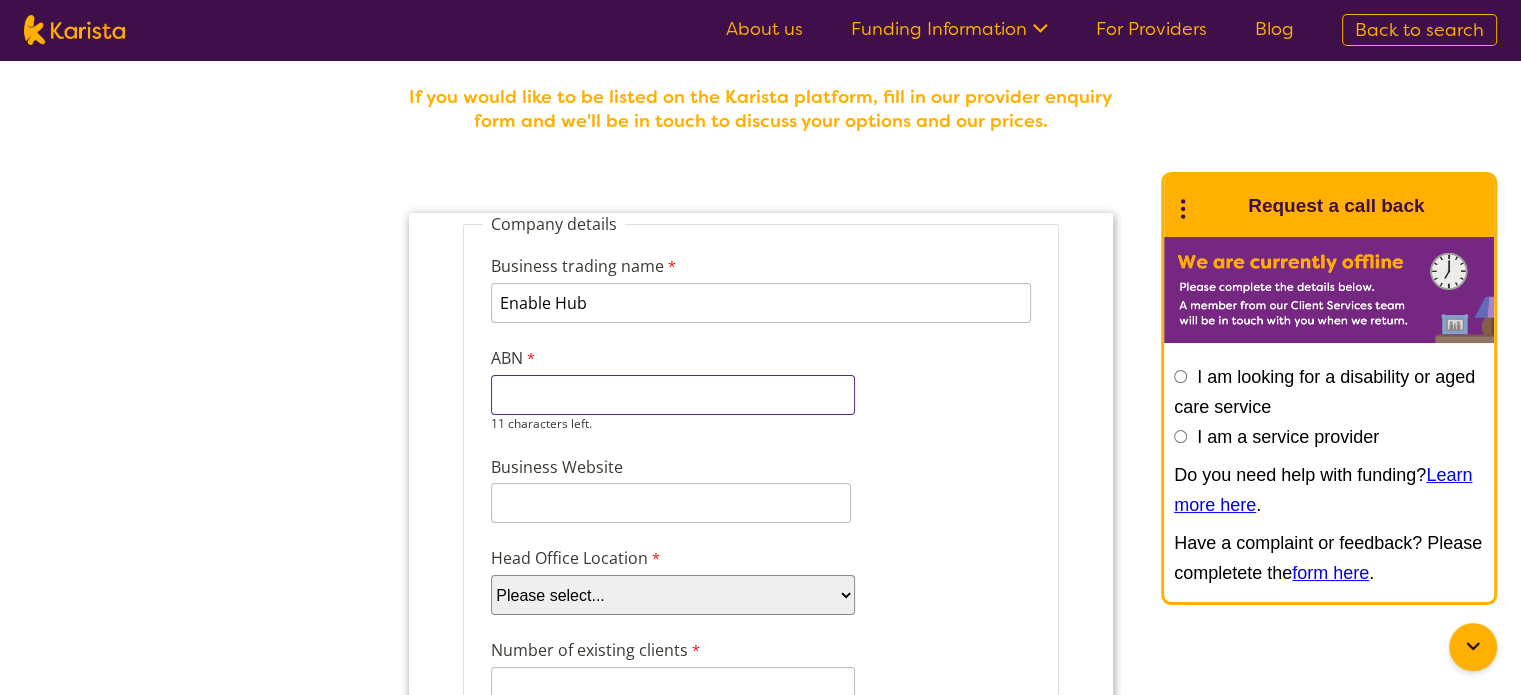 scroll, scrollTop: 200, scrollLeft: 0, axis: vertical 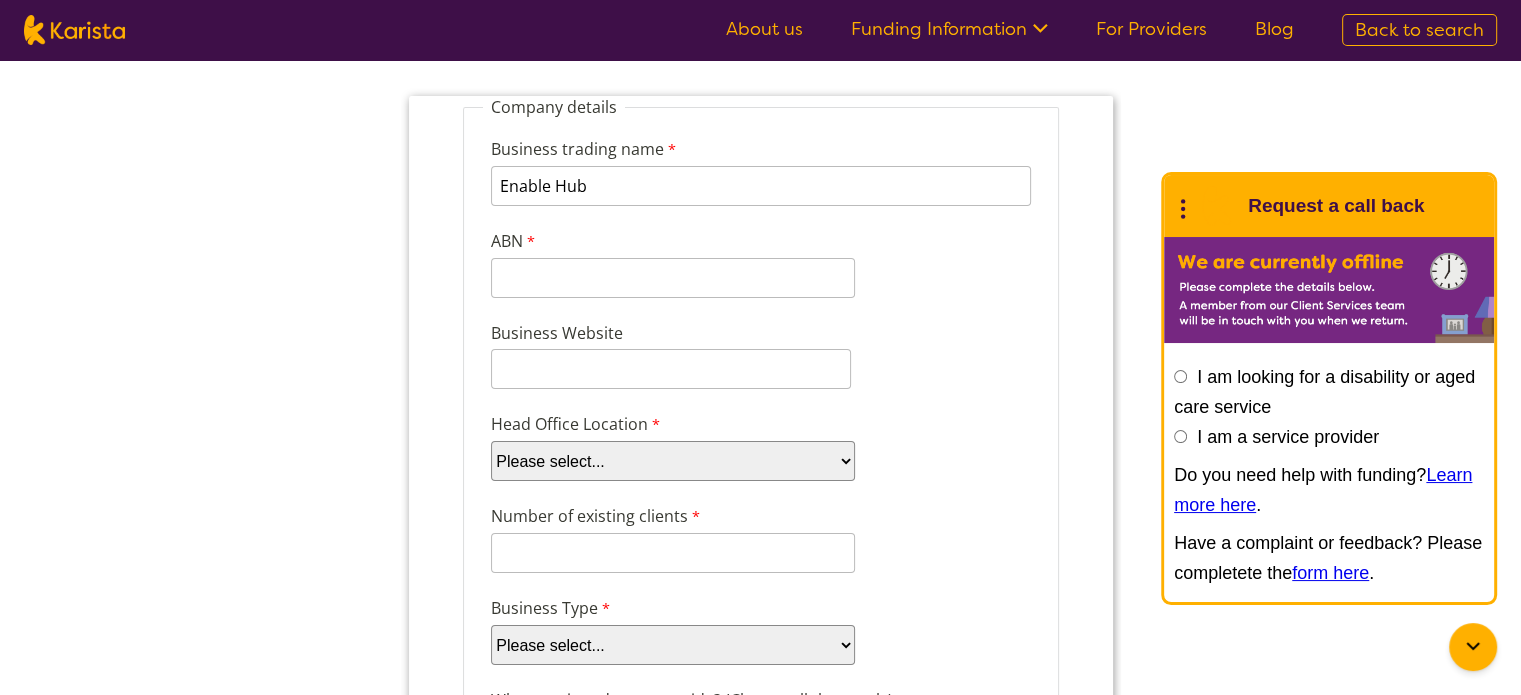 click on "Business Website" at bounding box center (760, 355) 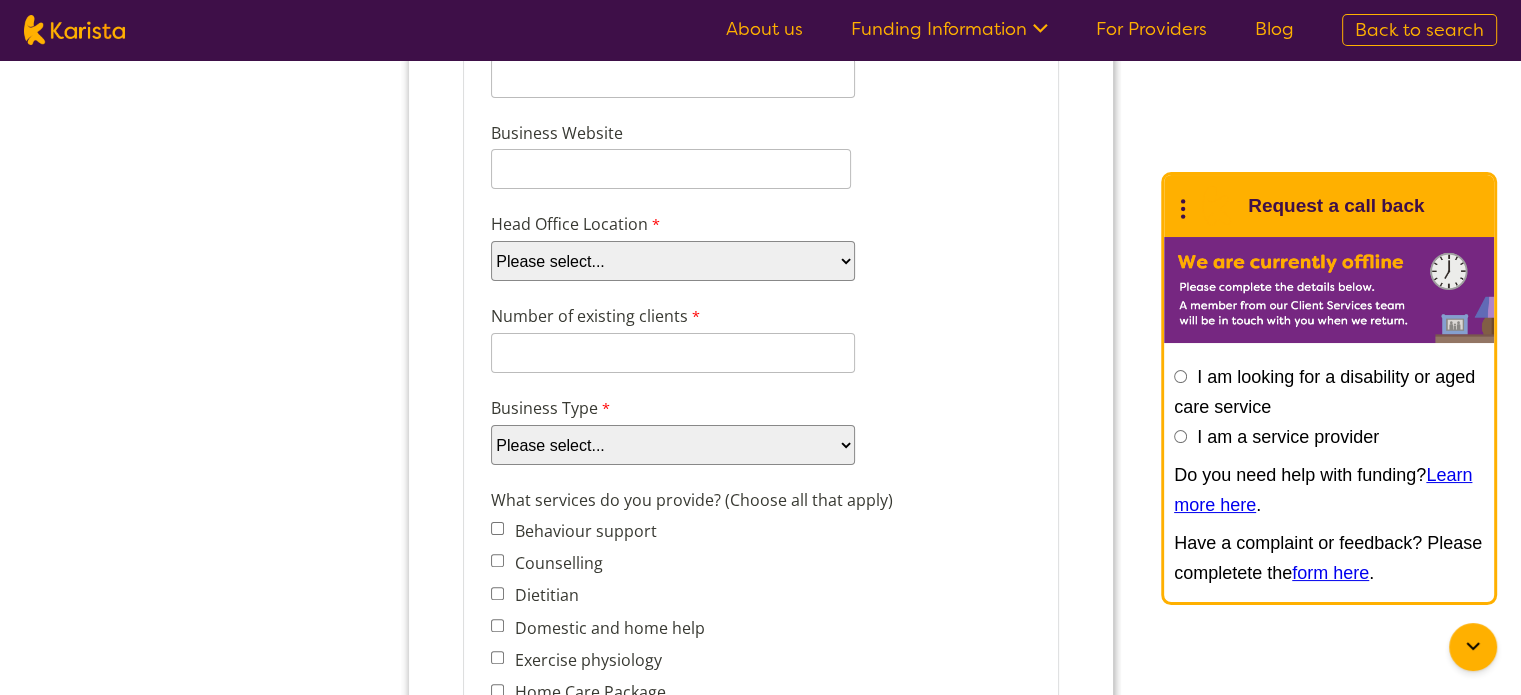 click on "Please select...
ACT
NSW
NT
QLD
SA
TAS
VIC
WA" at bounding box center [672, 261] 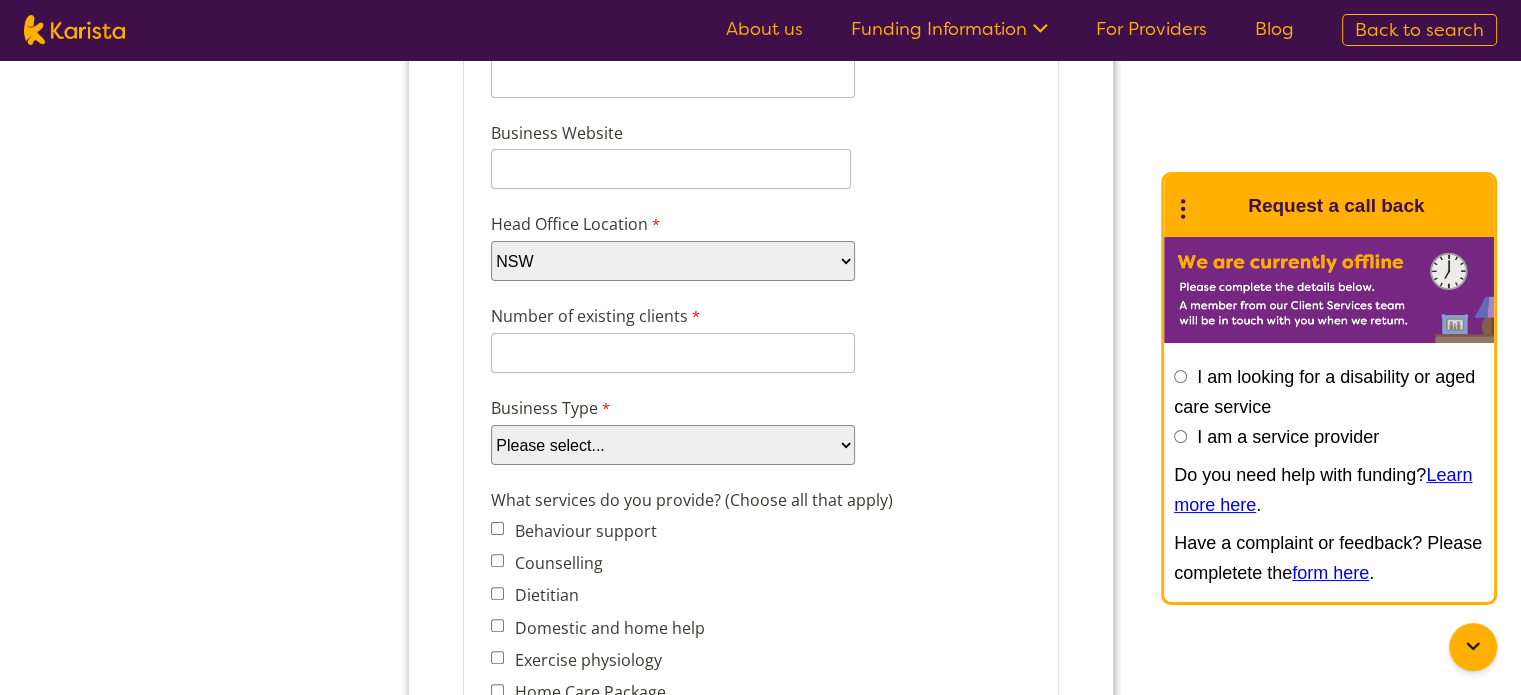 click on "Please select...
ACT
NSW
NT
QLD
SA
TAS
VIC
WA" at bounding box center [672, 261] 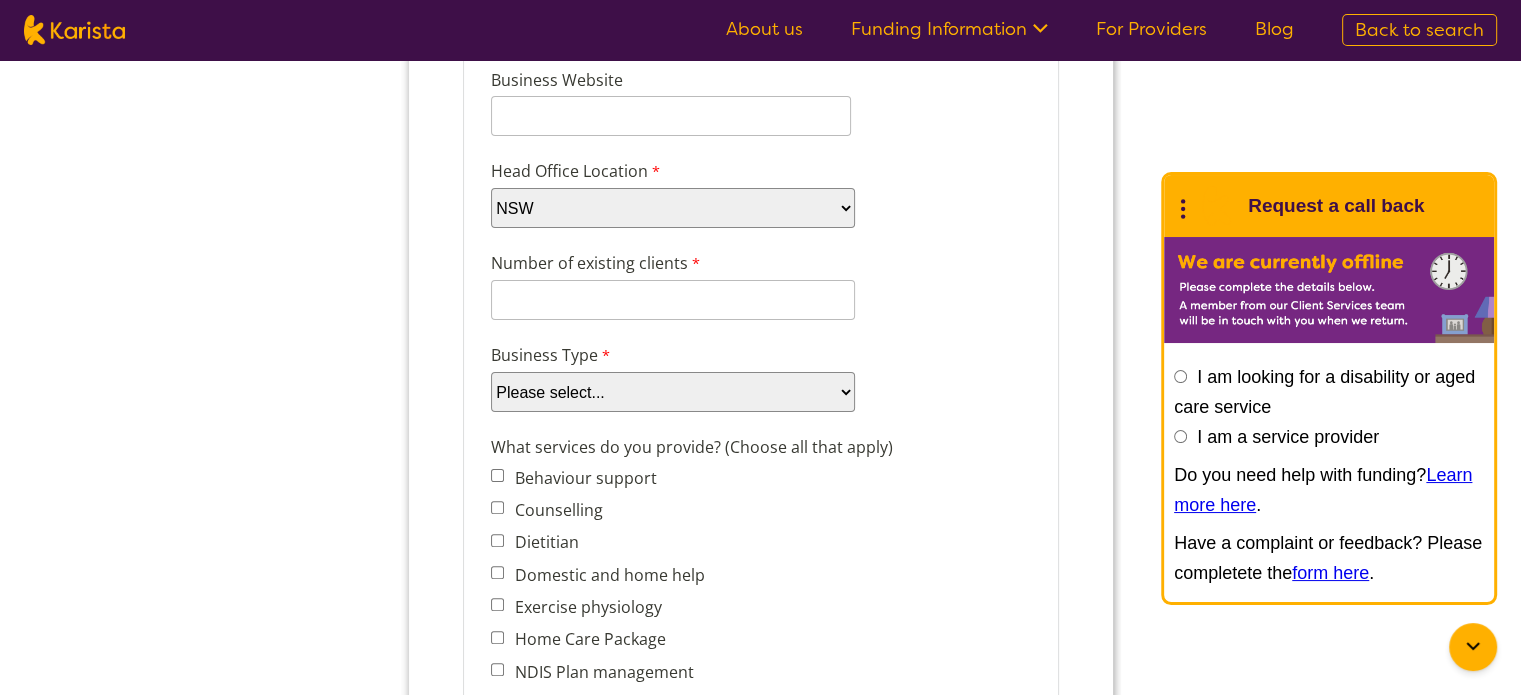 scroll, scrollTop: 500, scrollLeft: 0, axis: vertical 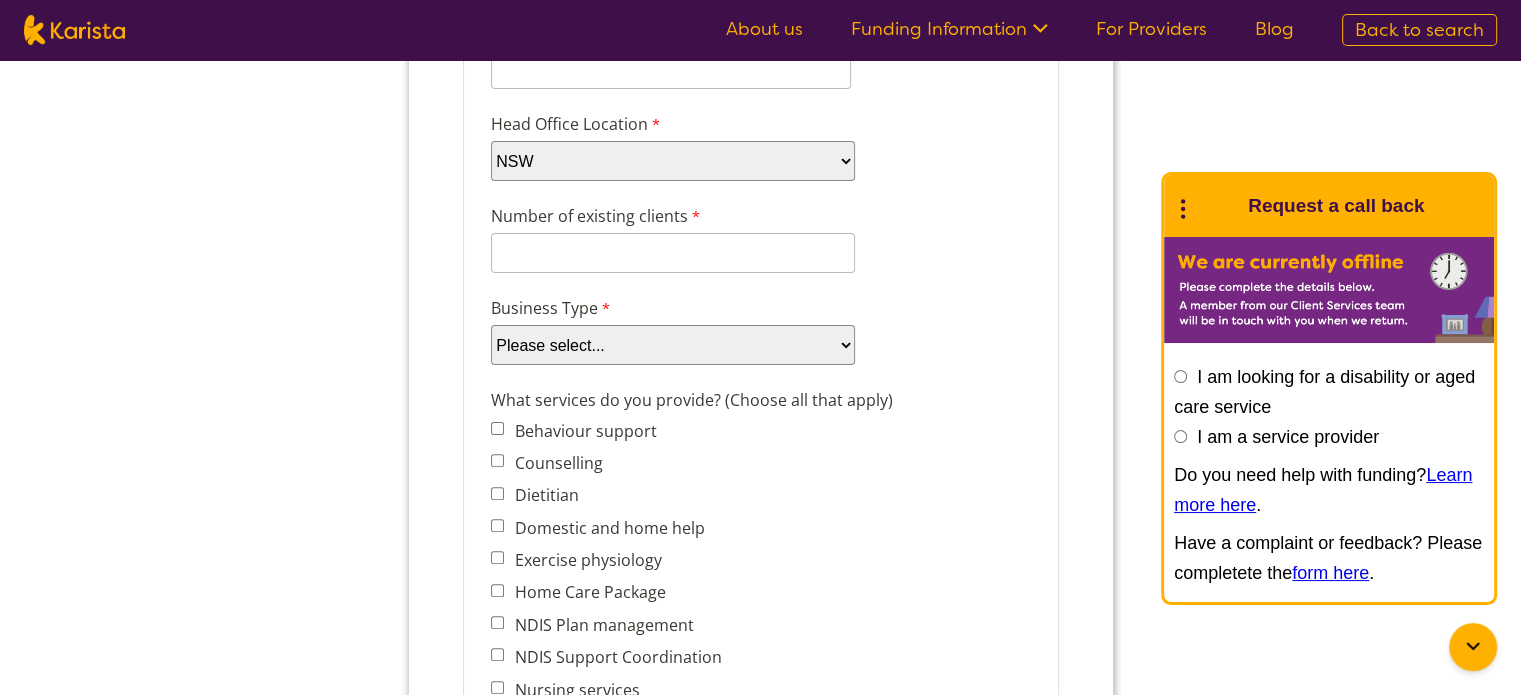 click on "Number of existing clients 8 characters left." at bounding box center (760, 238) 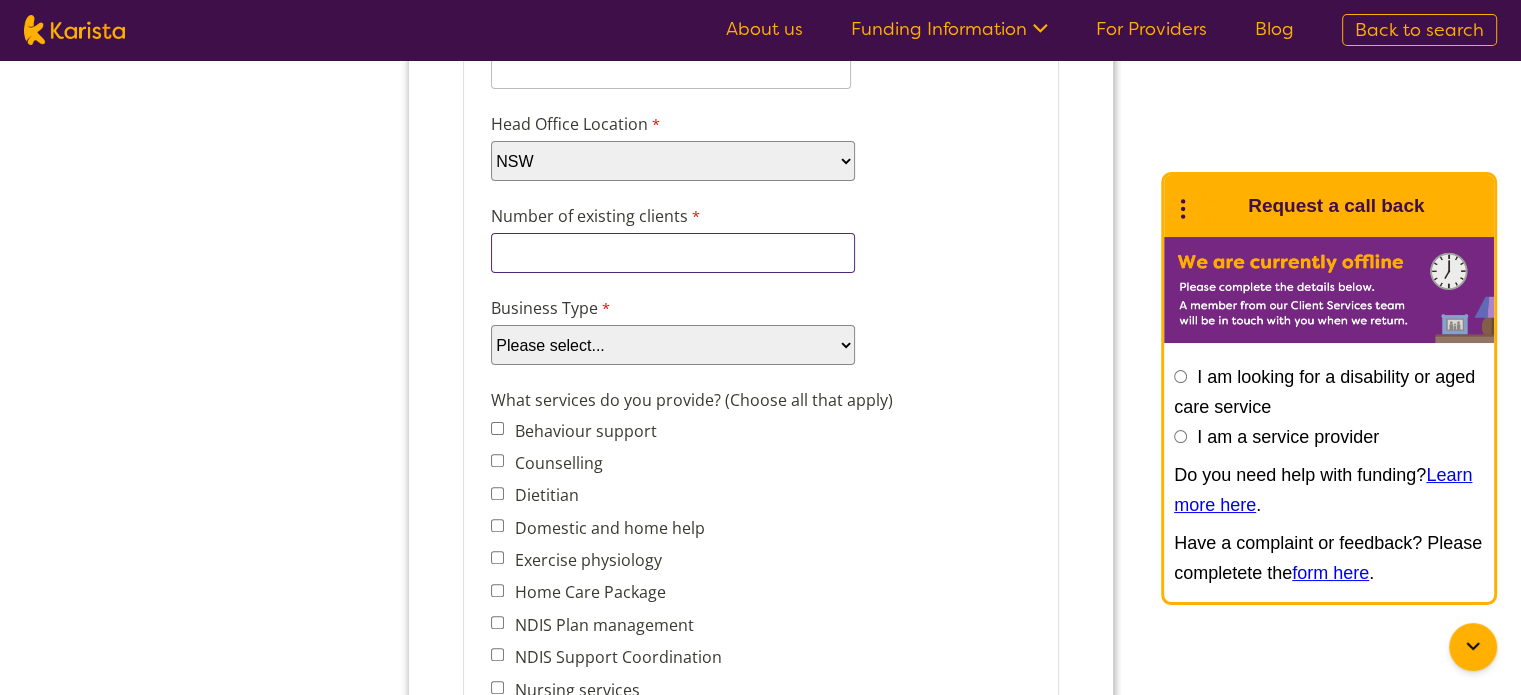 click on "Number of existing clients" at bounding box center (672, 253) 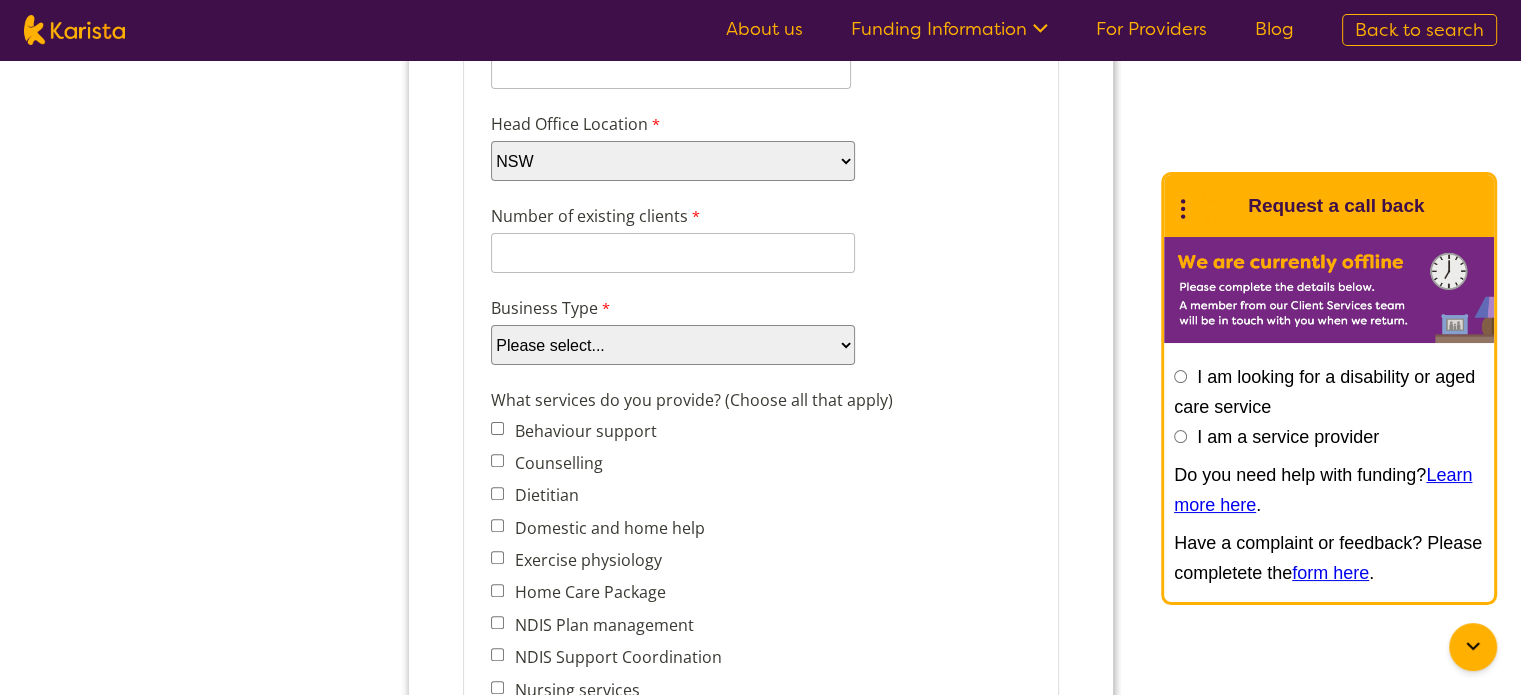 click on "Number of existing clients 8 characters left." at bounding box center [760, 238] 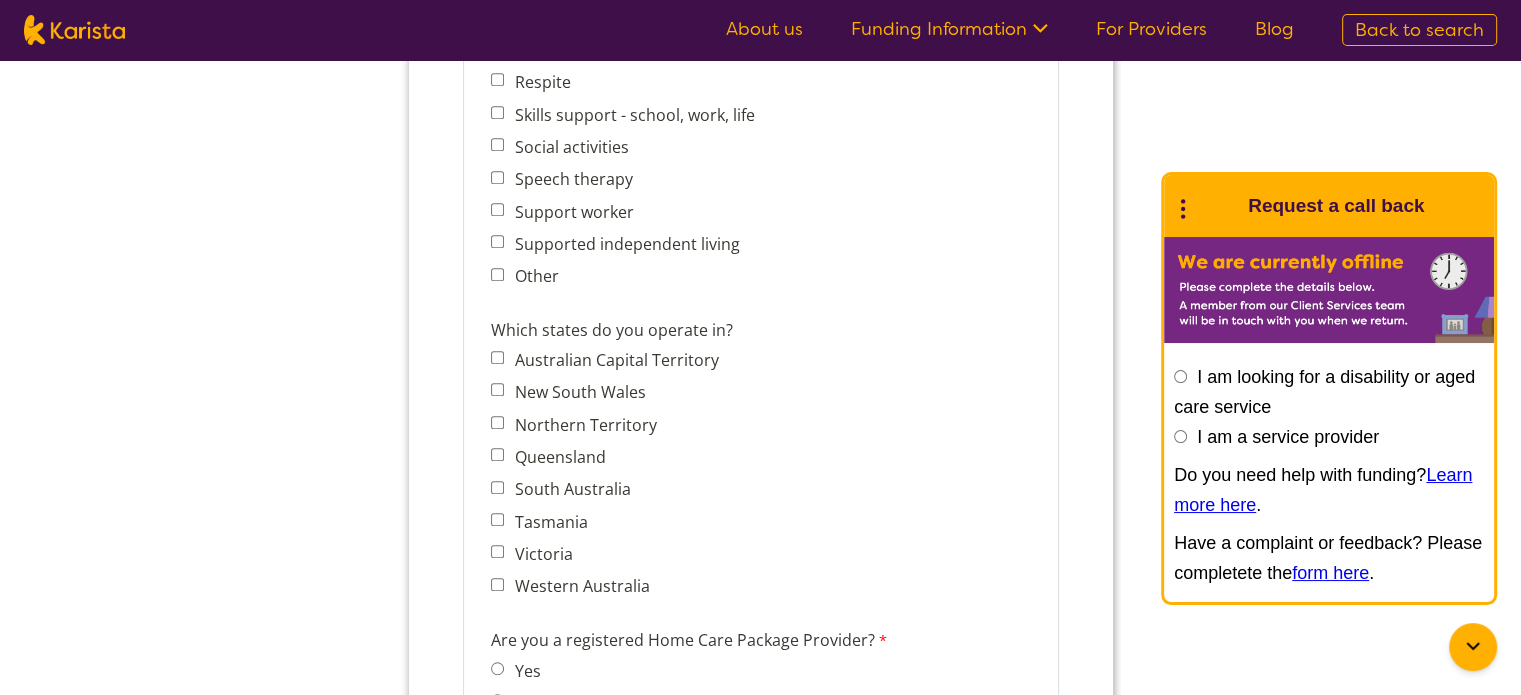 scroll, scrollTop: 1600, scrollLeft: 0, axis: vertical 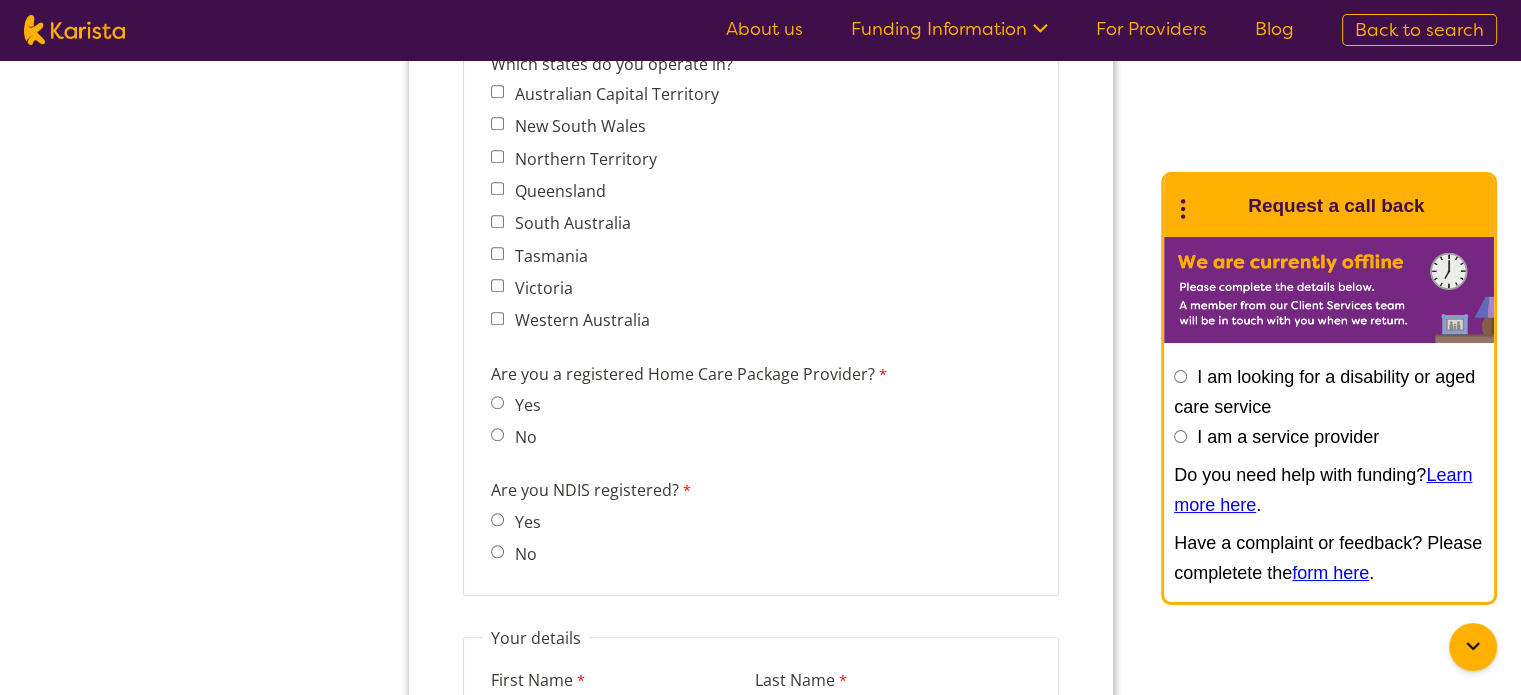 click on "Yes" at bounding box center [523, 522] 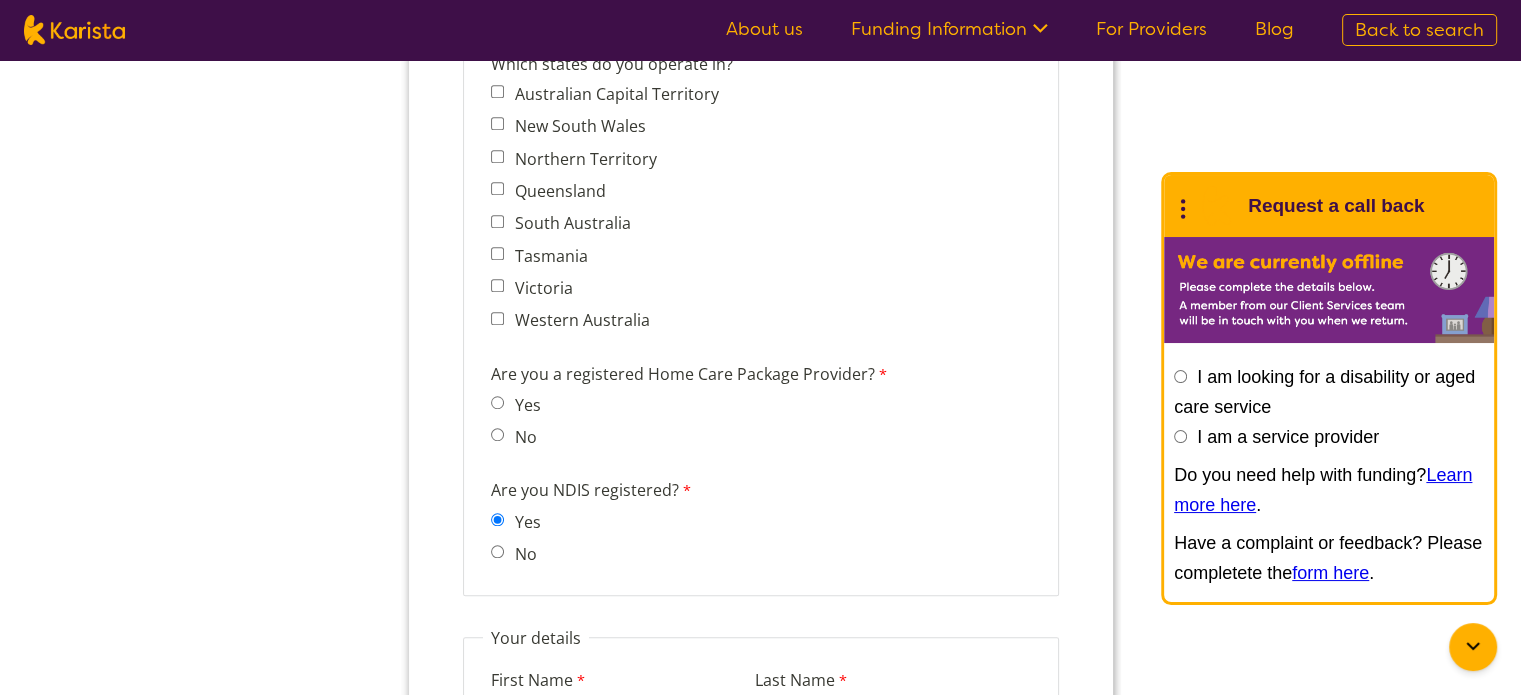 click on "Yes" at bounding box center (520, 405) 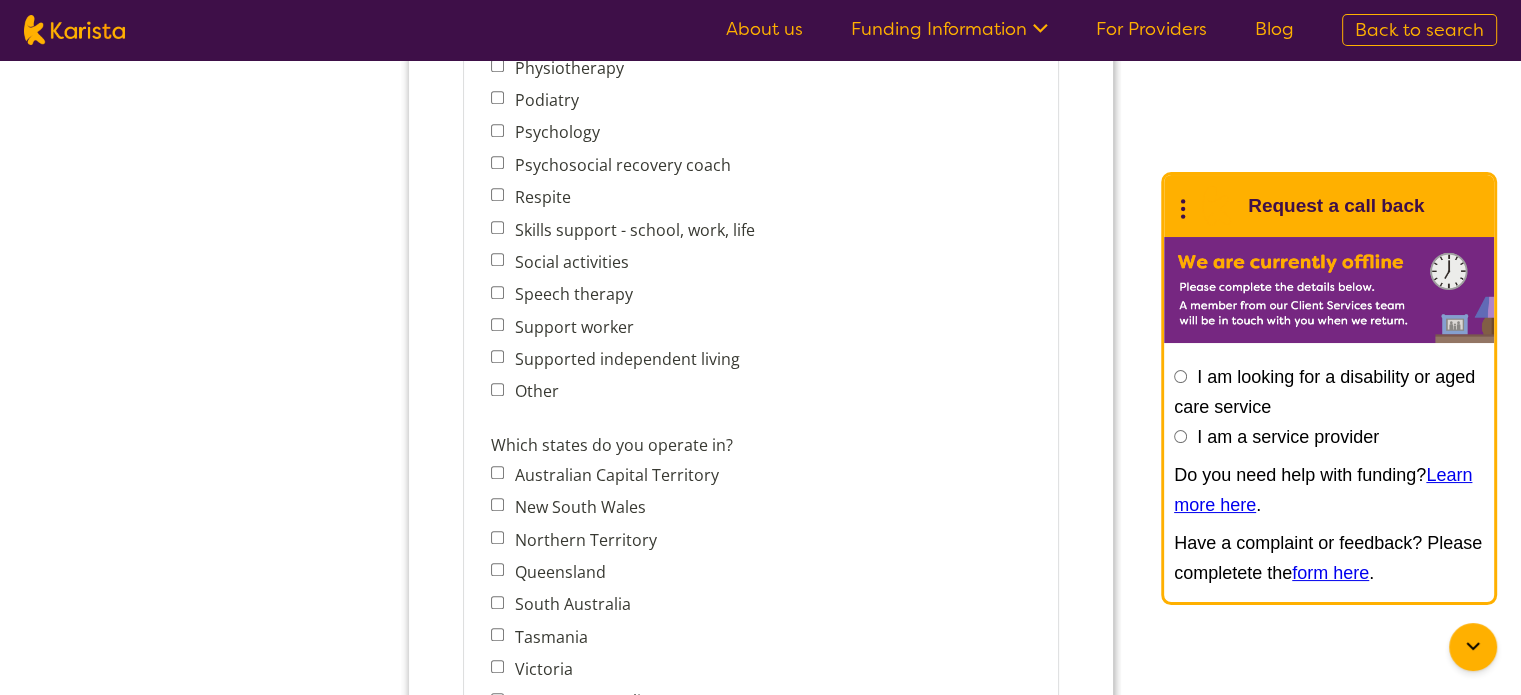 scroll, scrollTop: 1200, scrollLeft: 0, axis: vertical 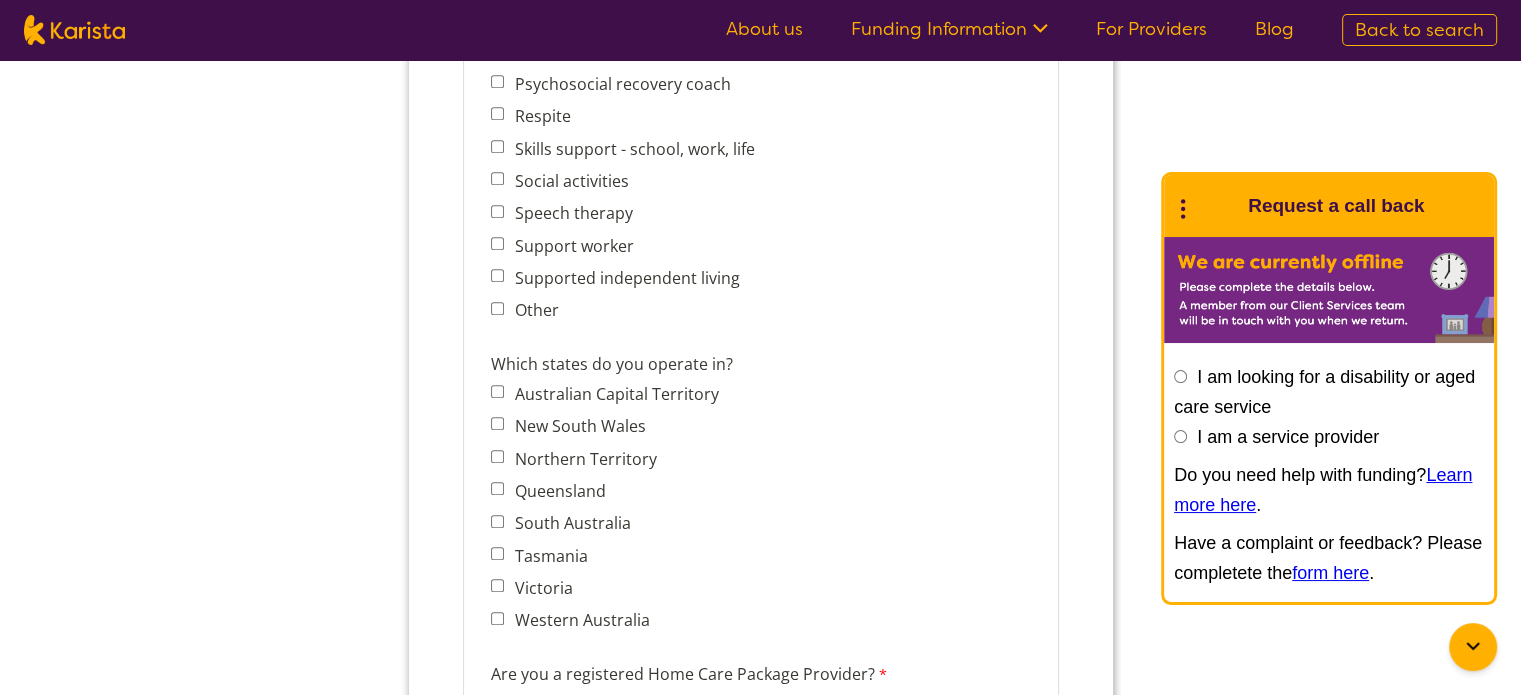 click on "New South Wales" at bounding box center [575, 426] 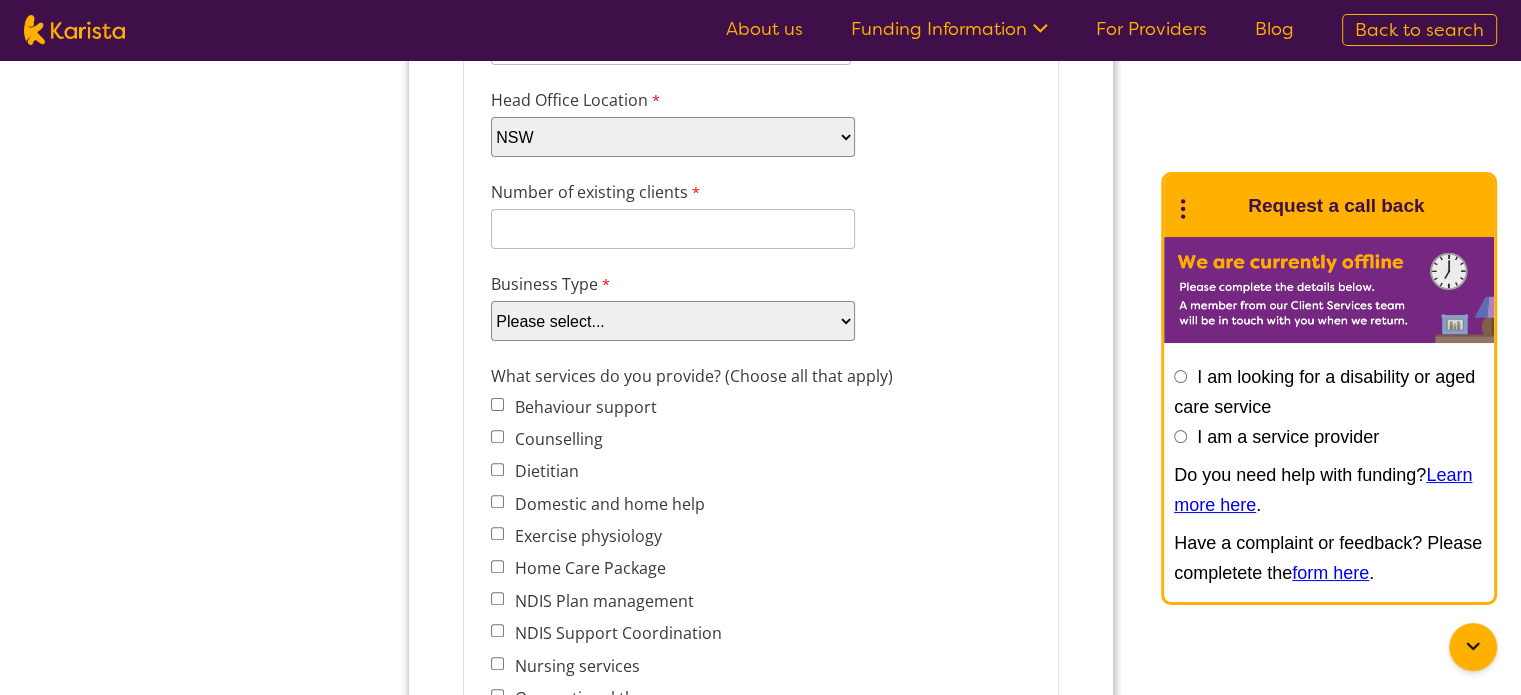 scroll, scrollTop: 500, scrollLeft: 0, axis: vertical 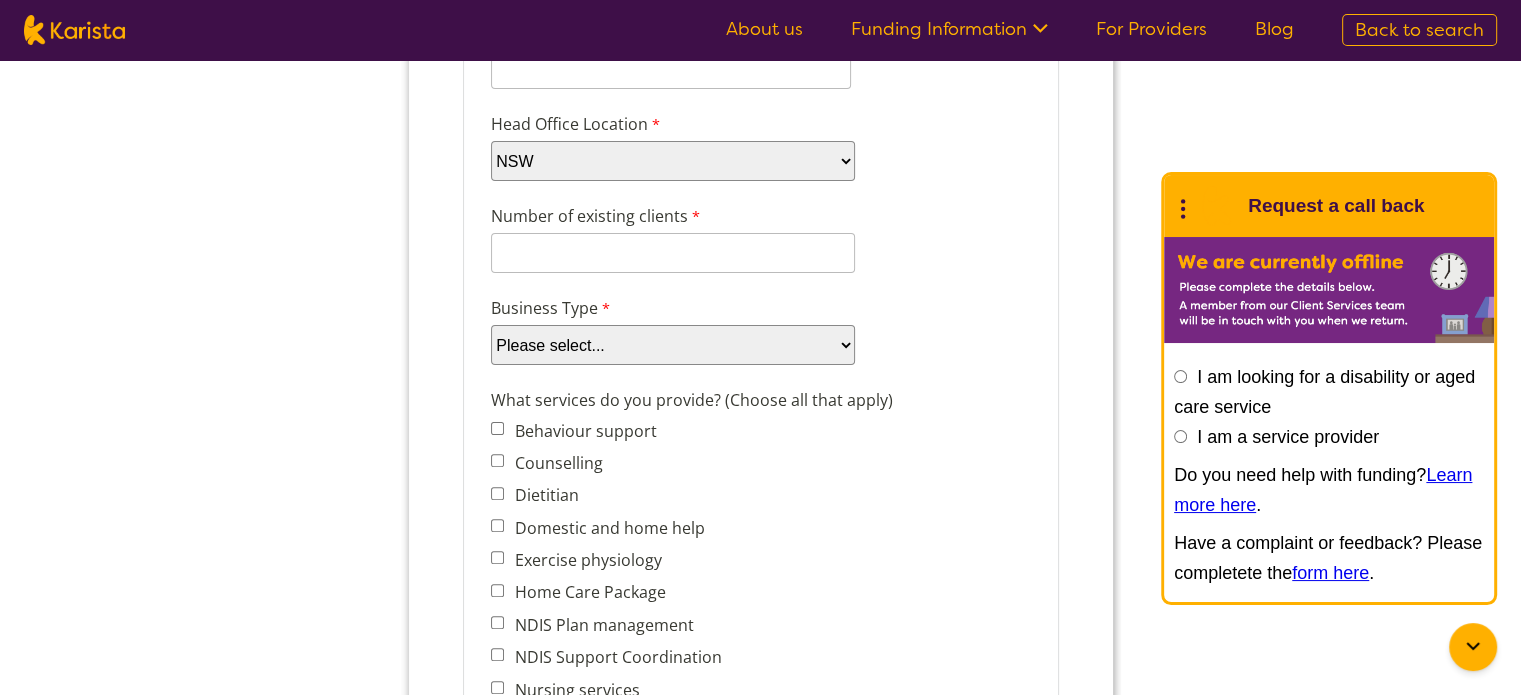 click on "Behaviour support" at bounding box center [581, 431] 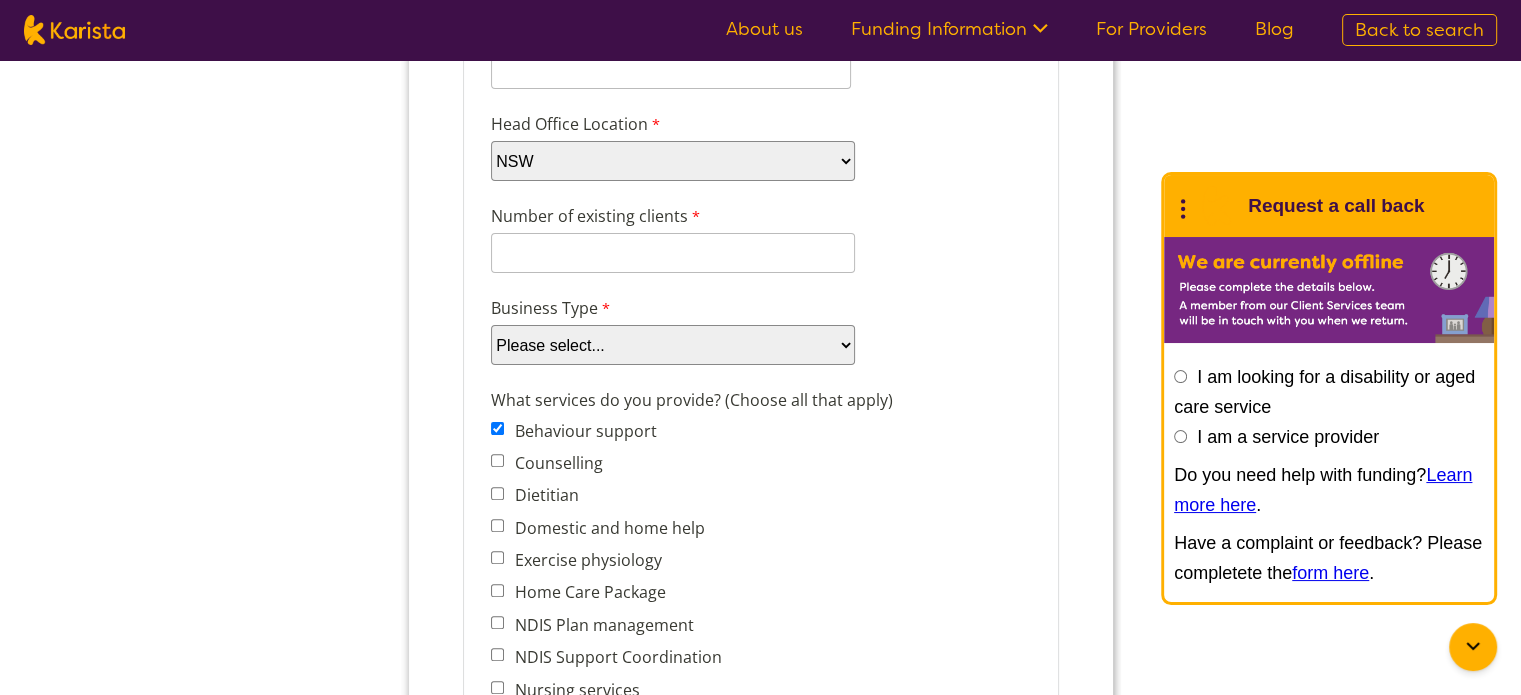 click on "Counselling" at bounding box center (554, 463) 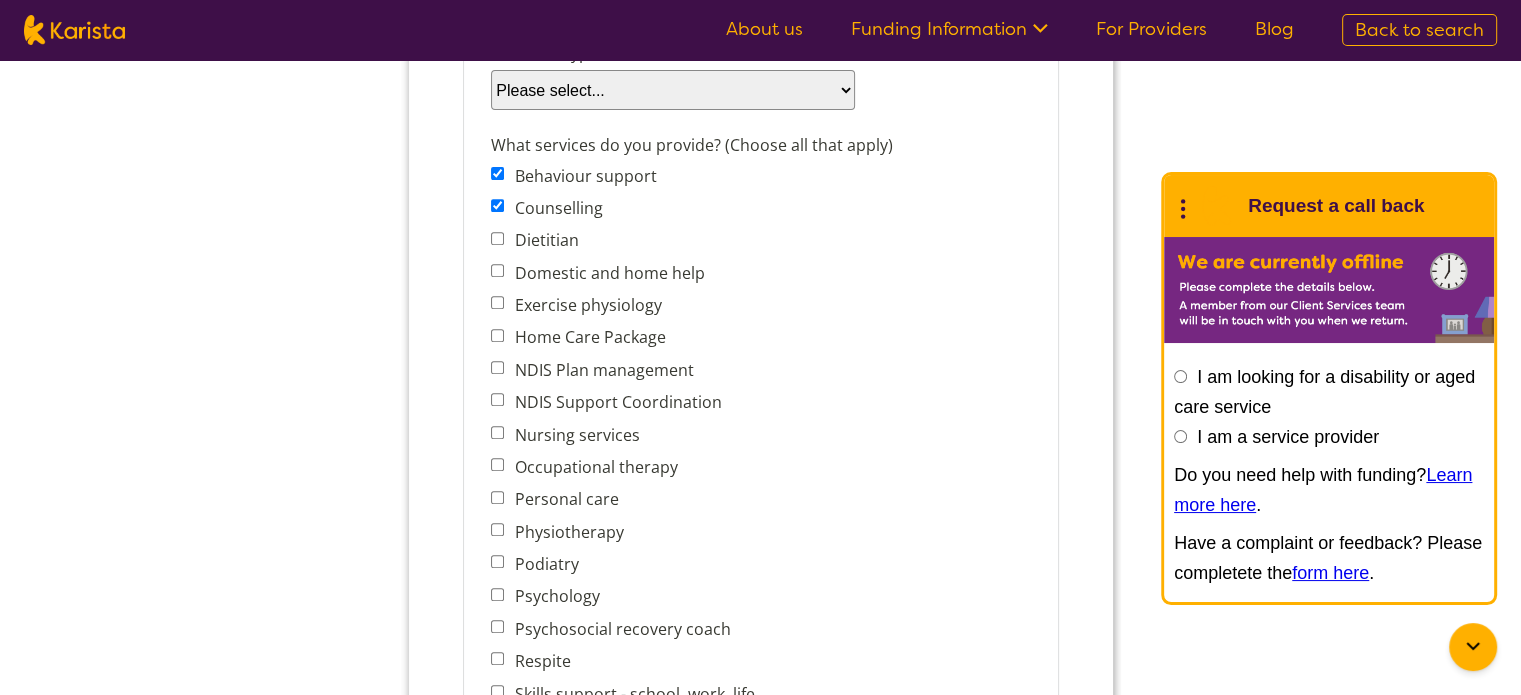 scroll, scrollTop: 800, scrollLeft: 0, axis: vertical 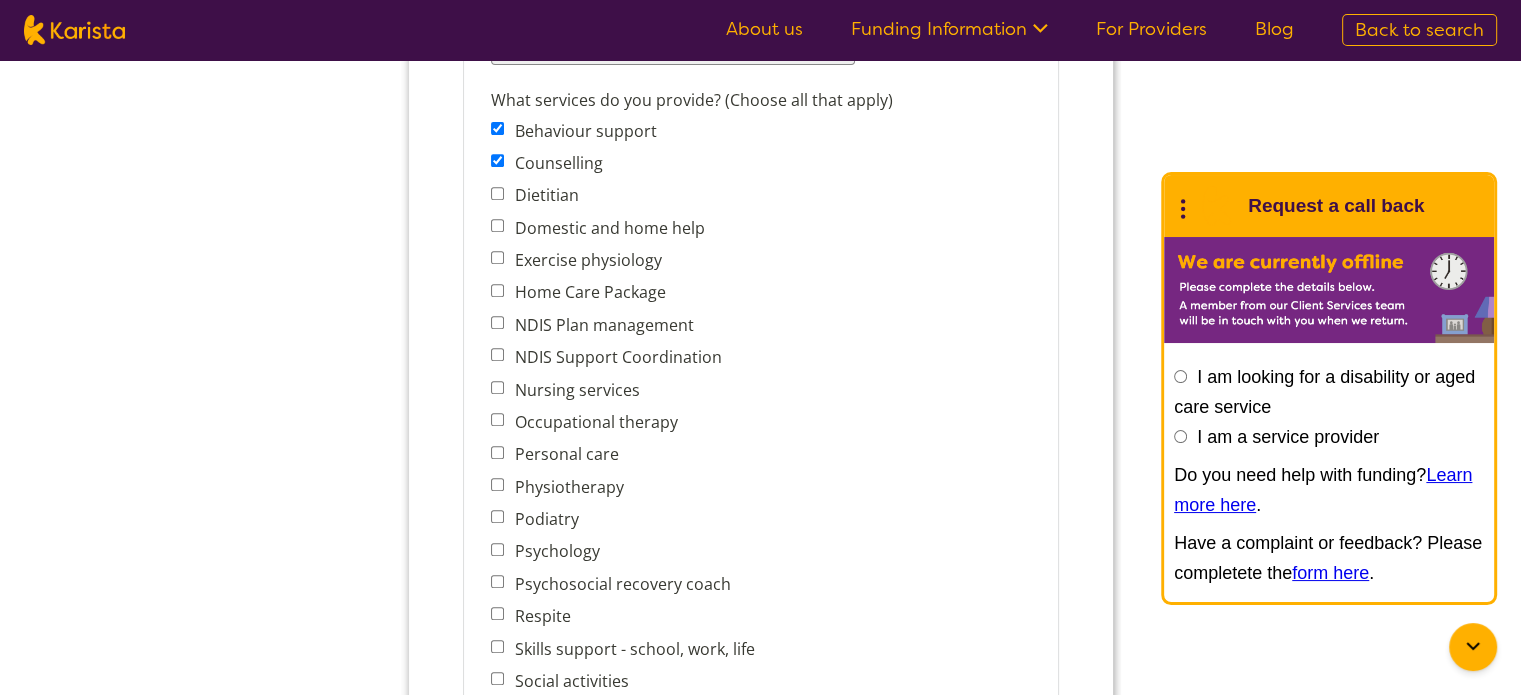 click on "NDIS Plan management" at bounding box center (599, 325) 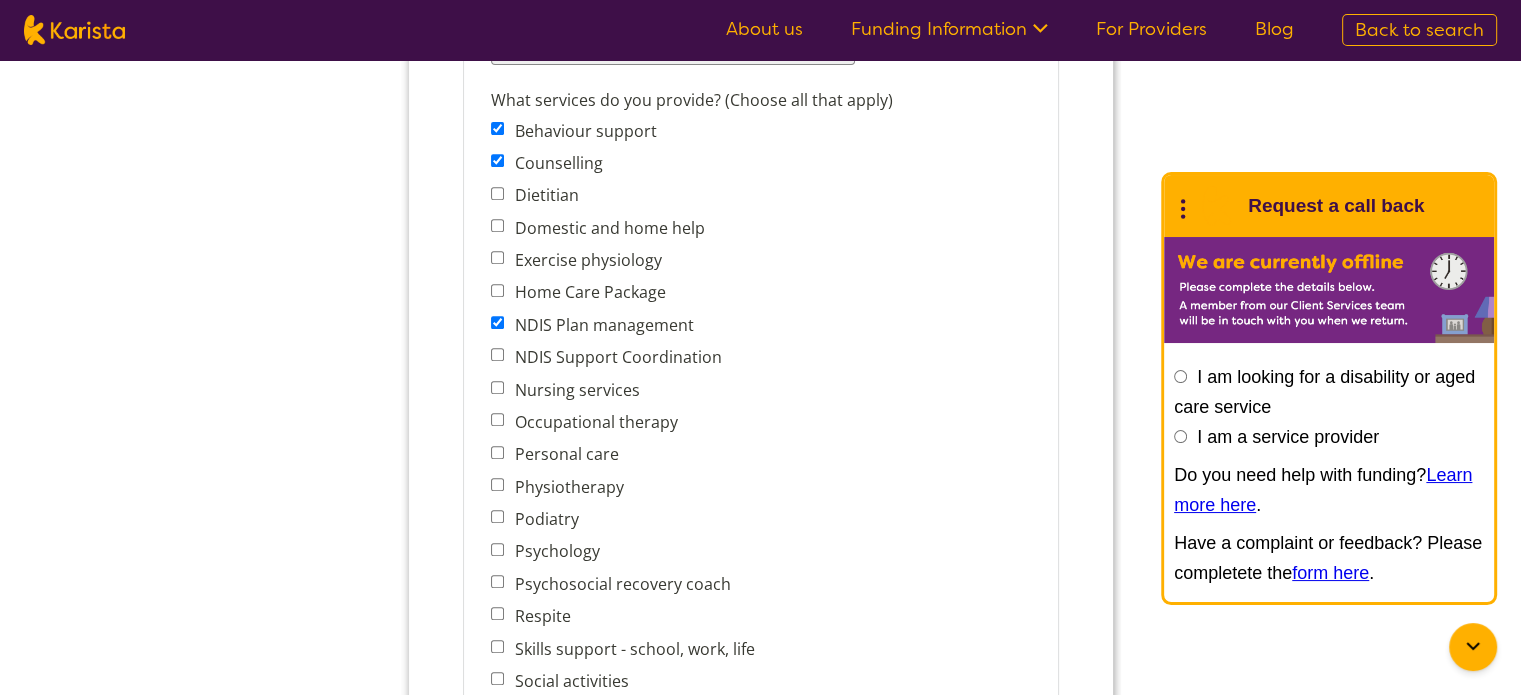 click on "NDIS Support Coordination" at bounding box center [613, 357] 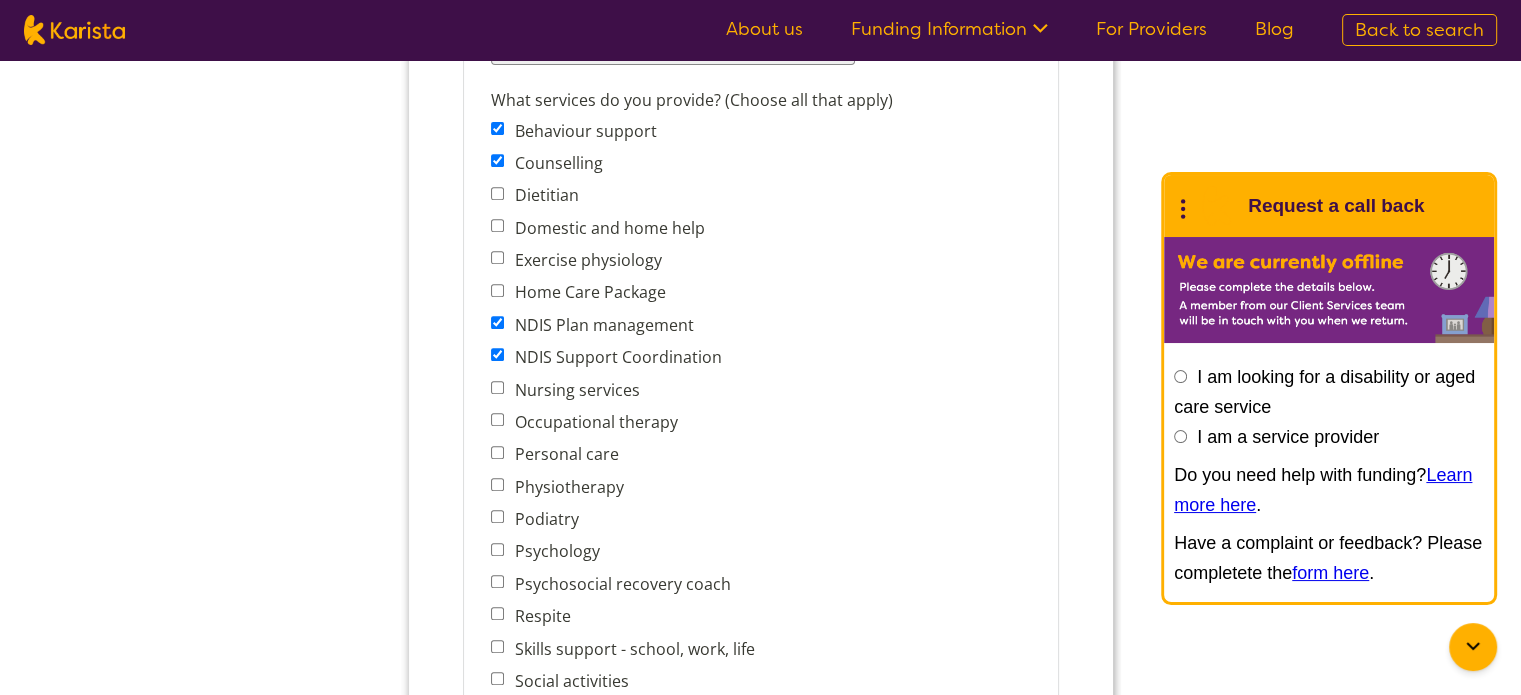 click on "Home Care Package" at bounding box center [585, 292] 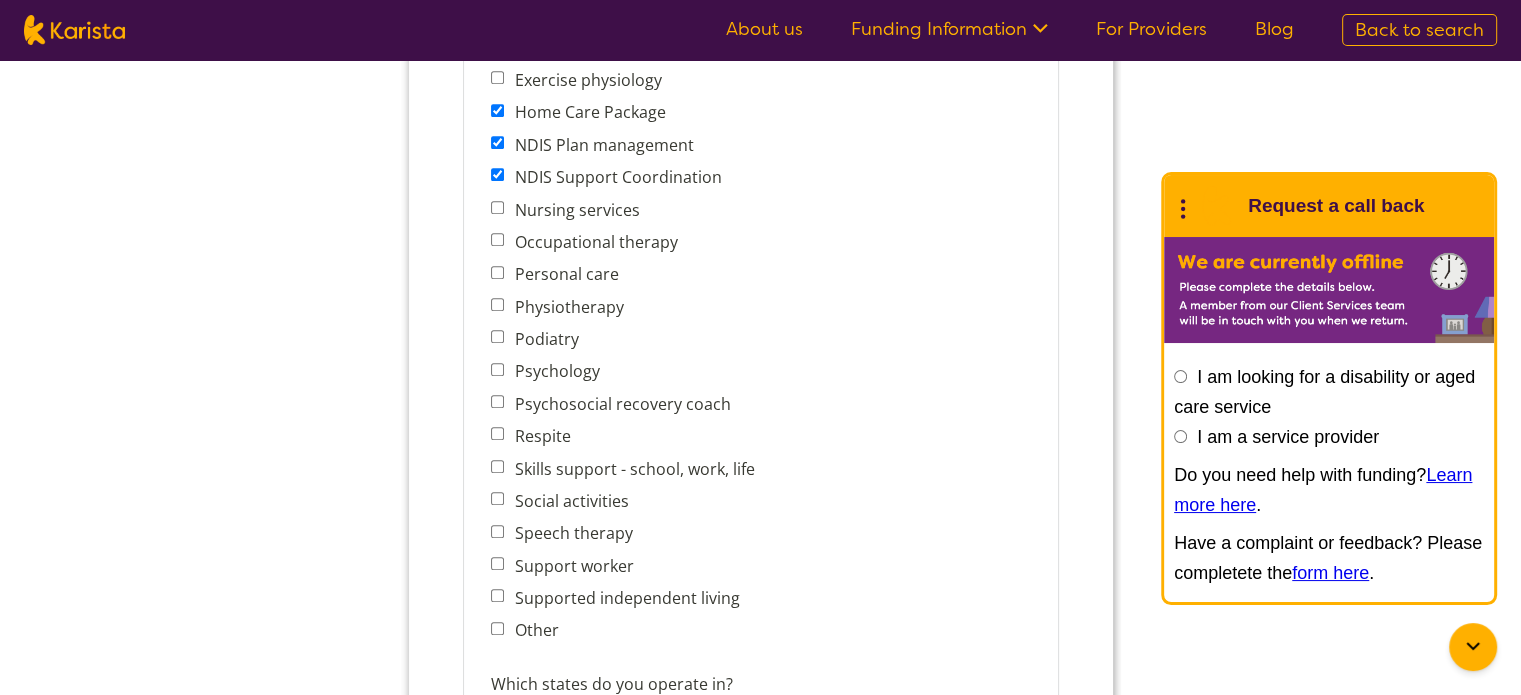 scroll, scrollTop: 1000, scrollLeft: 0, axis: vertical 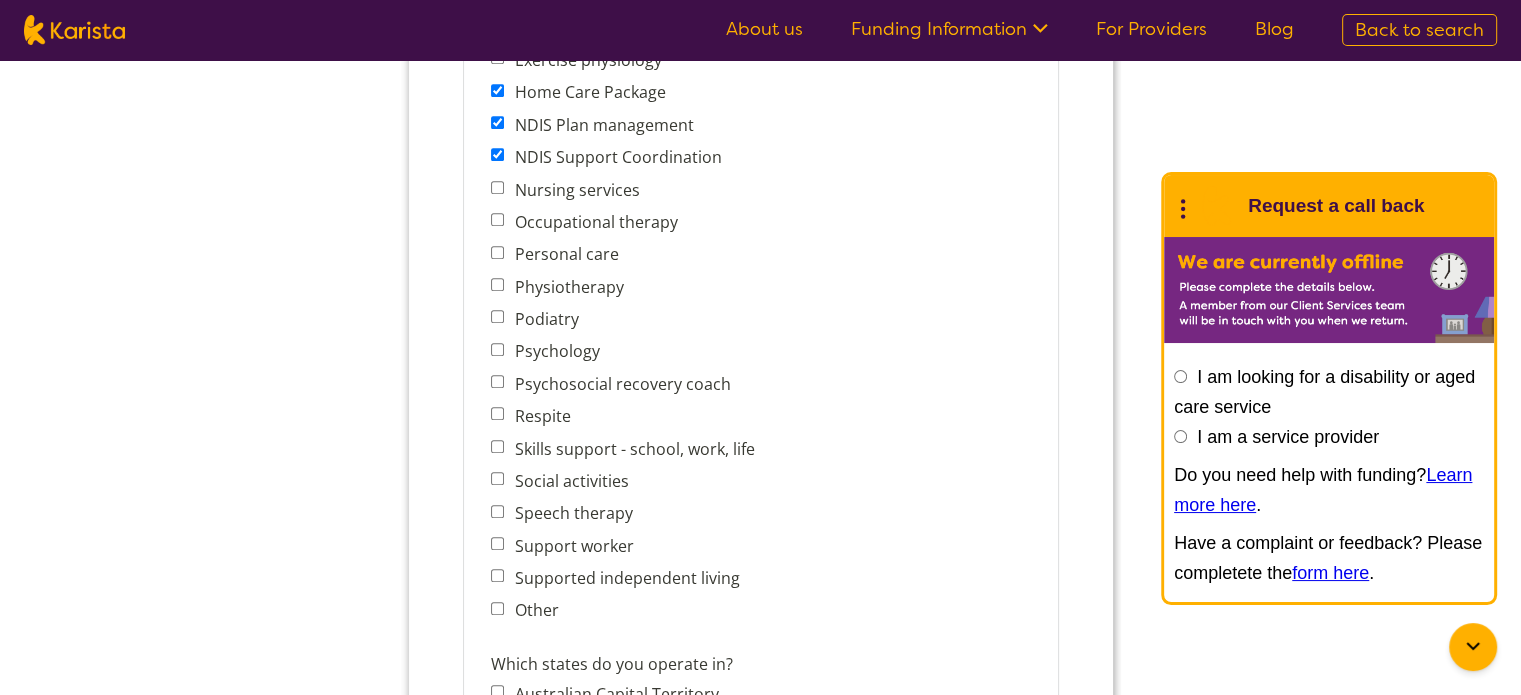 click on "Occupational therapy" at bounding box center [591, 222] 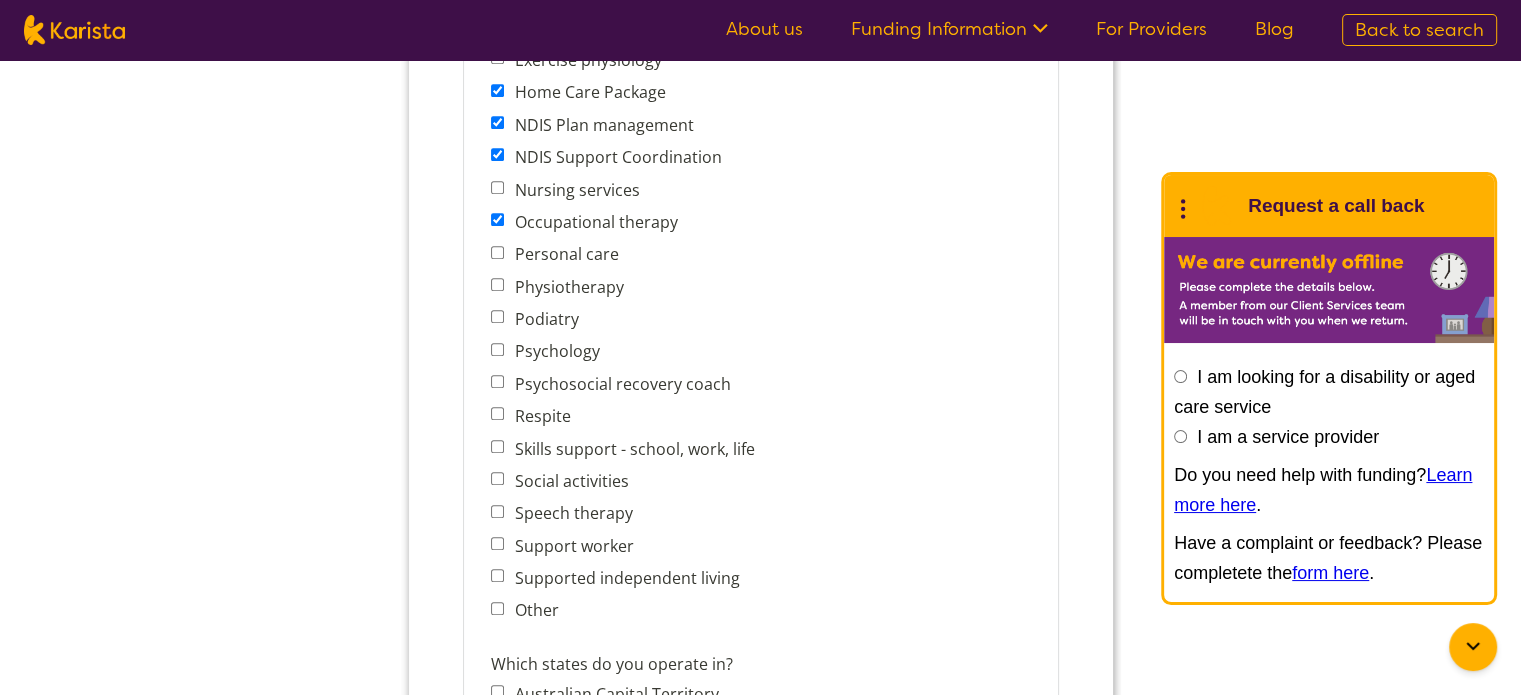 click on "Personal care" at bounding box center (562, 254) 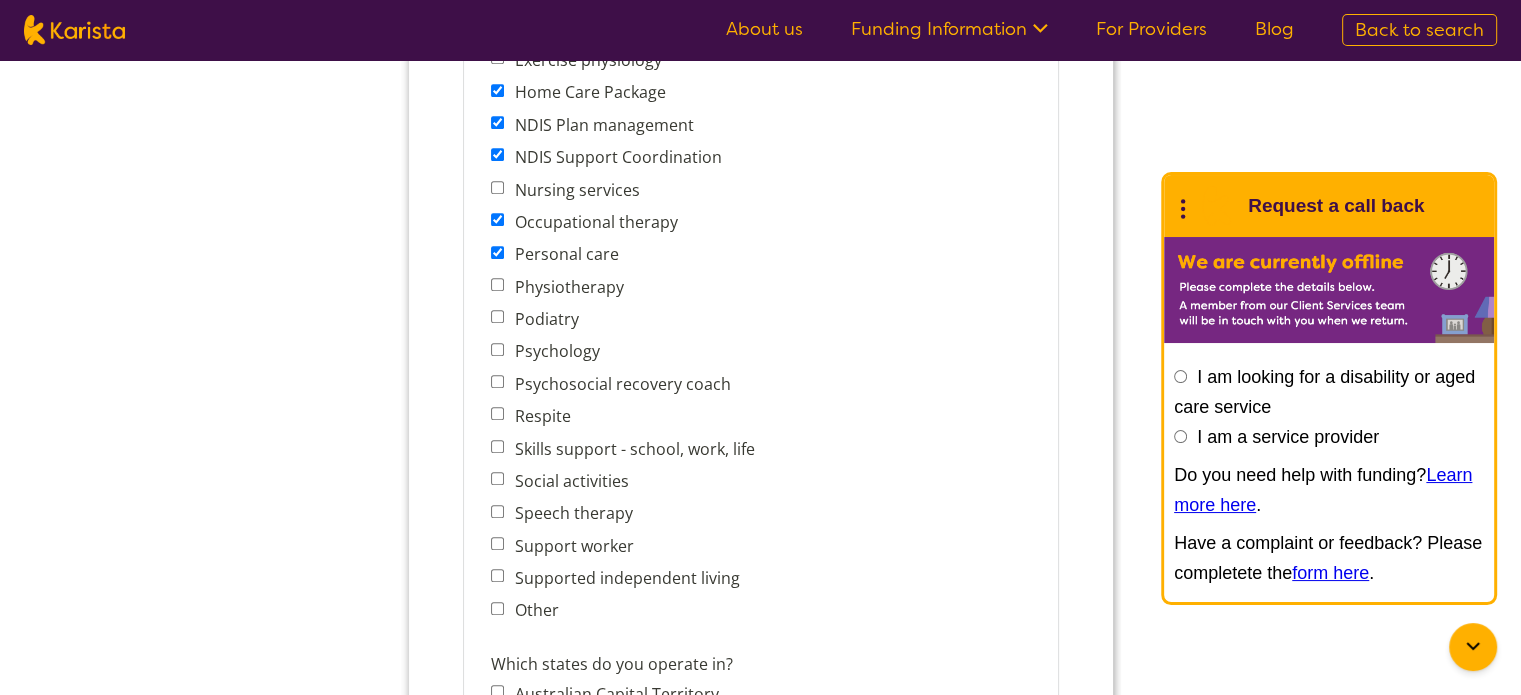 click on "Physiotherapy" at bounding box center (564, 287) 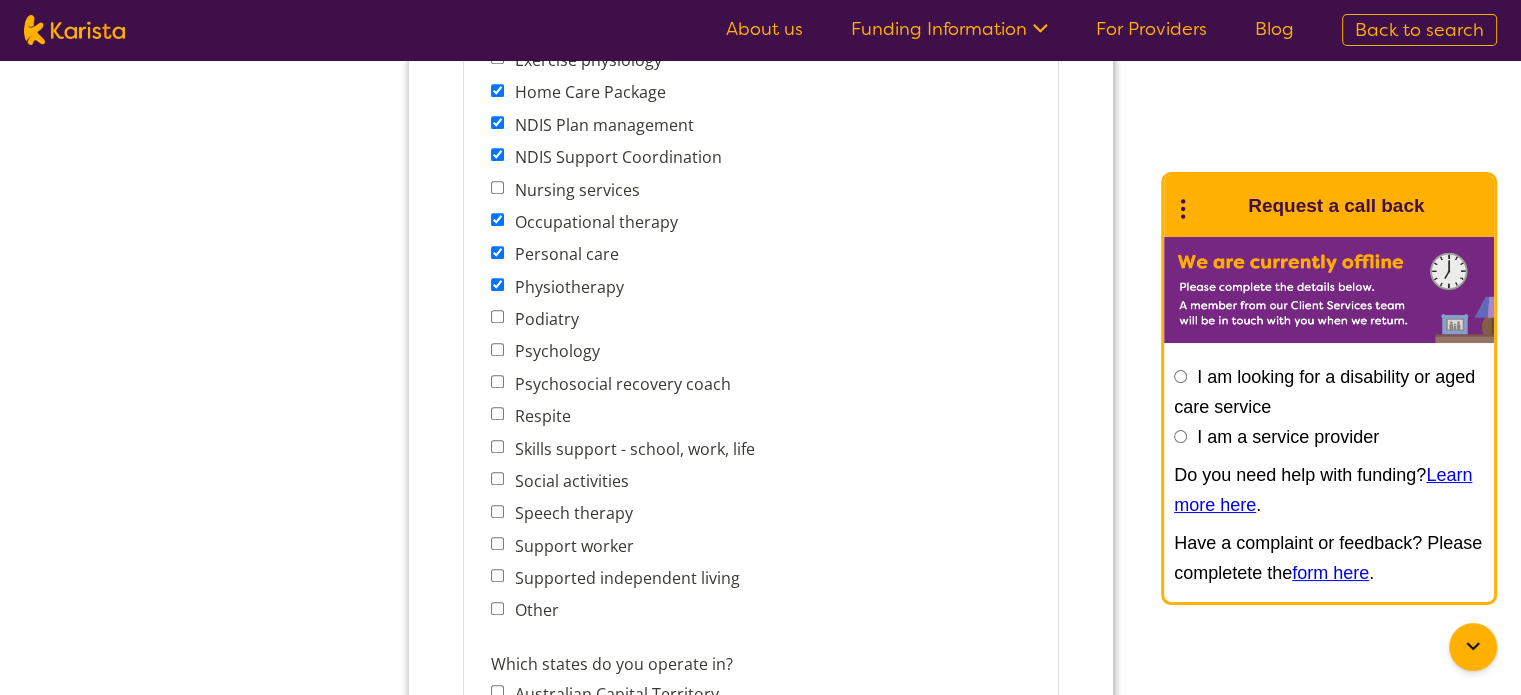 click on "Physiotherapy" at bounding box center (564, 287) 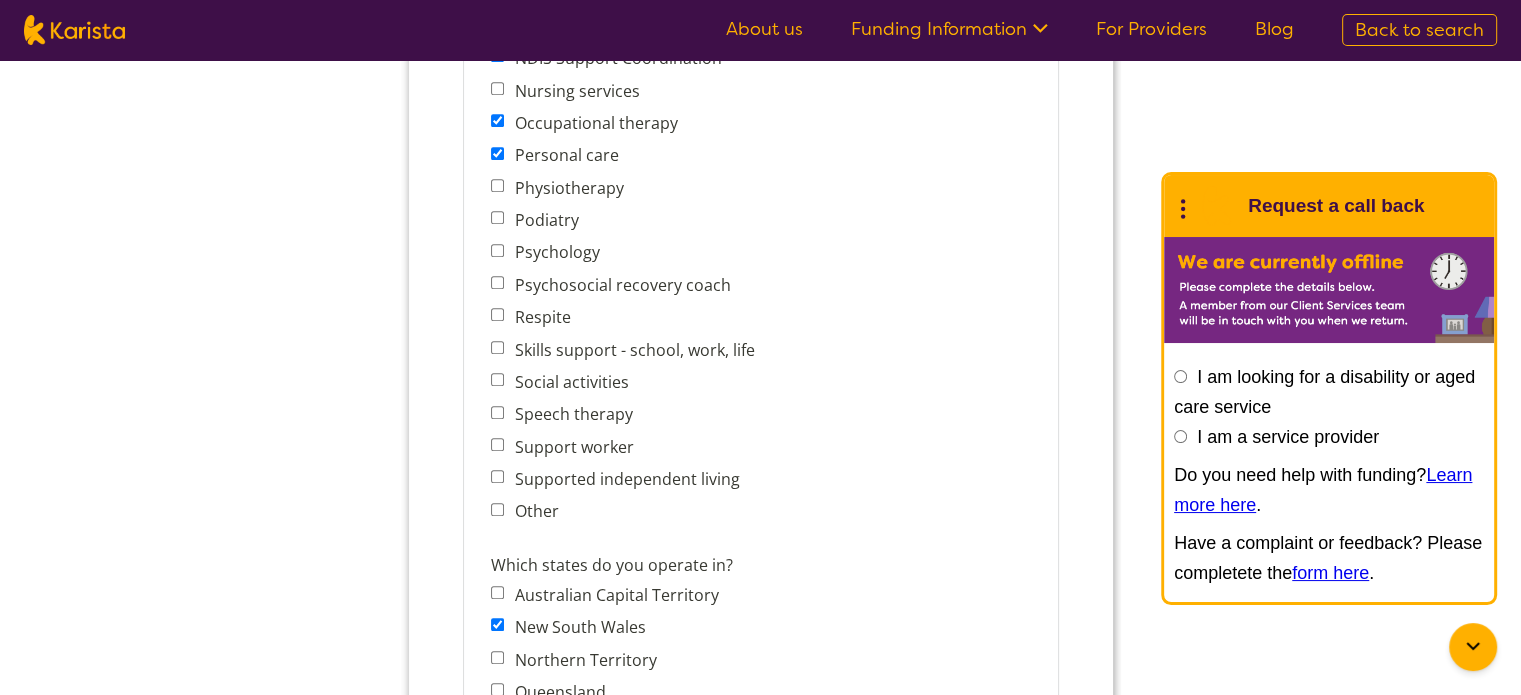 scroll, scrollTop: 1100, scrollLeft: 0, axis: vertical 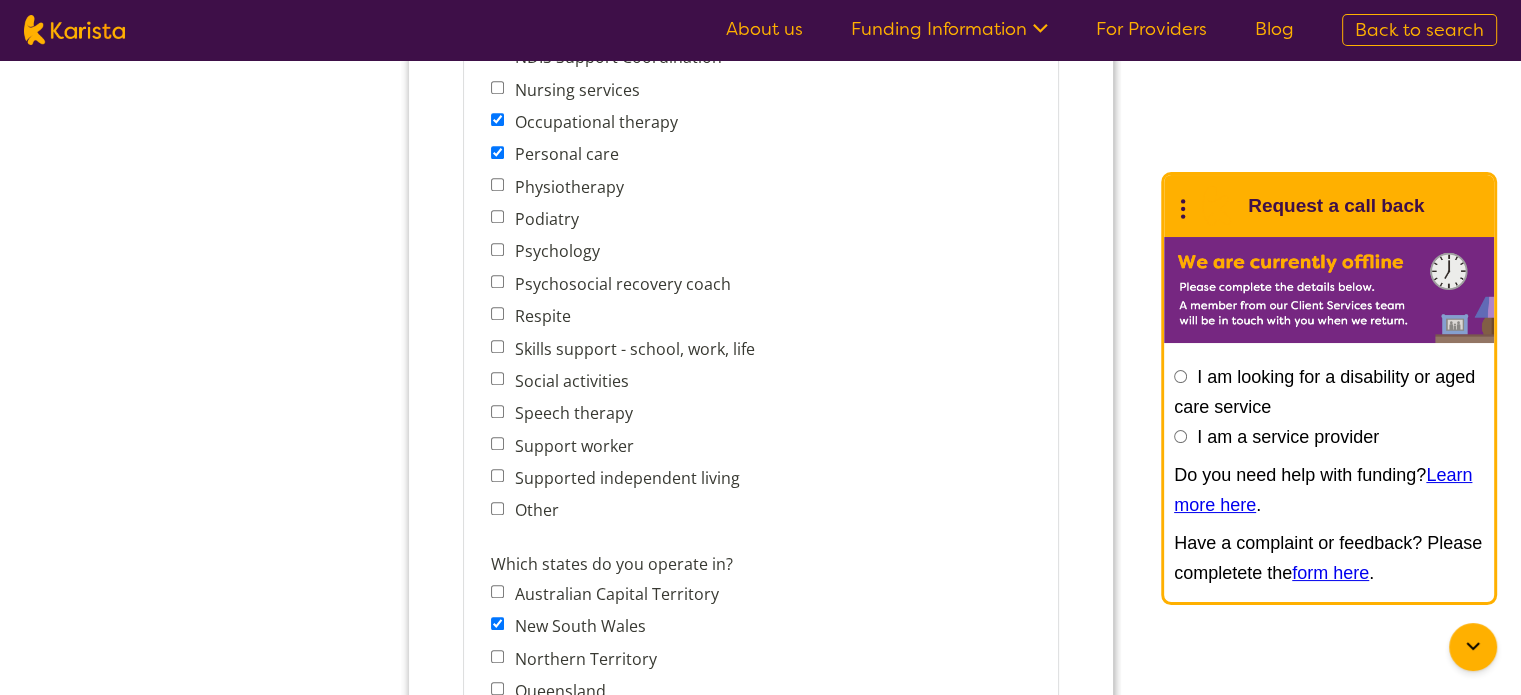 click on "Psychosocial recovery coach" at bounding box center [618, 284] 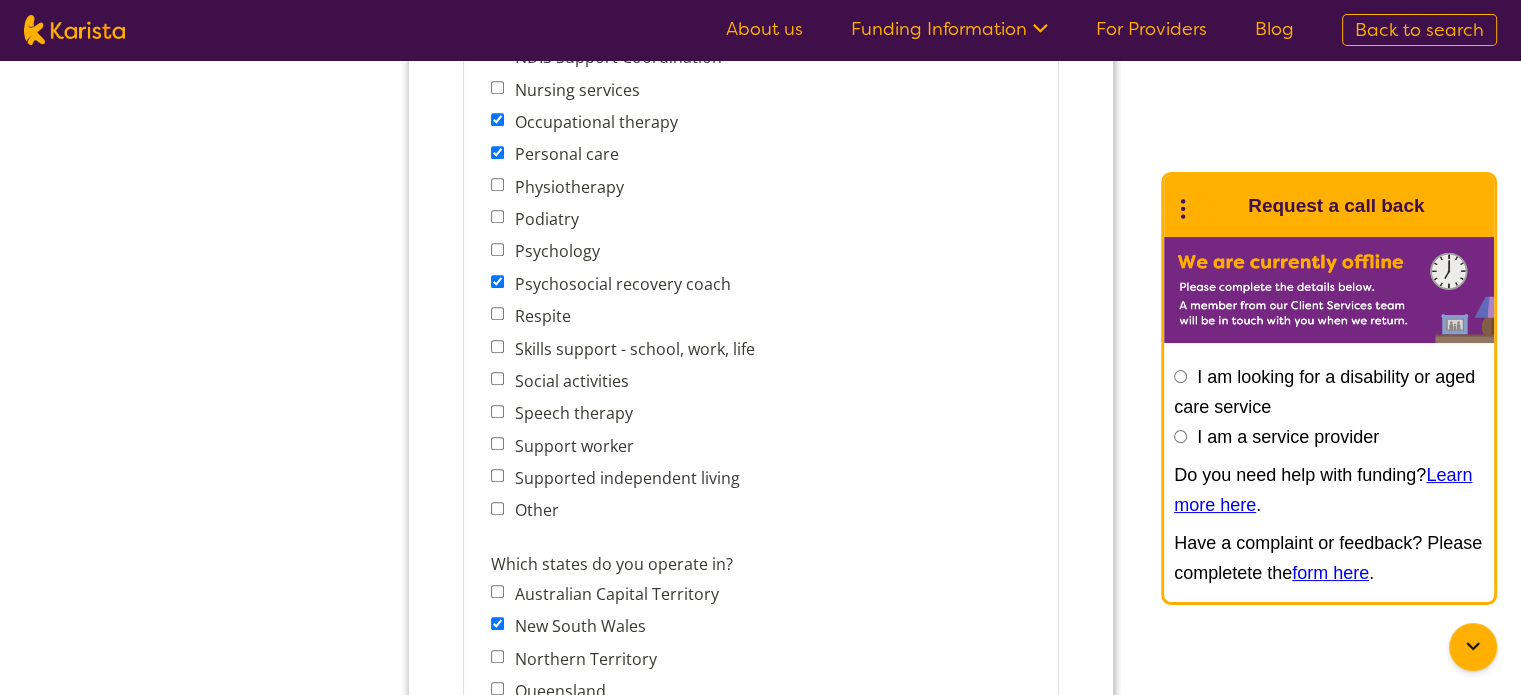 click on "Respite" at bounding box center [538, 316] 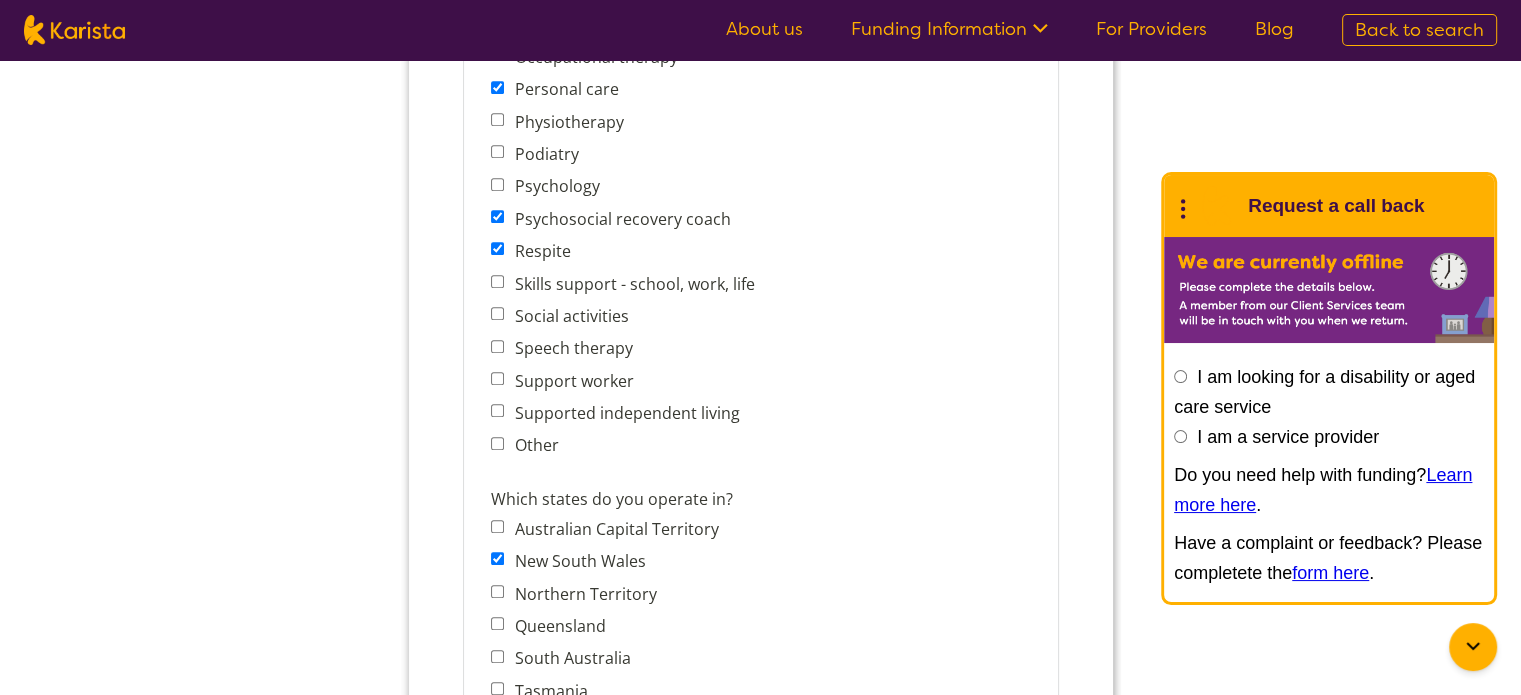 scroll, scrollTop: 1200, scrollLeft: 0, axis: vertical 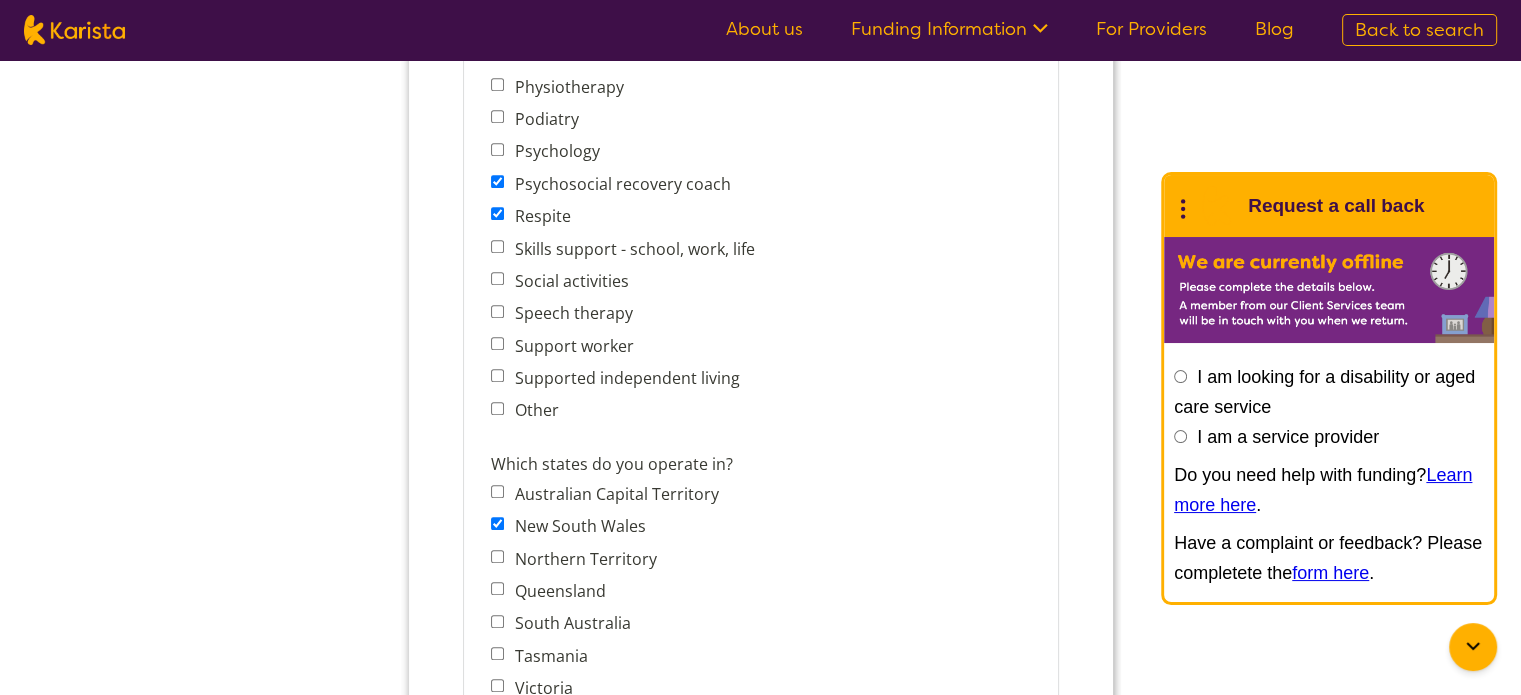 click on "Skills support - school, work, life" at bounding box center (630, 249) 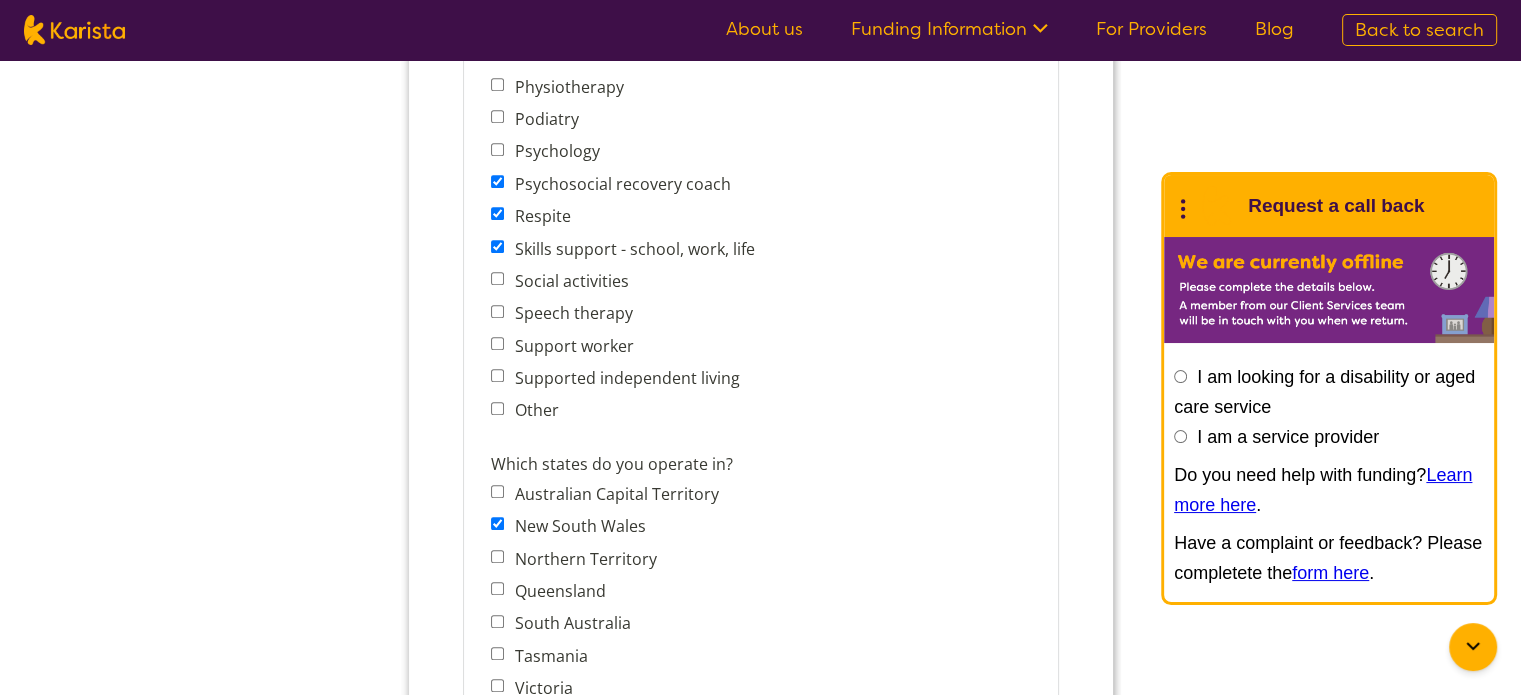 scroll, scrollTop: 1300, scrollLeft: 0, axis: vertical 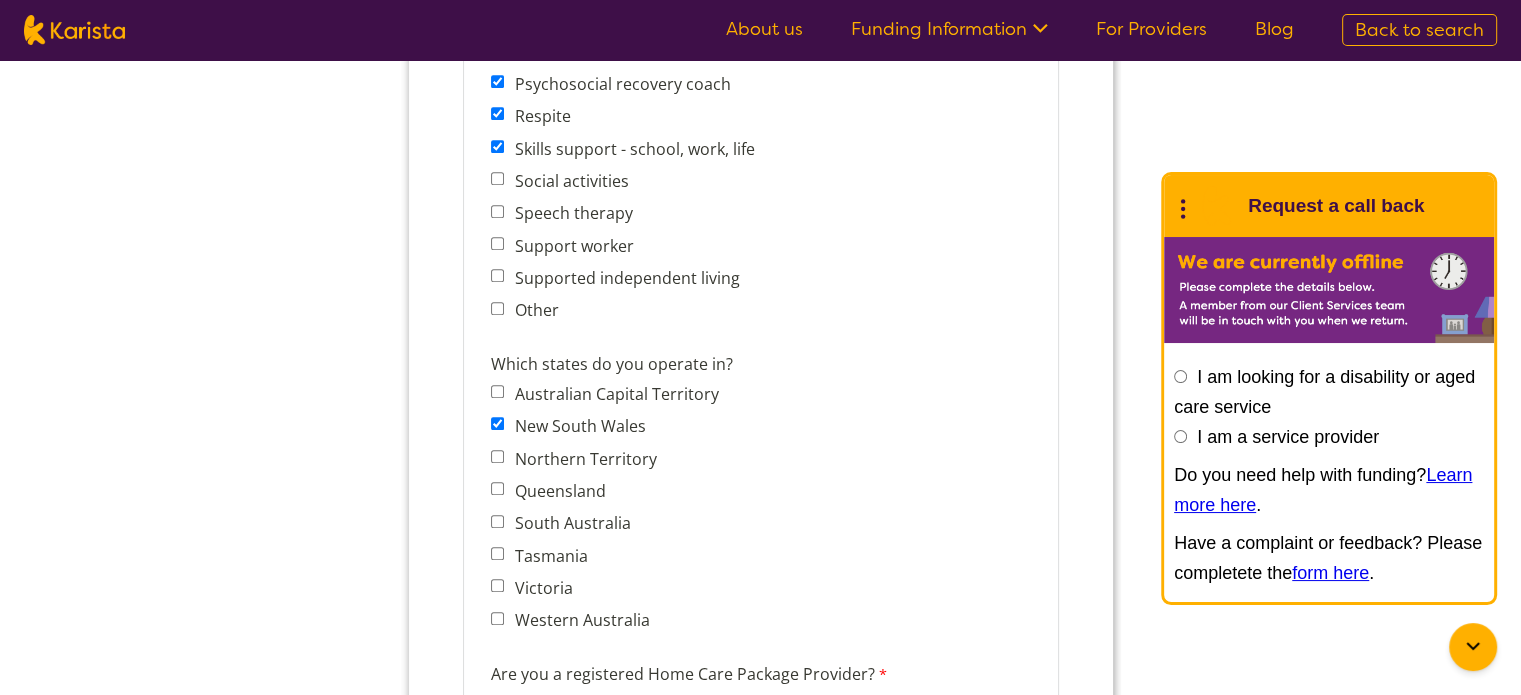 click on "Social activities" at bounding box center (567, 181) 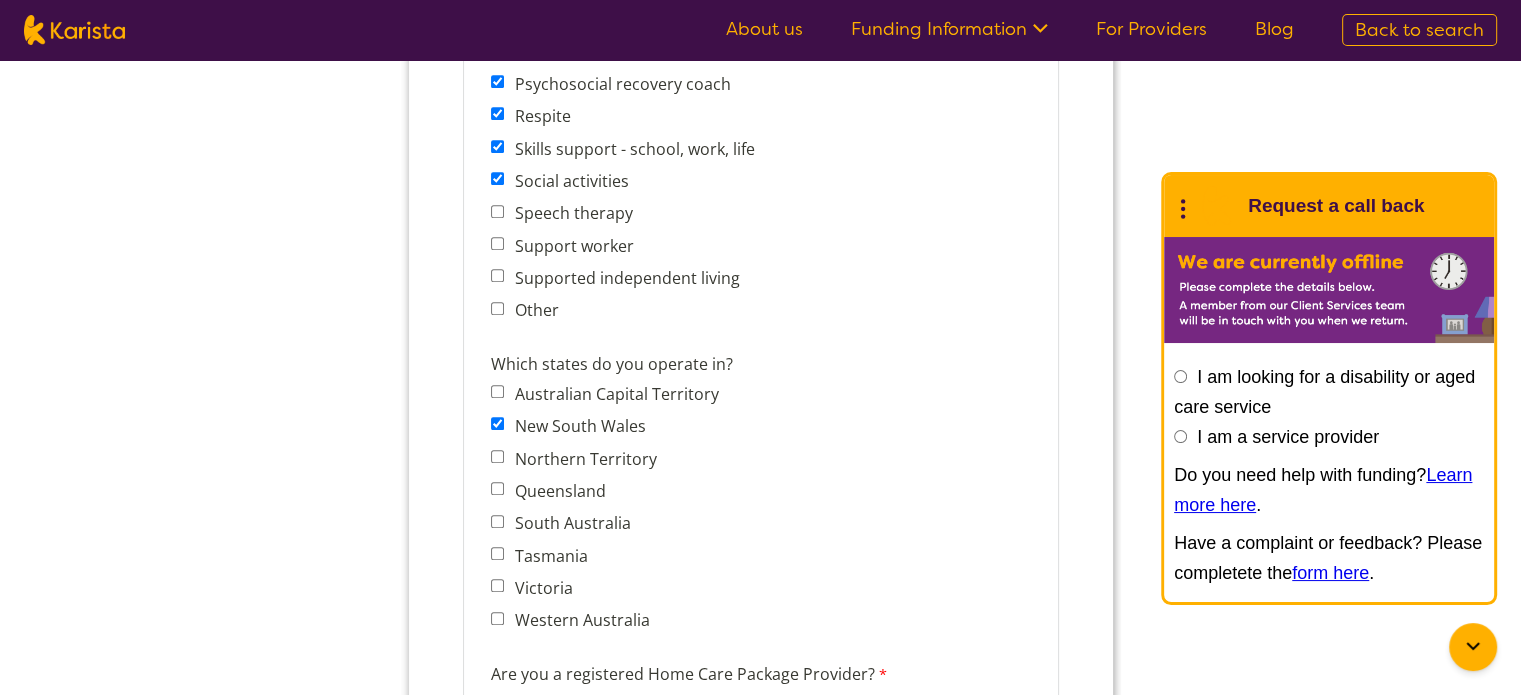 click on "Supported independent living" at bounding box center [622, 278] 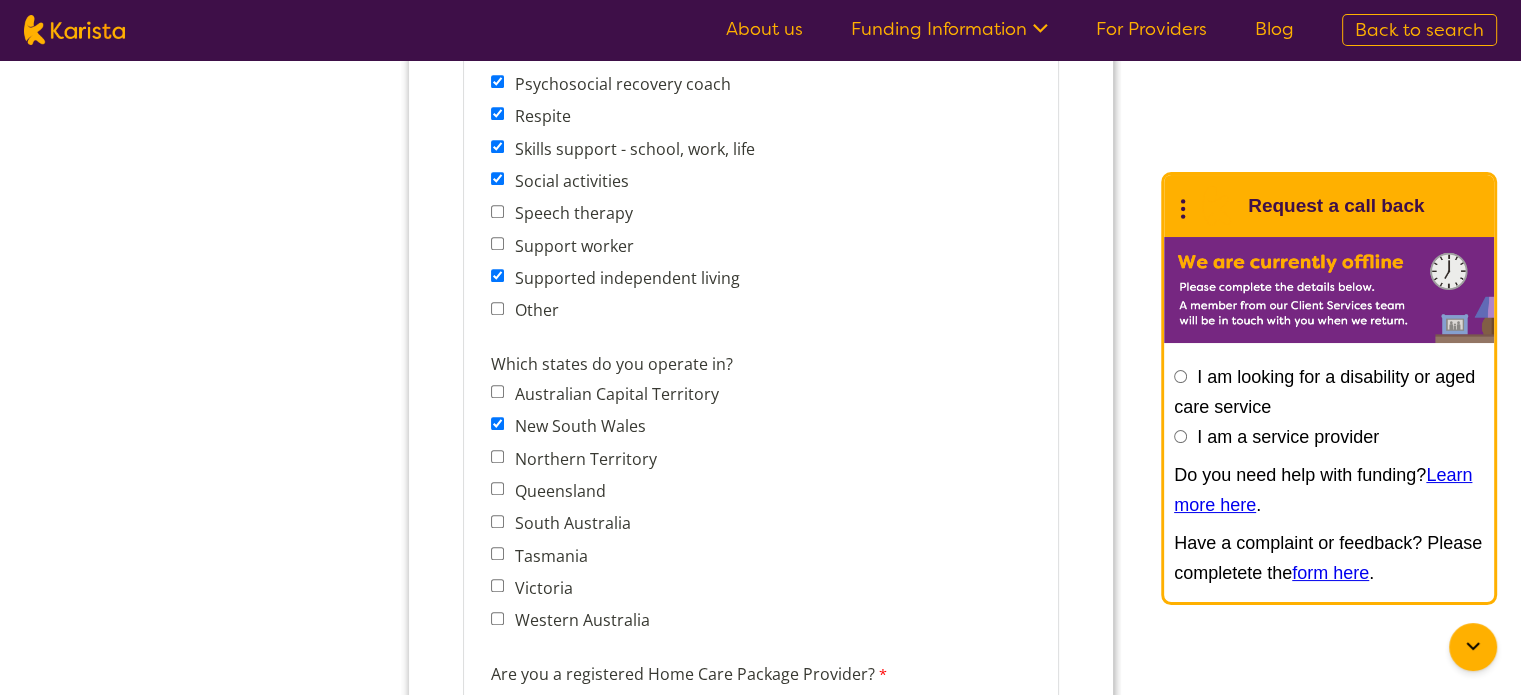 click on "Other" at bounding box center (532, 310) 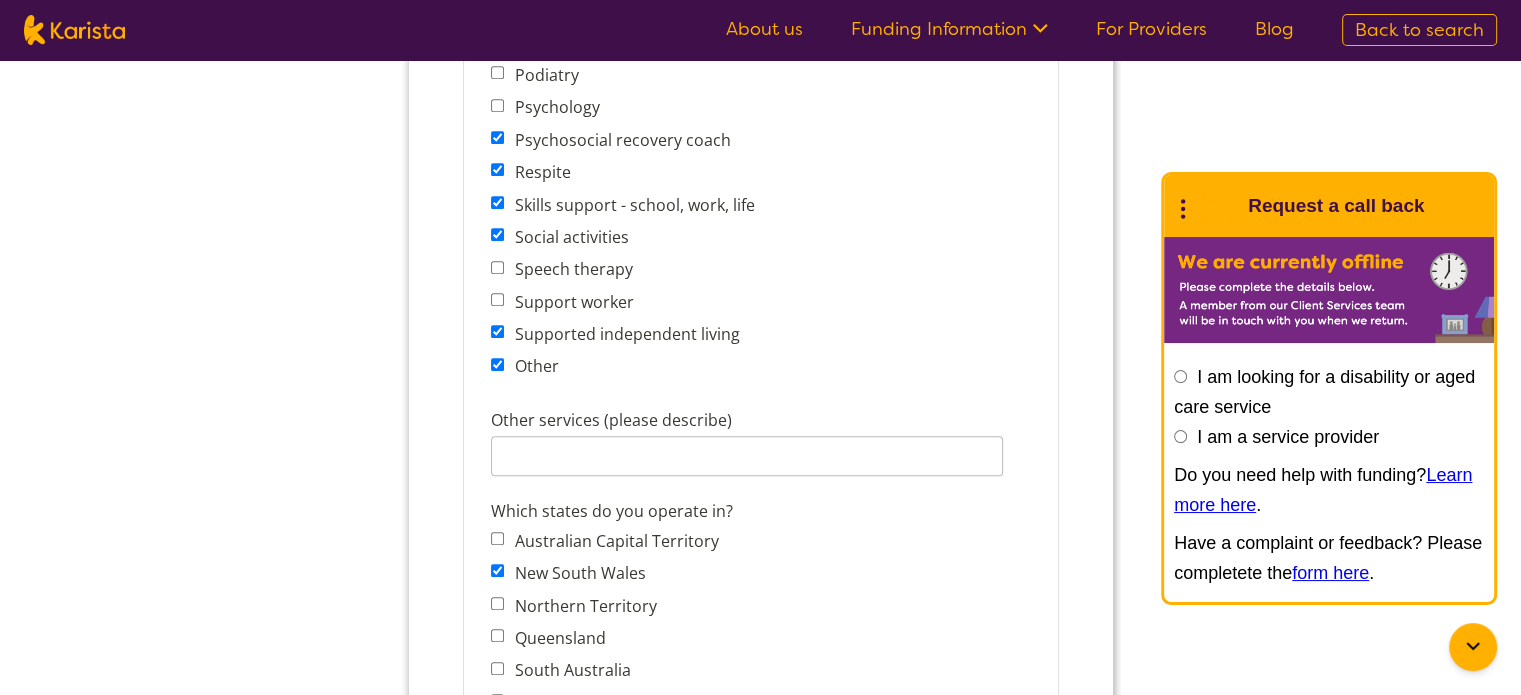 scroll, scrollTop: 1200, scrollLeft: 0, axis: vertical 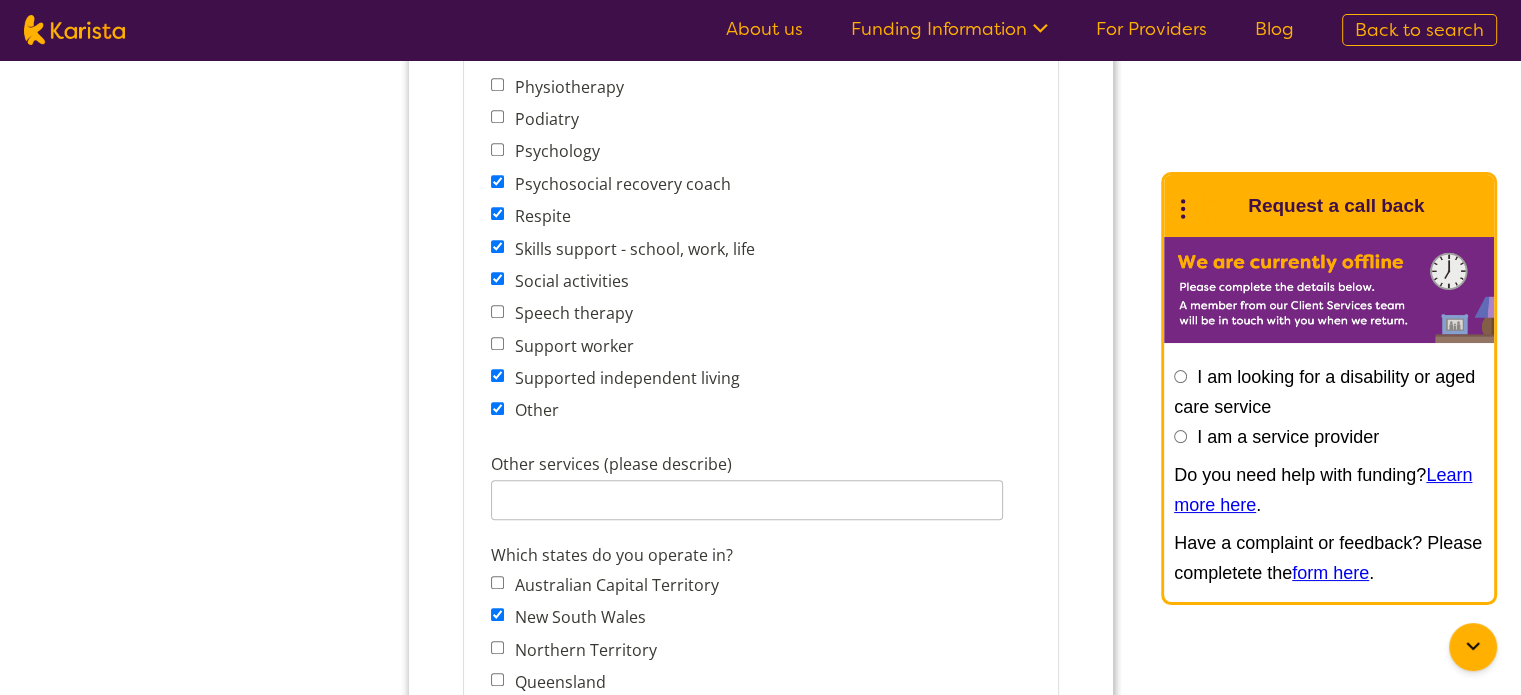 click on "Other" at bounding box center (532, 410) 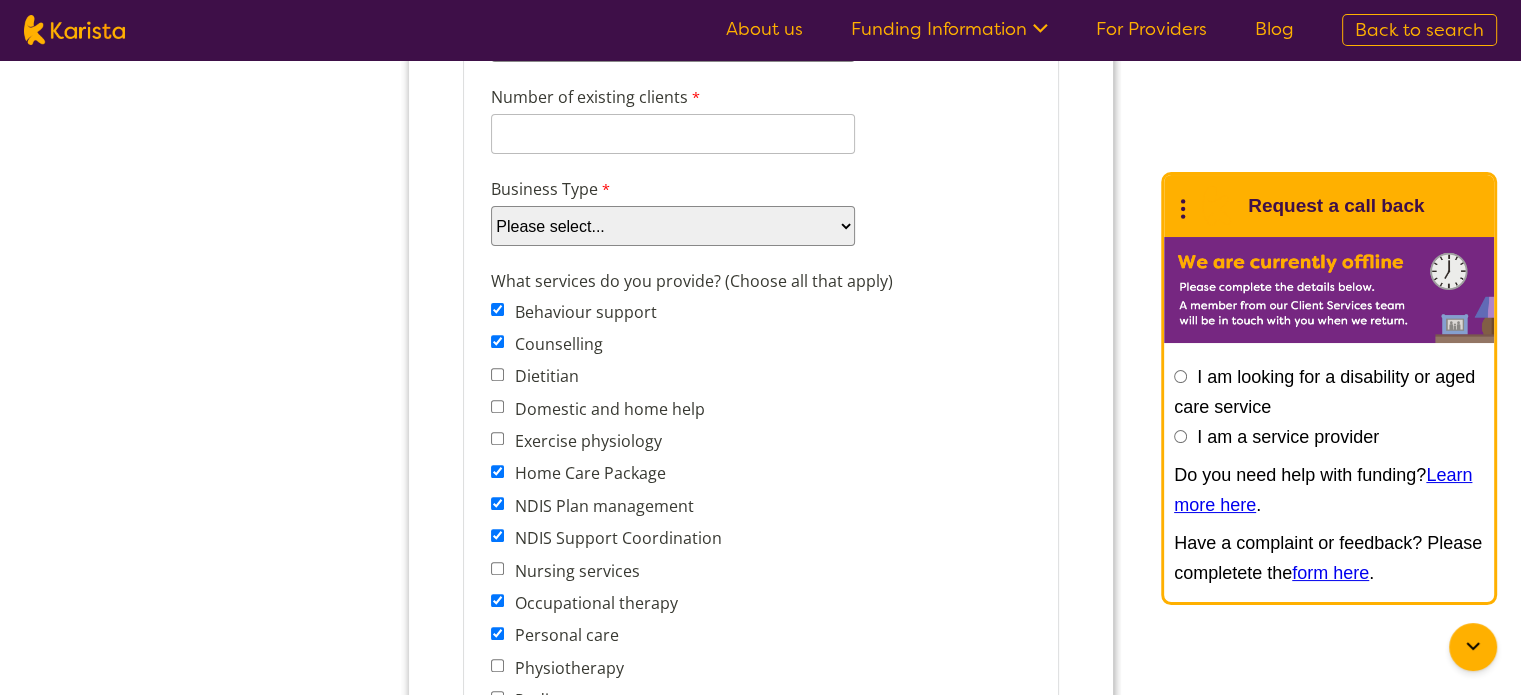 scroll, scrollTop: 500, scrollLeft: 0, axis: vertical 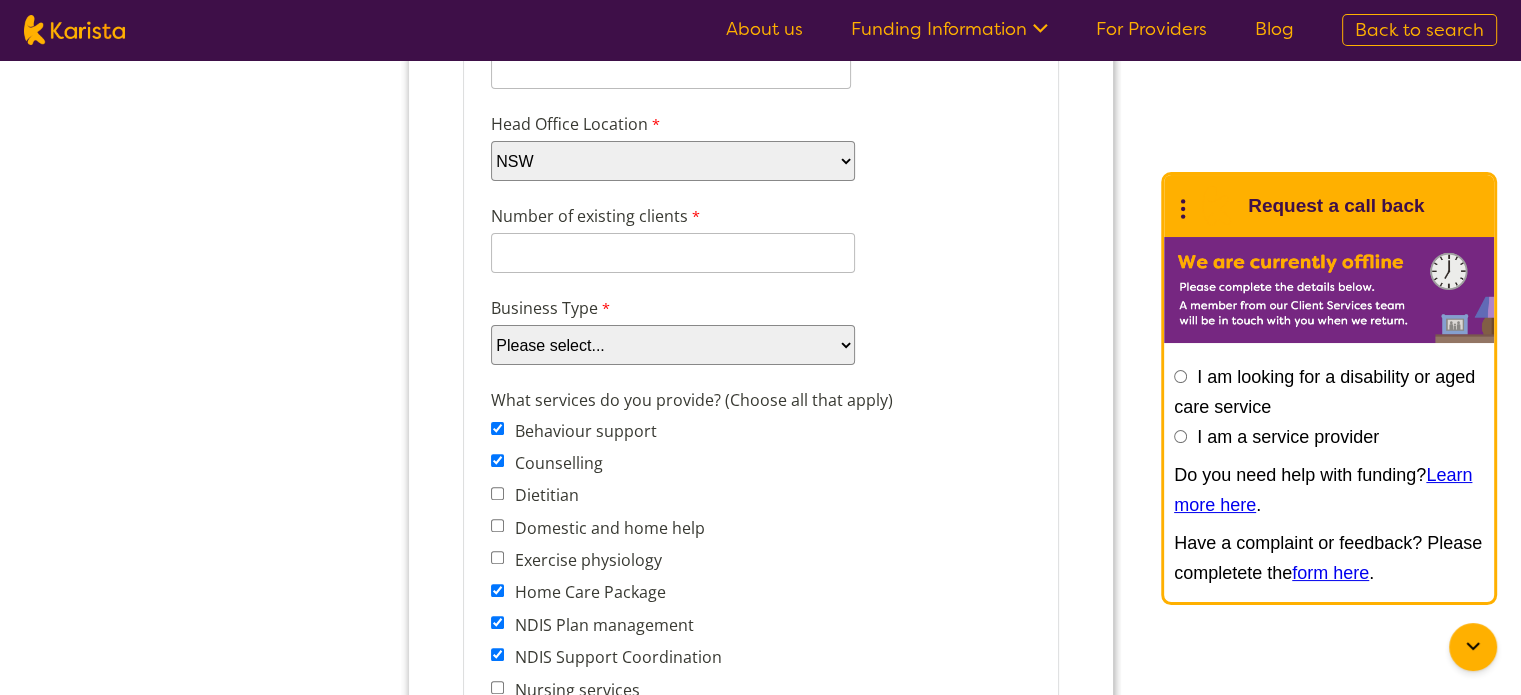 click on "Please select...
Company
Individual/Sole Trader
Other (please specify)" at bounding box center (672, 345) 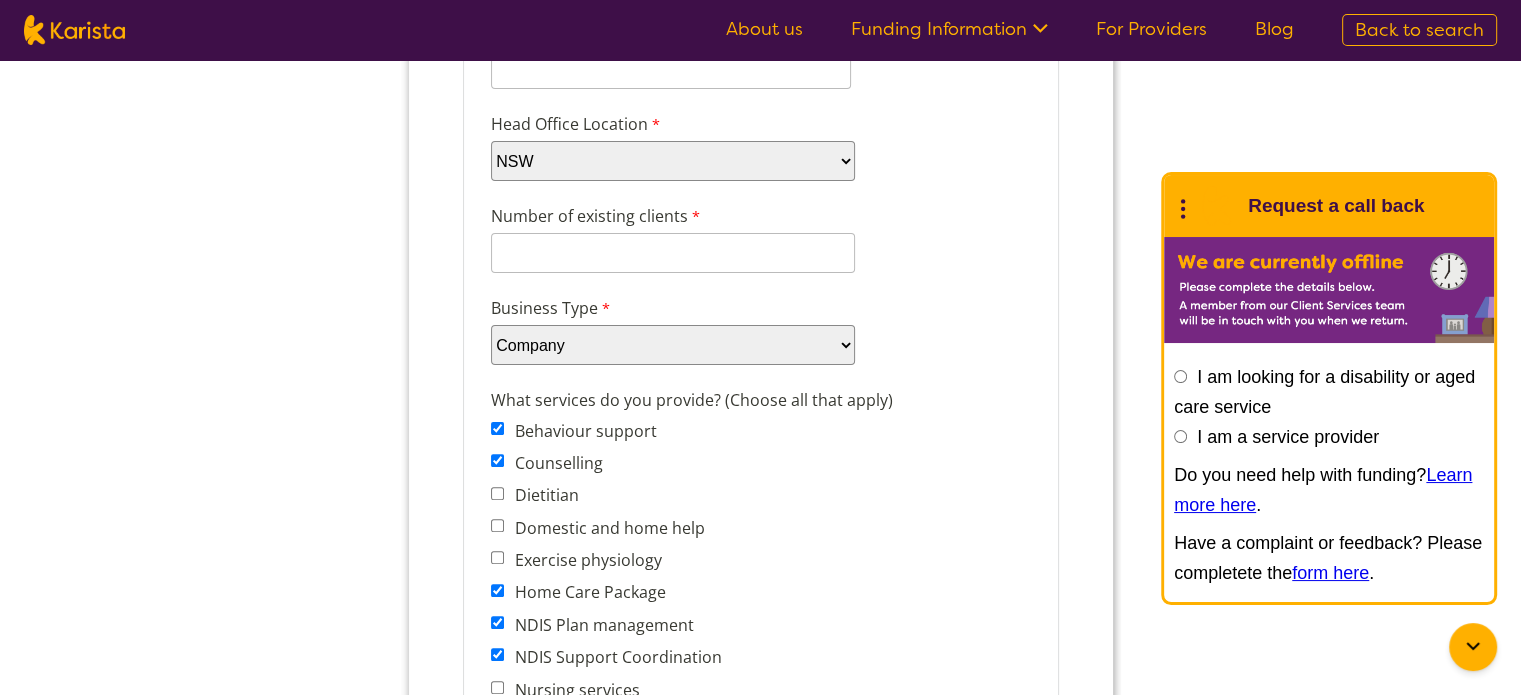 click on "Please select...
Company
Individual/Sole Trader
Other (please specify)" at bounding box center [672, 345] 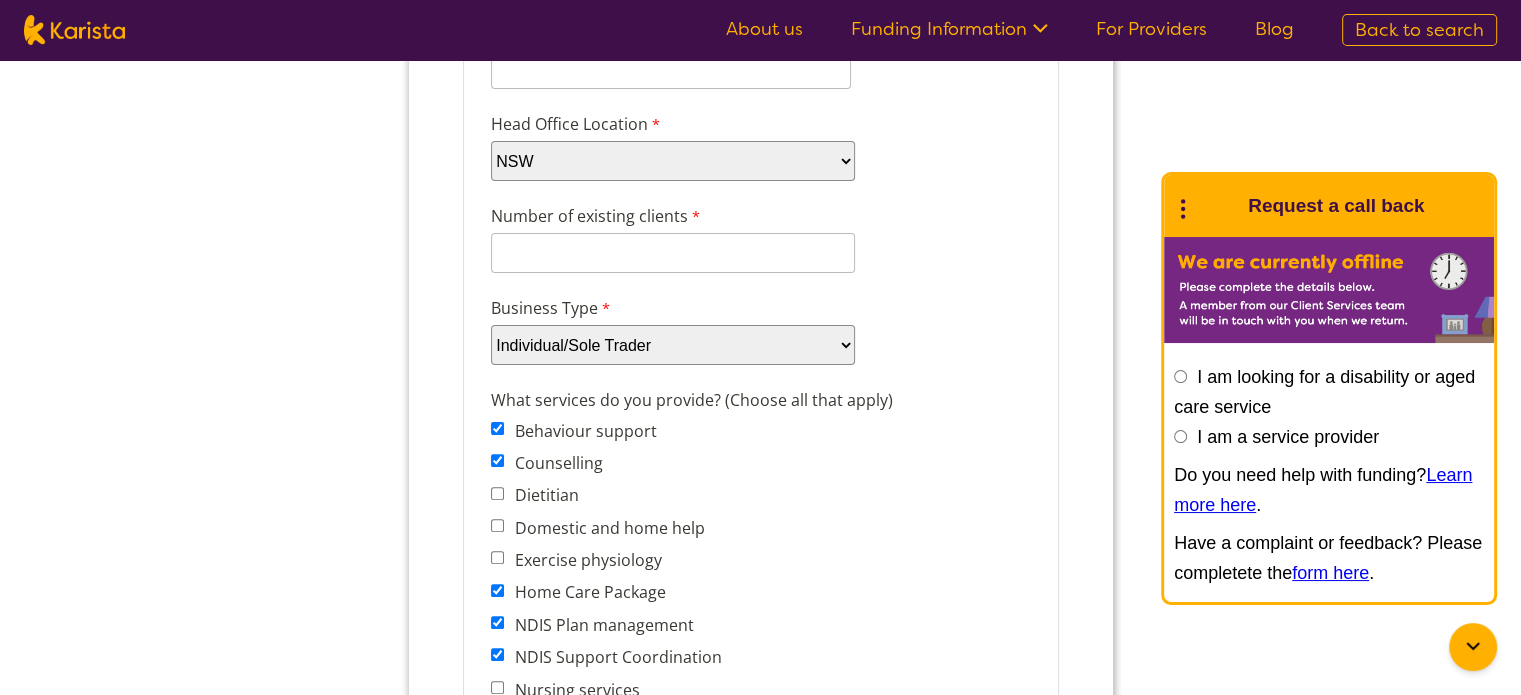 click on "Please select...
Company
Individual/Sole Trader
Other (please specify)" at bounding box center [672, 345] 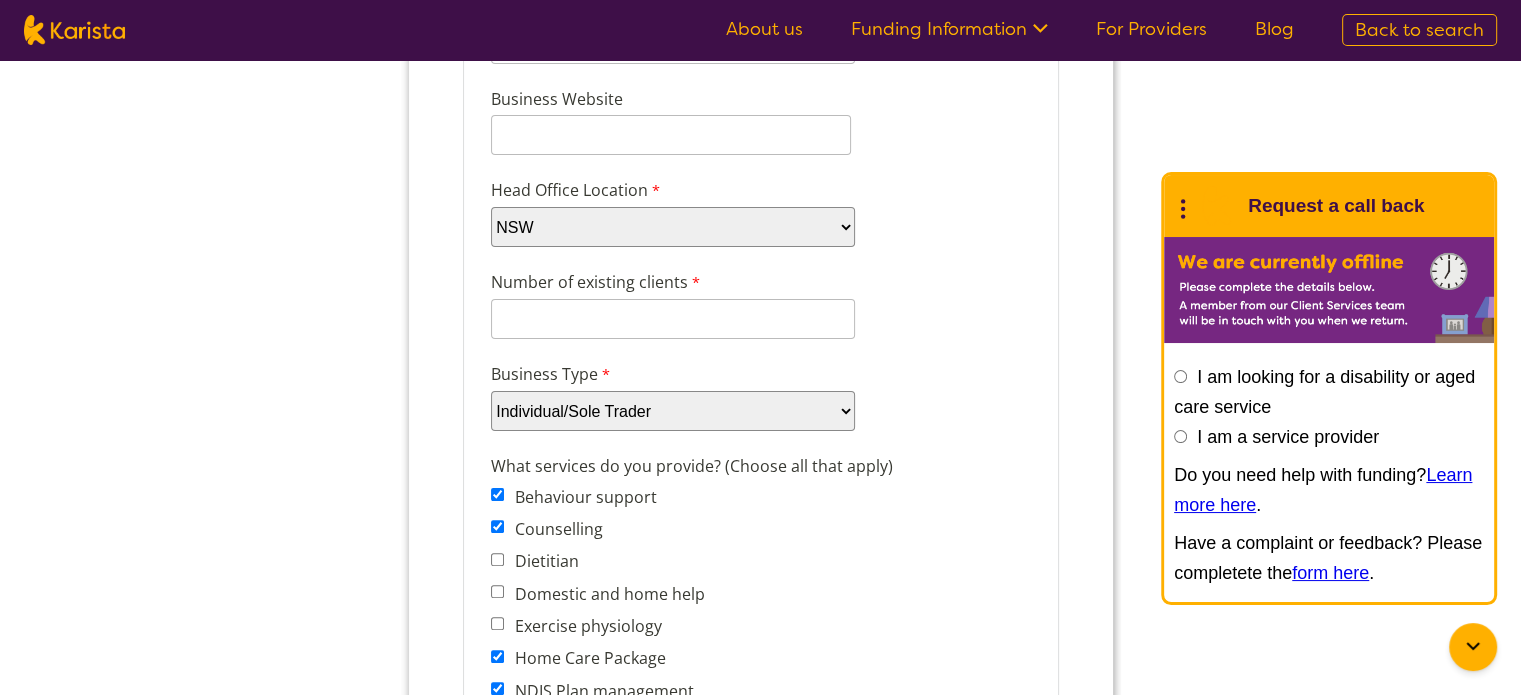 scroll, scrollTop: 400, scrollLeft: 0, axis: vertical 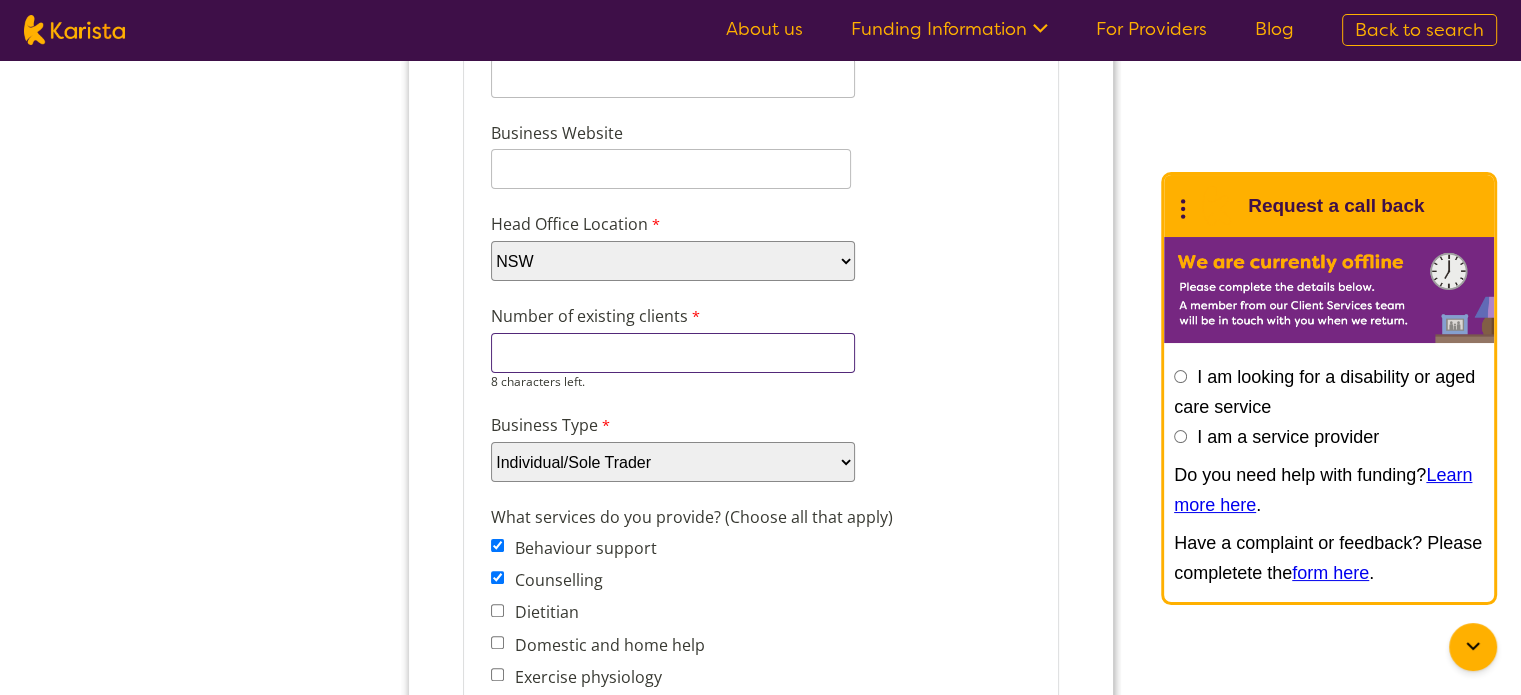 click on "Number of existing clients" at bounding box center (672, 353) 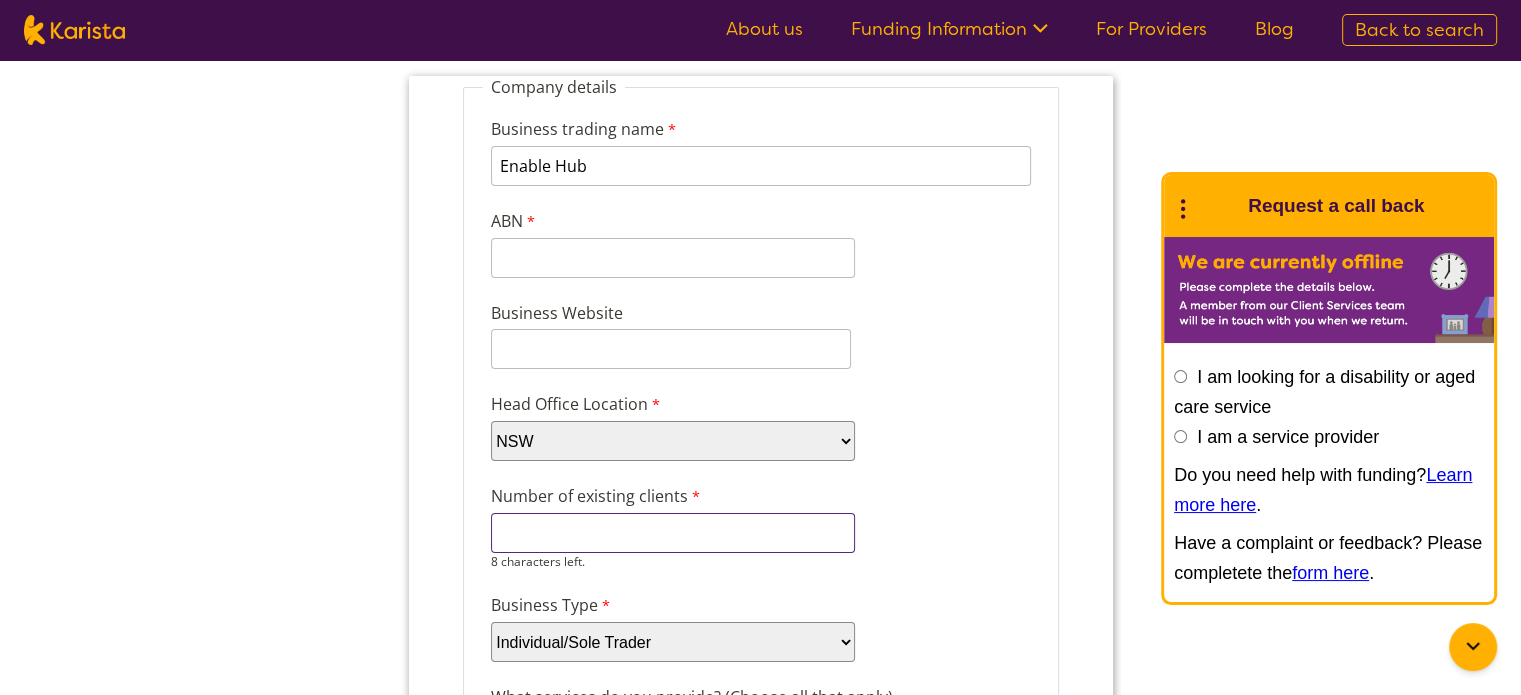 scroll, scrollTop: 200, scrollLeft: 0, axis: vertical 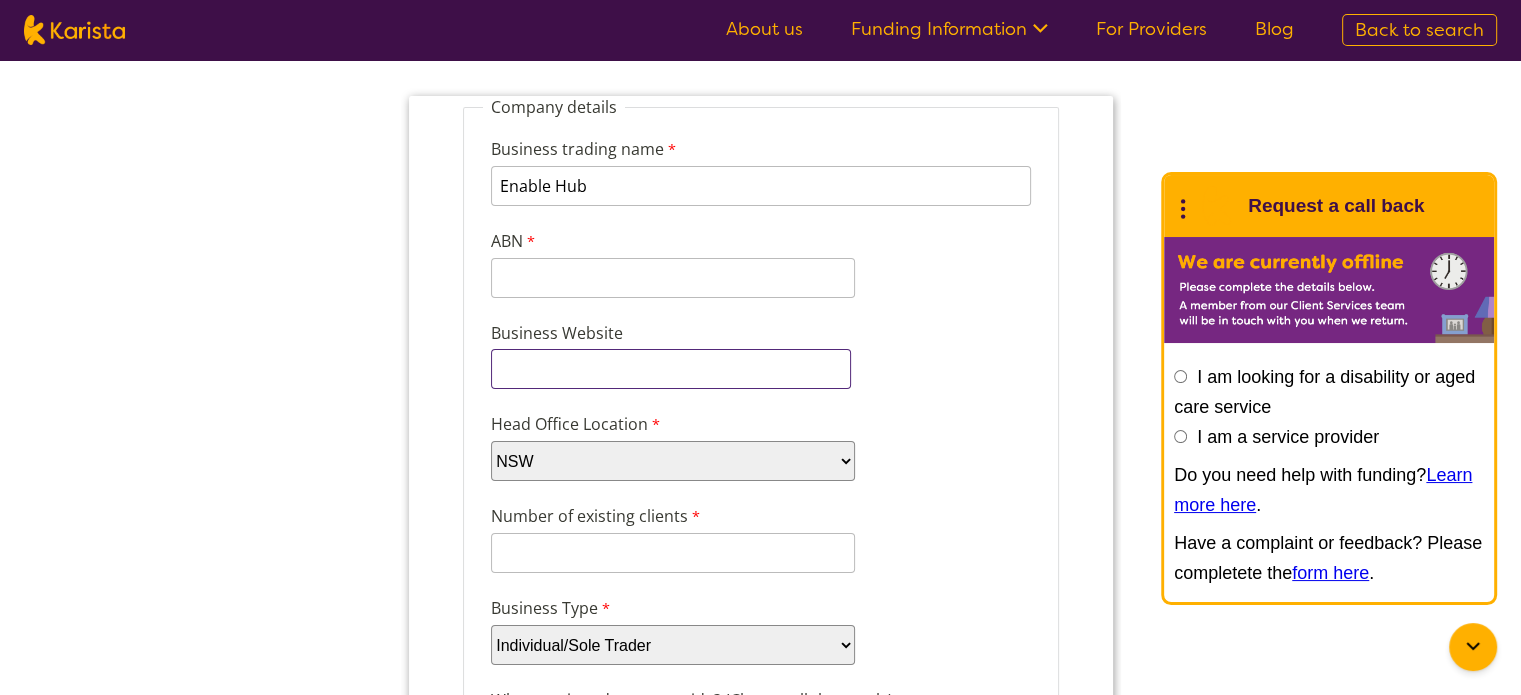 click on "Business Website" at bounding box center (670, 369) 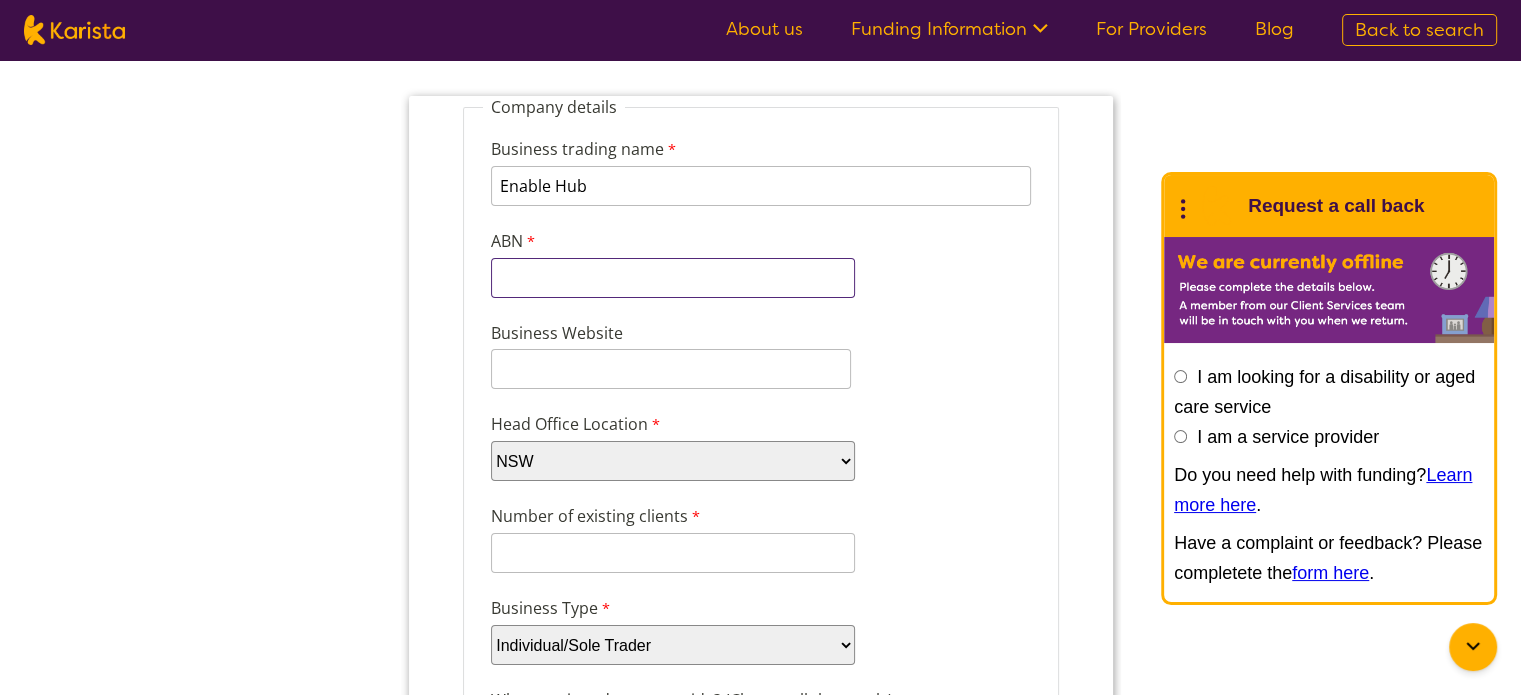 click on "ABN" at bounding box center [672, 278] 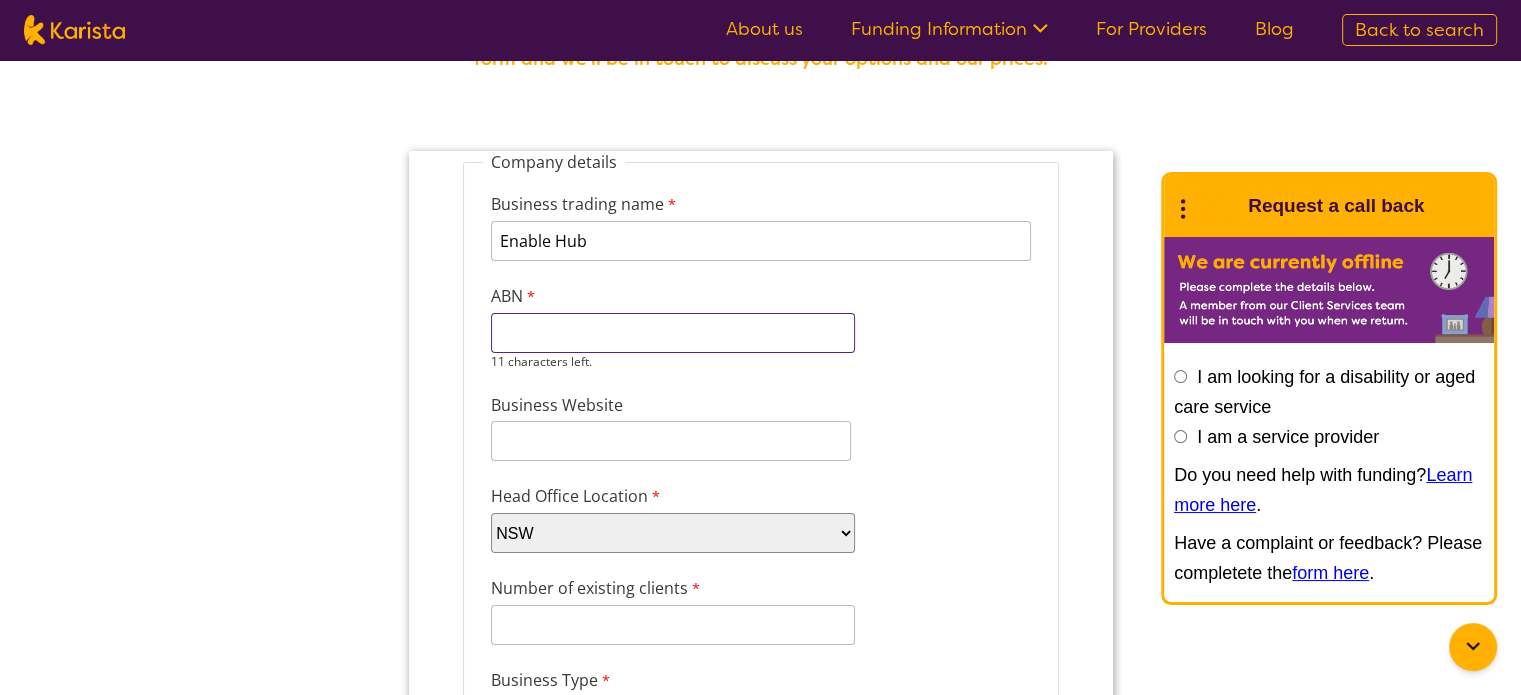 scroll, scrollTop: 100, scrollLeft: 0, axis: vertical 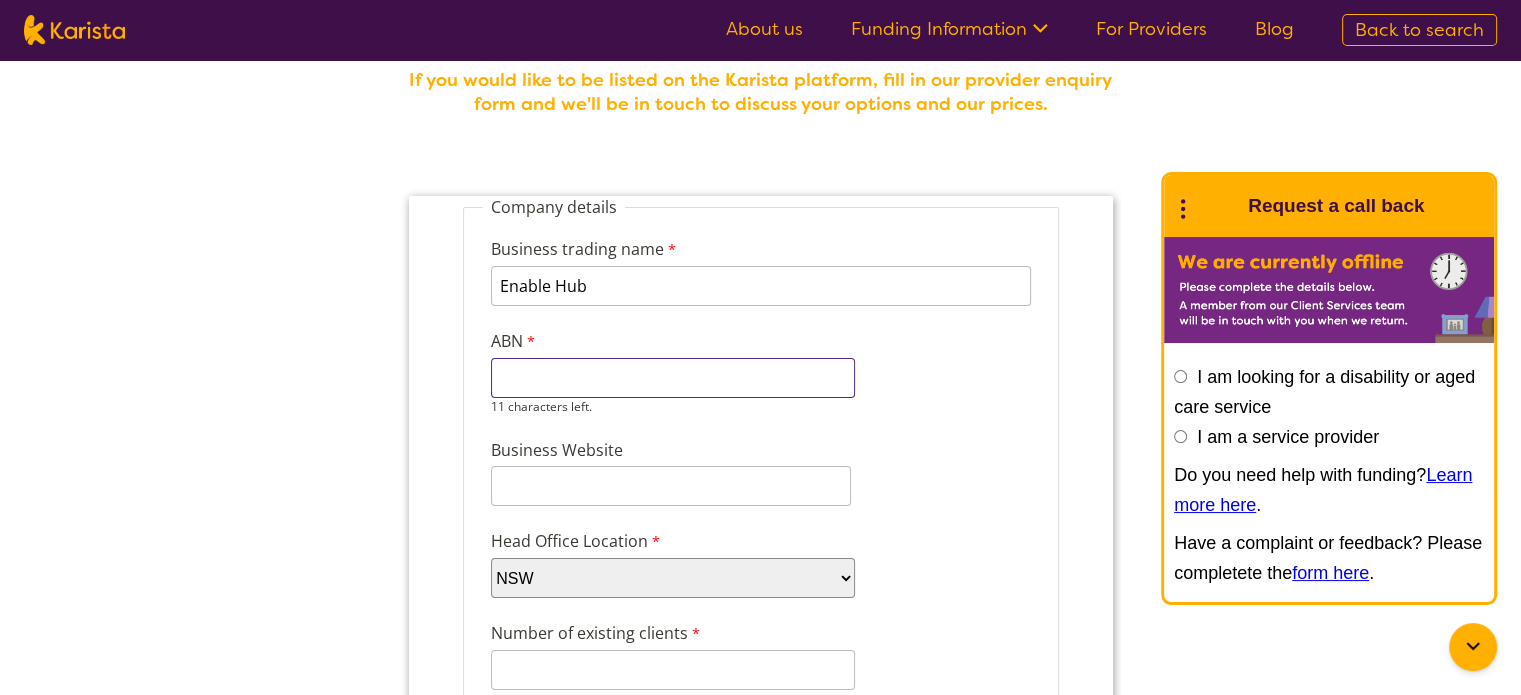 paste on "7464463337" 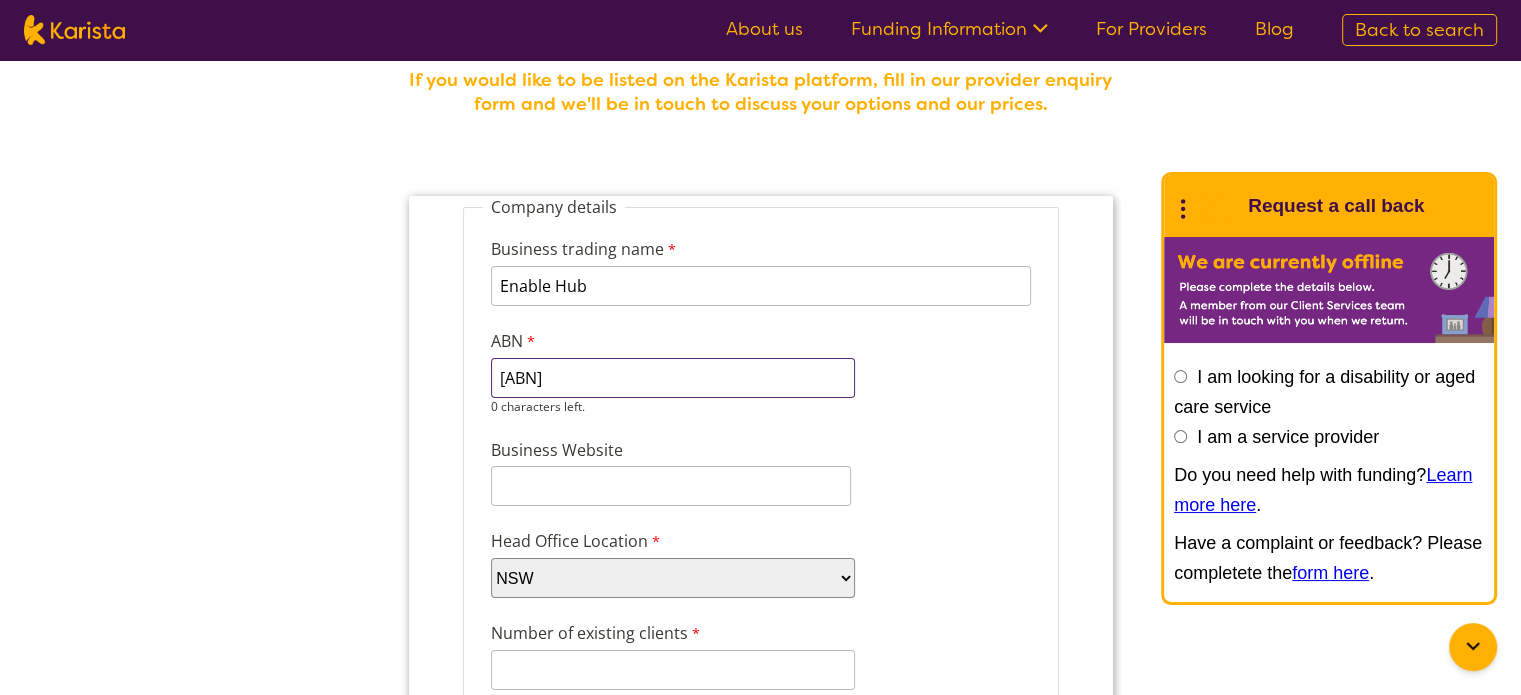click on "7464463337" at bounding box center (672, 378) 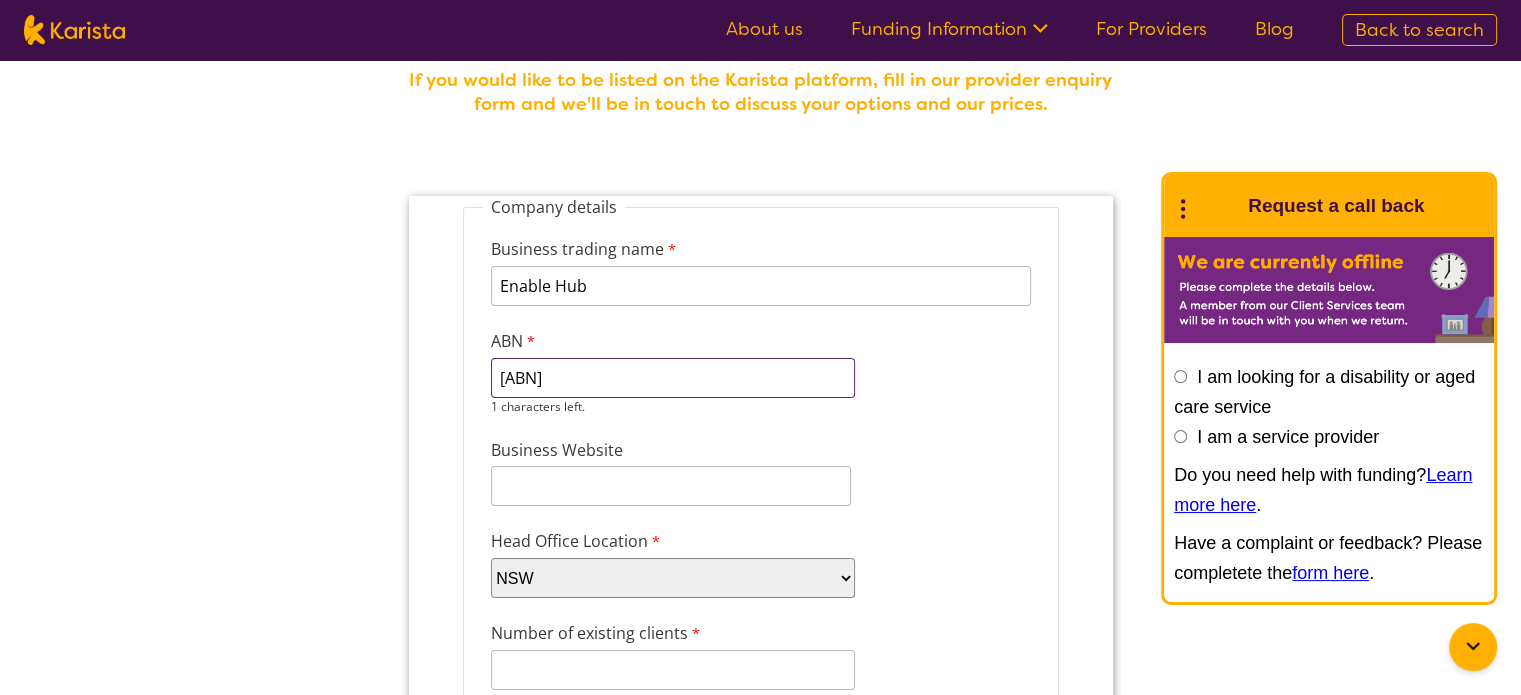 type on "7464463337" 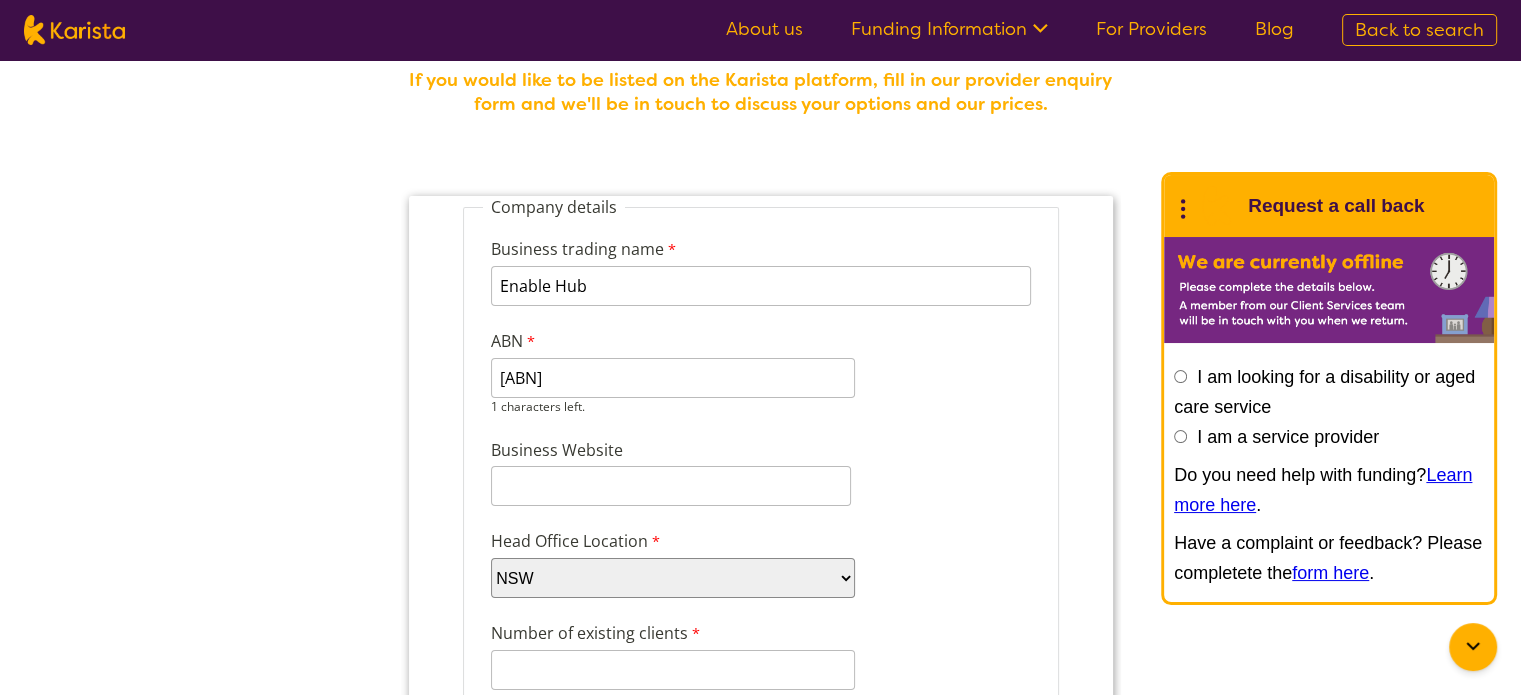 click on "Business trading name Enable Hub 245 characters left.
ABN 7464463337 1 characters left." at bounding box center (760, 318) 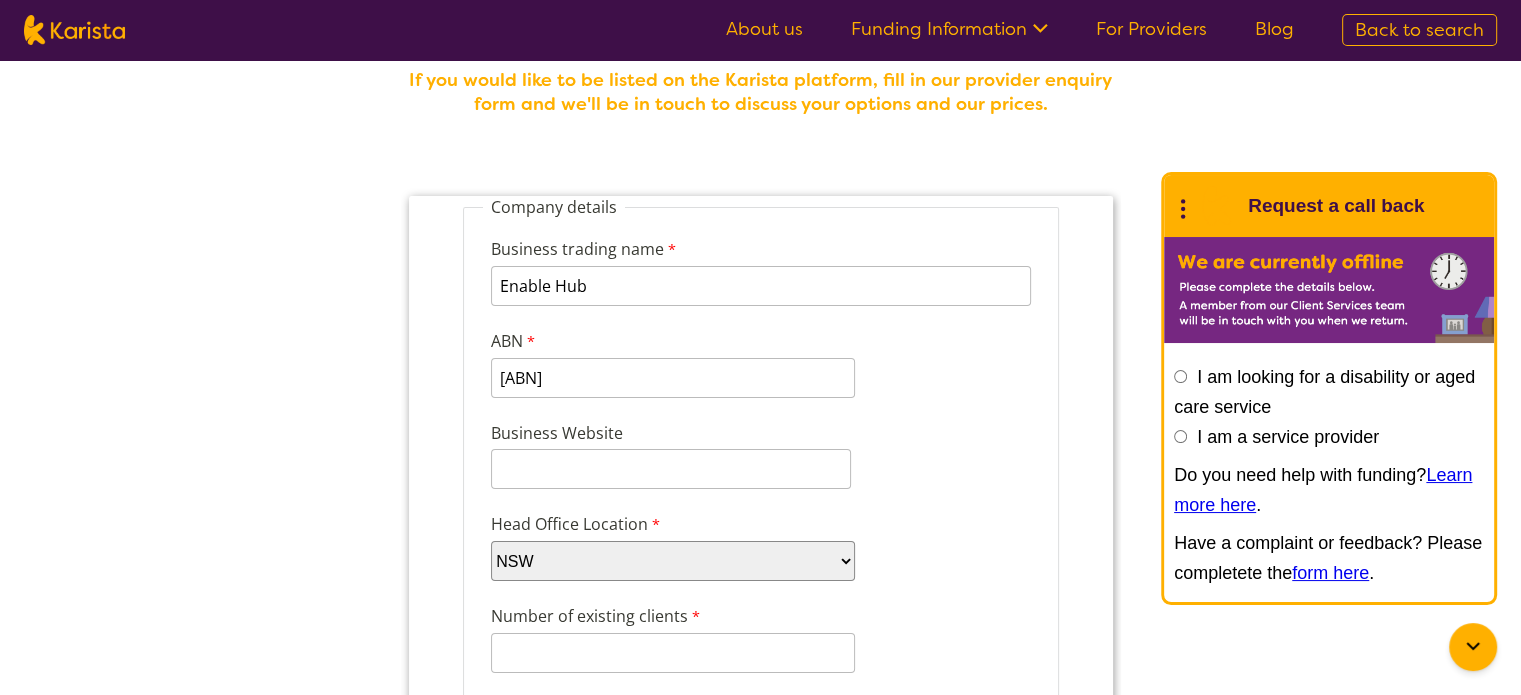 scroll, scrollTop: 200, scrollLeft: 0, axis: vertical 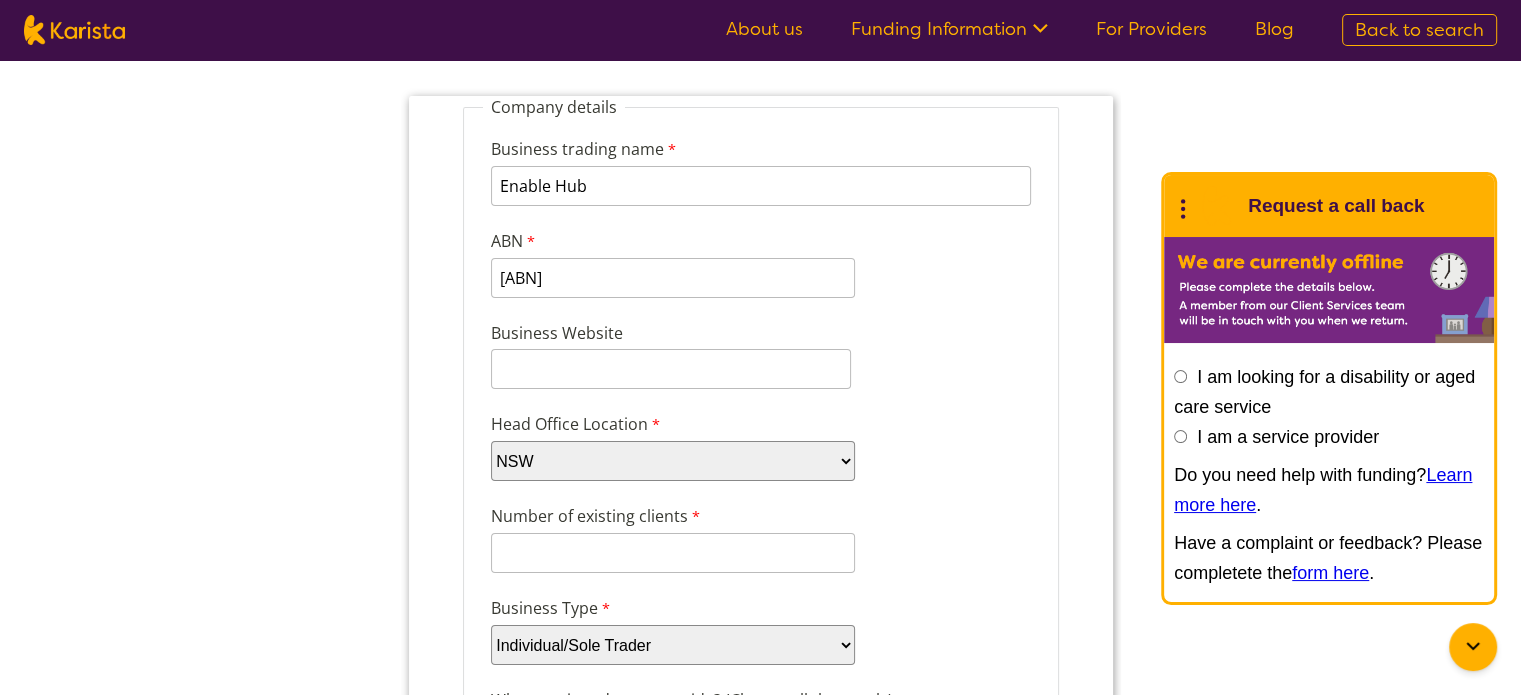 click on "Business Website" at bounding box center (622, 335) 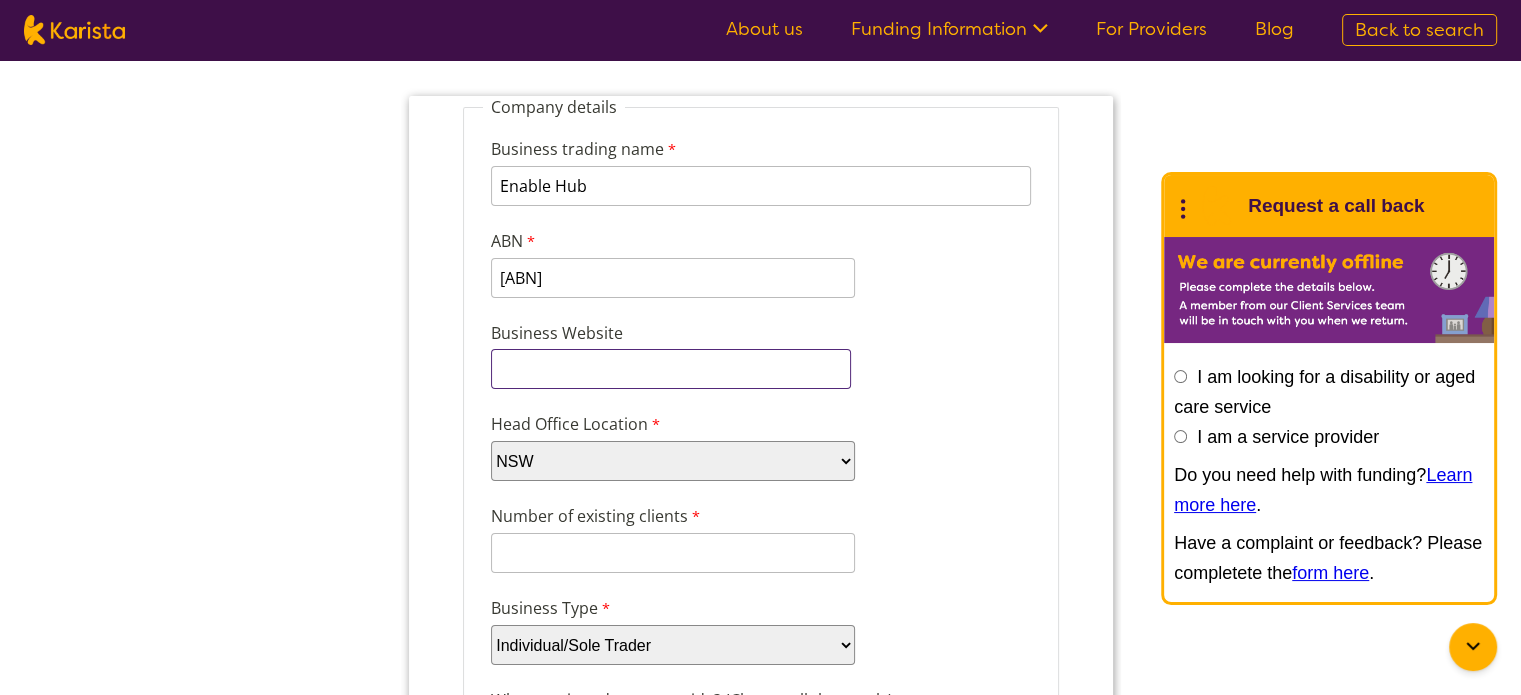 click on "Business Website" at bounding box center [670, 369] 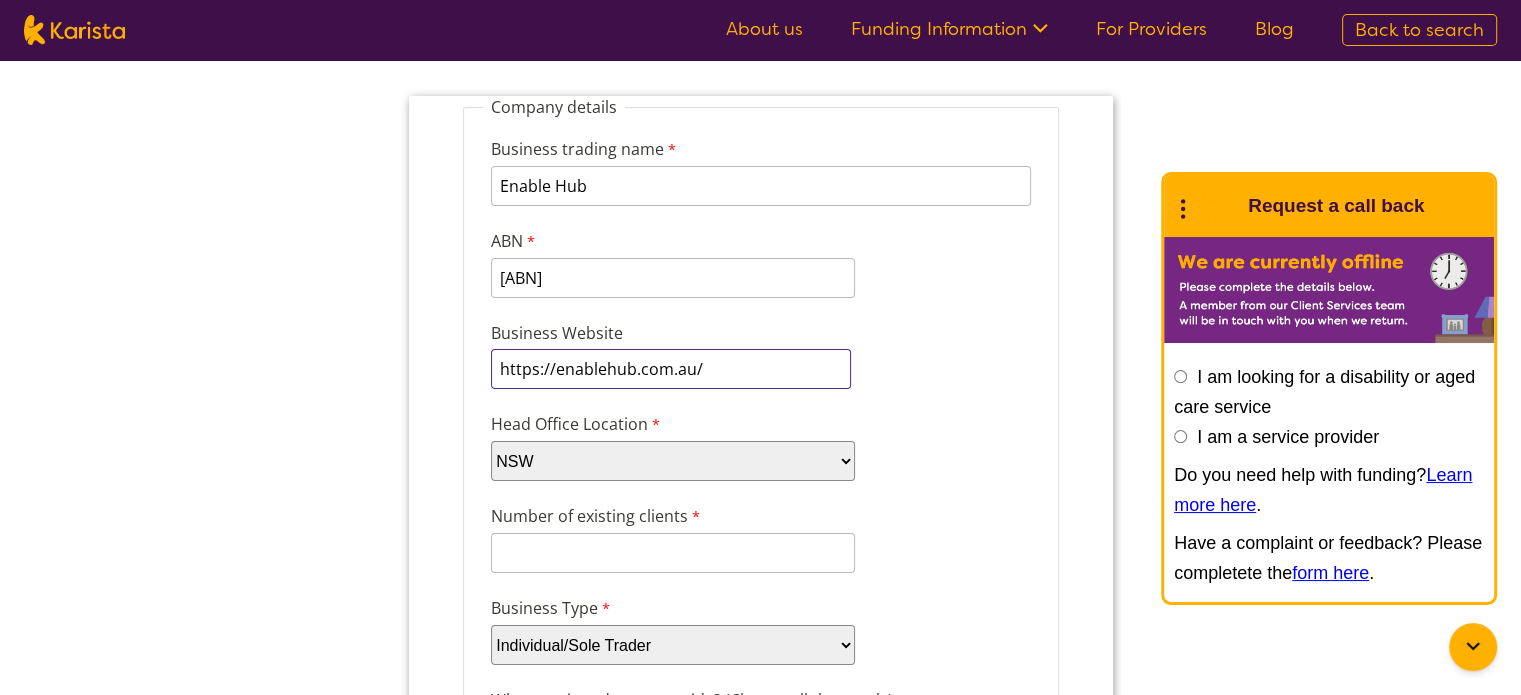 type on "https://enablehub.com.au/" 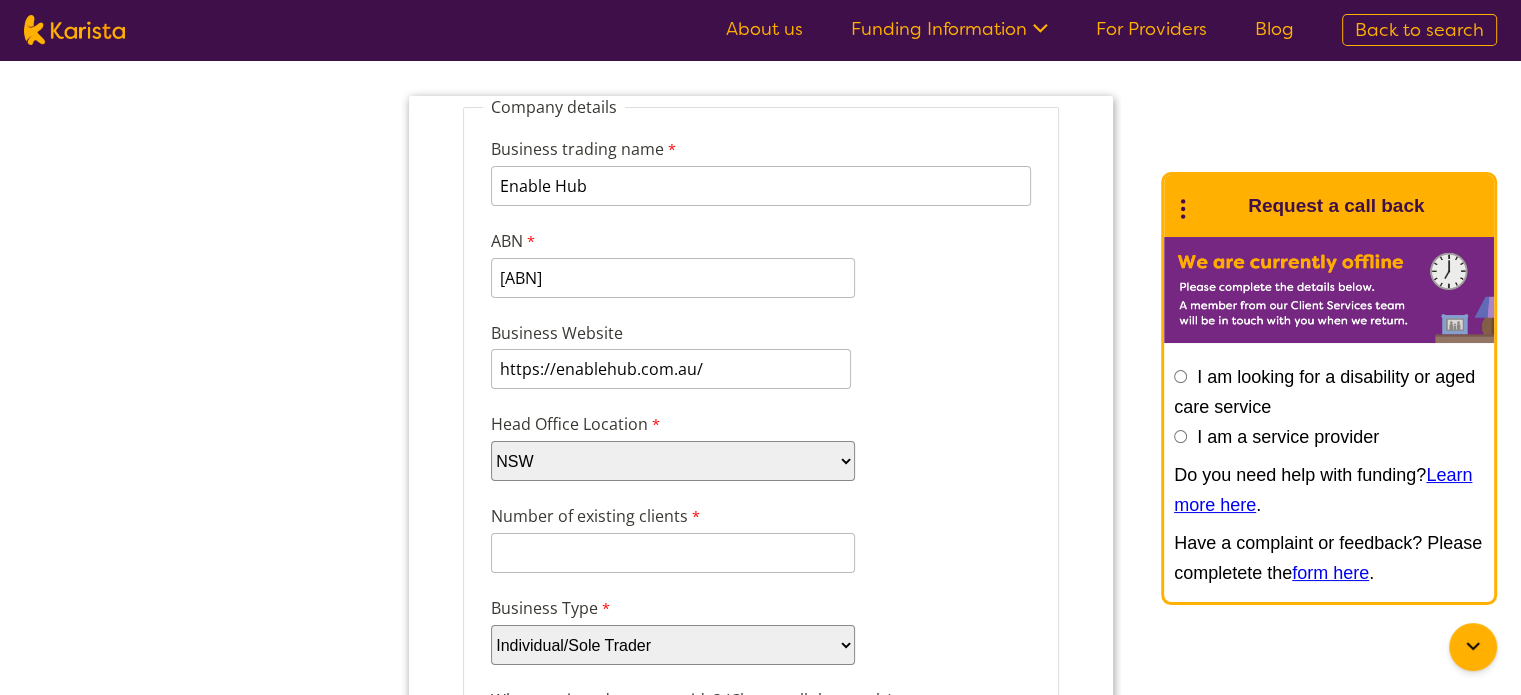 click on "Business Website https://enablehub.com.au/" at bounding box center [760, 355] 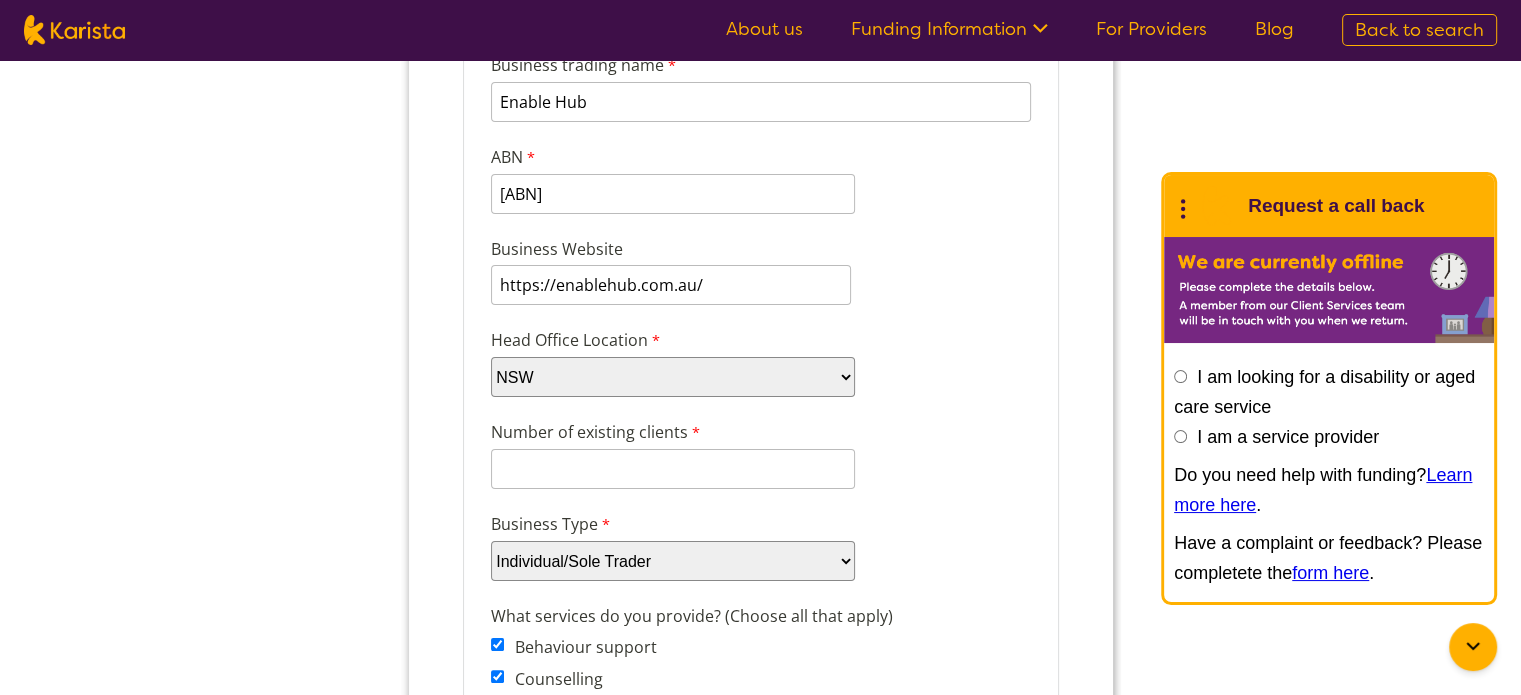 scroll, scrollTop: 400, scrollLeft: 0, axis: vertical 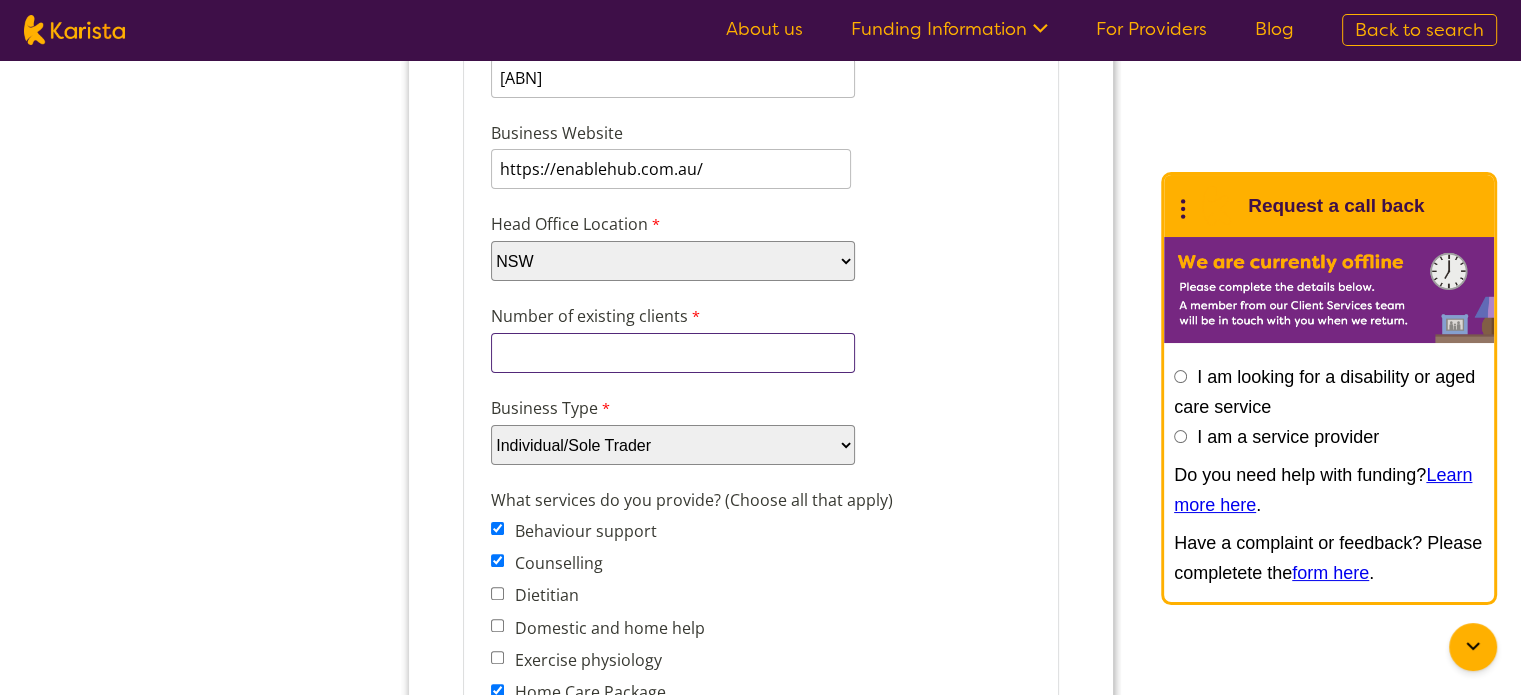 click on "Number of existing clients" at bounding box center (672, 353) 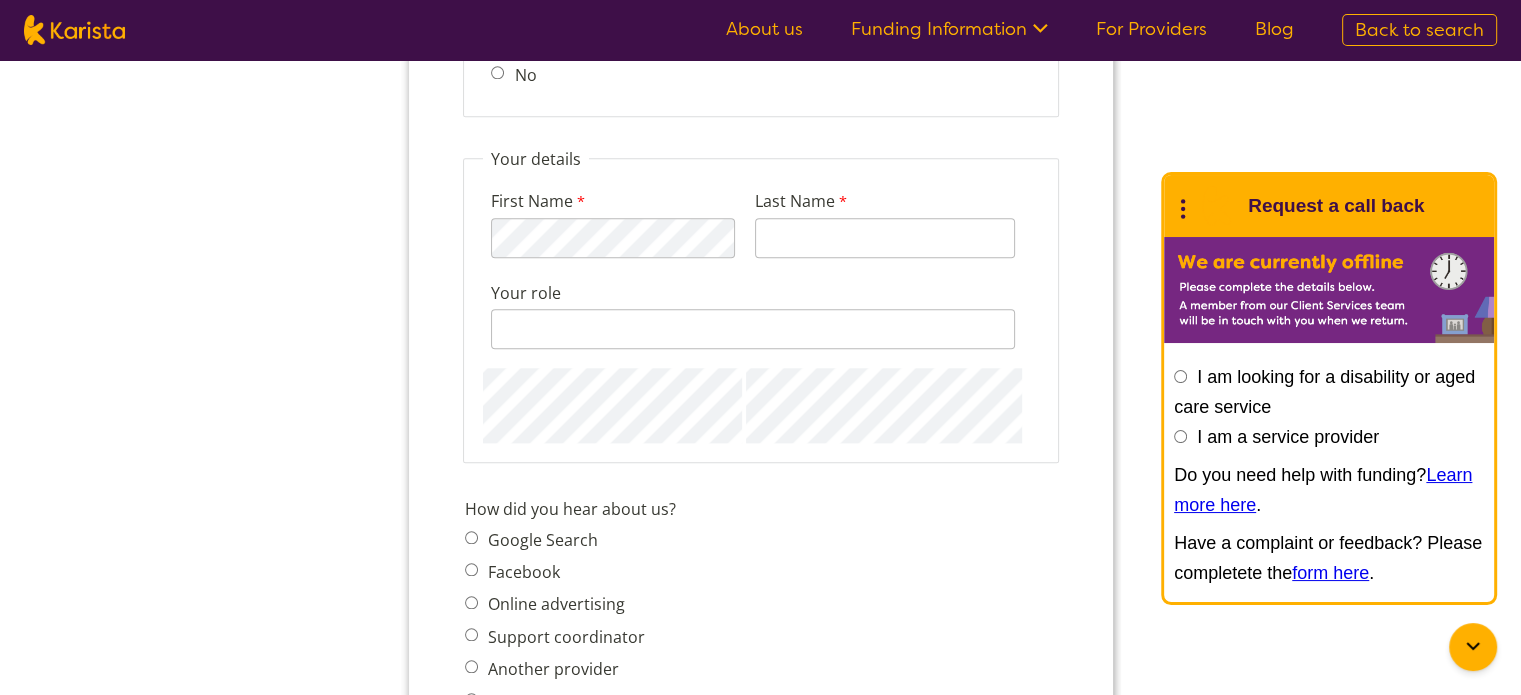 scroll, scrollTop: 2100, scrollLeft: 0, axis: vertical 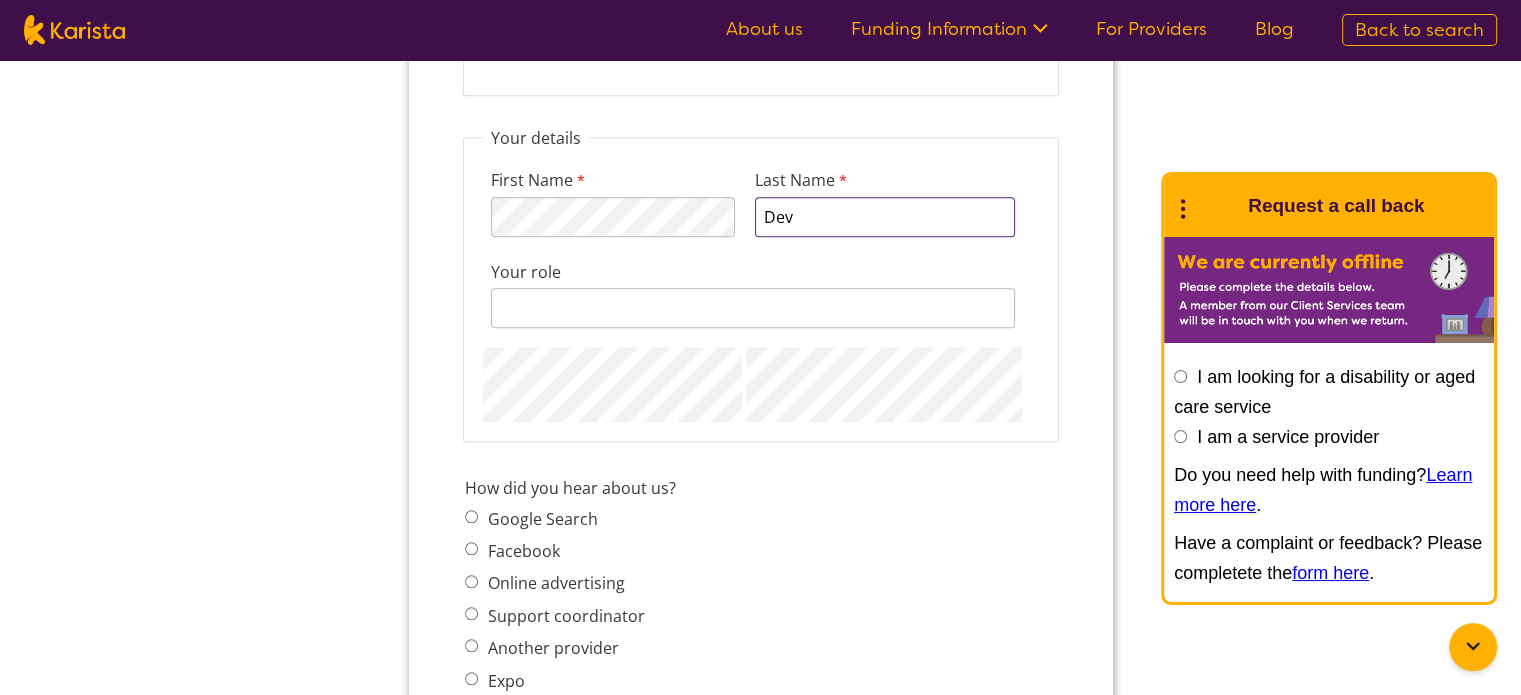type on "Dev" 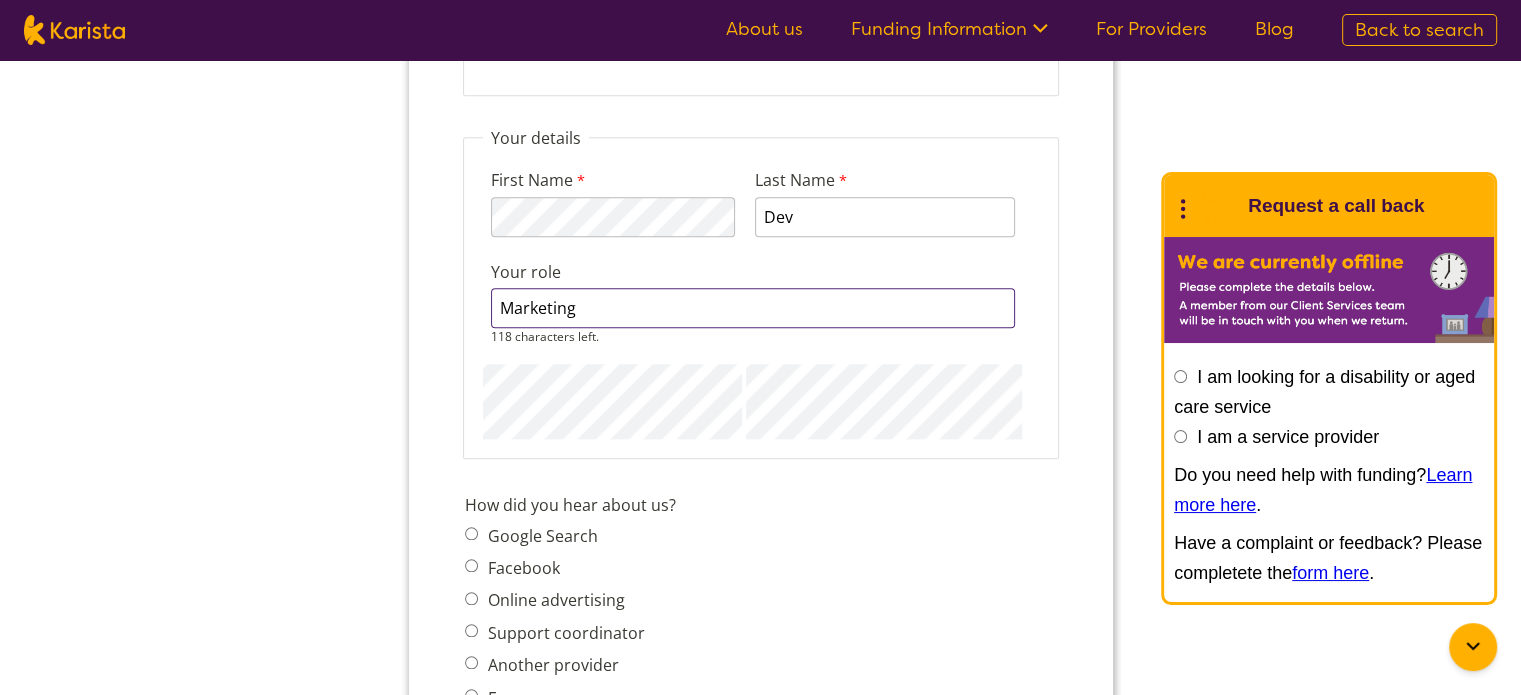 type on "Marketing" 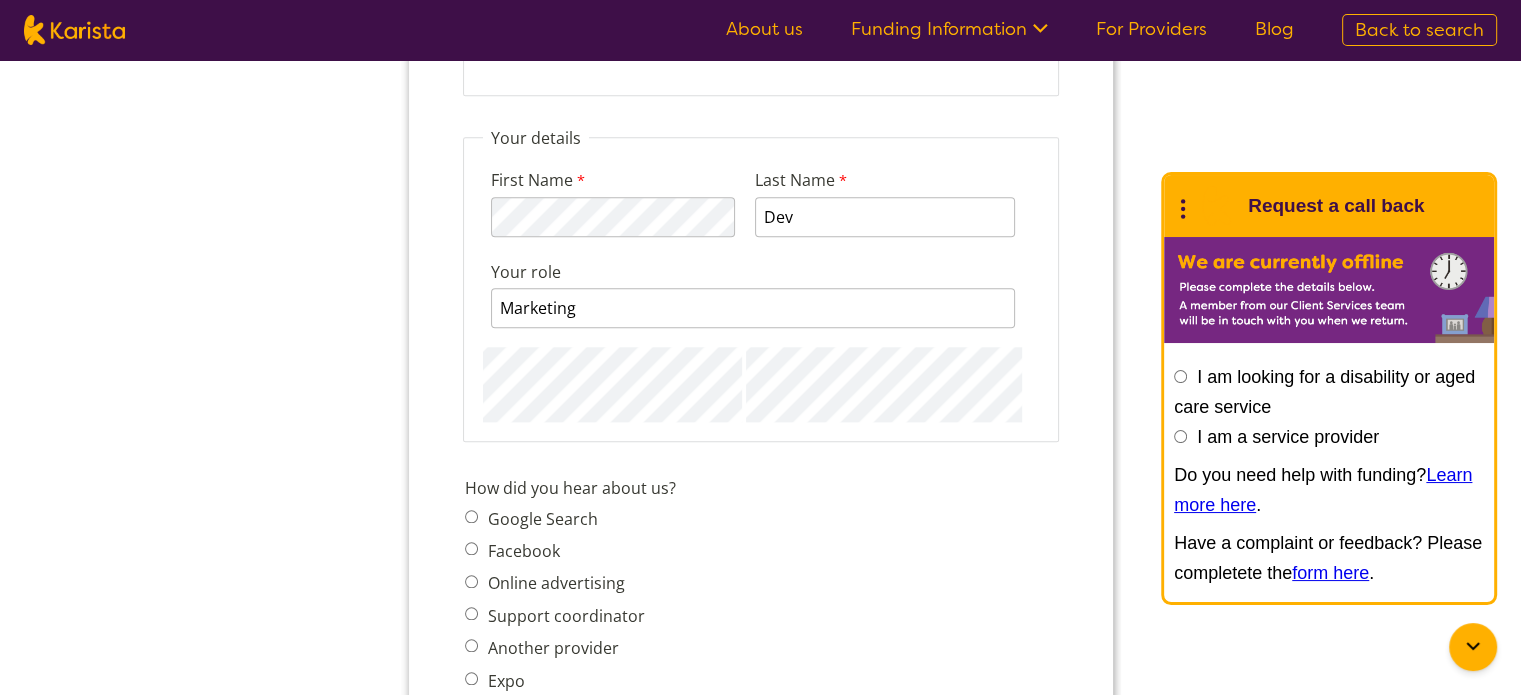 click on "Enquire now If you would like to be listed on the Karista platform, fill in our
provider enquiry form and we'll be in touch to discuss your options
and our prices." at bounding box center (760, -339) 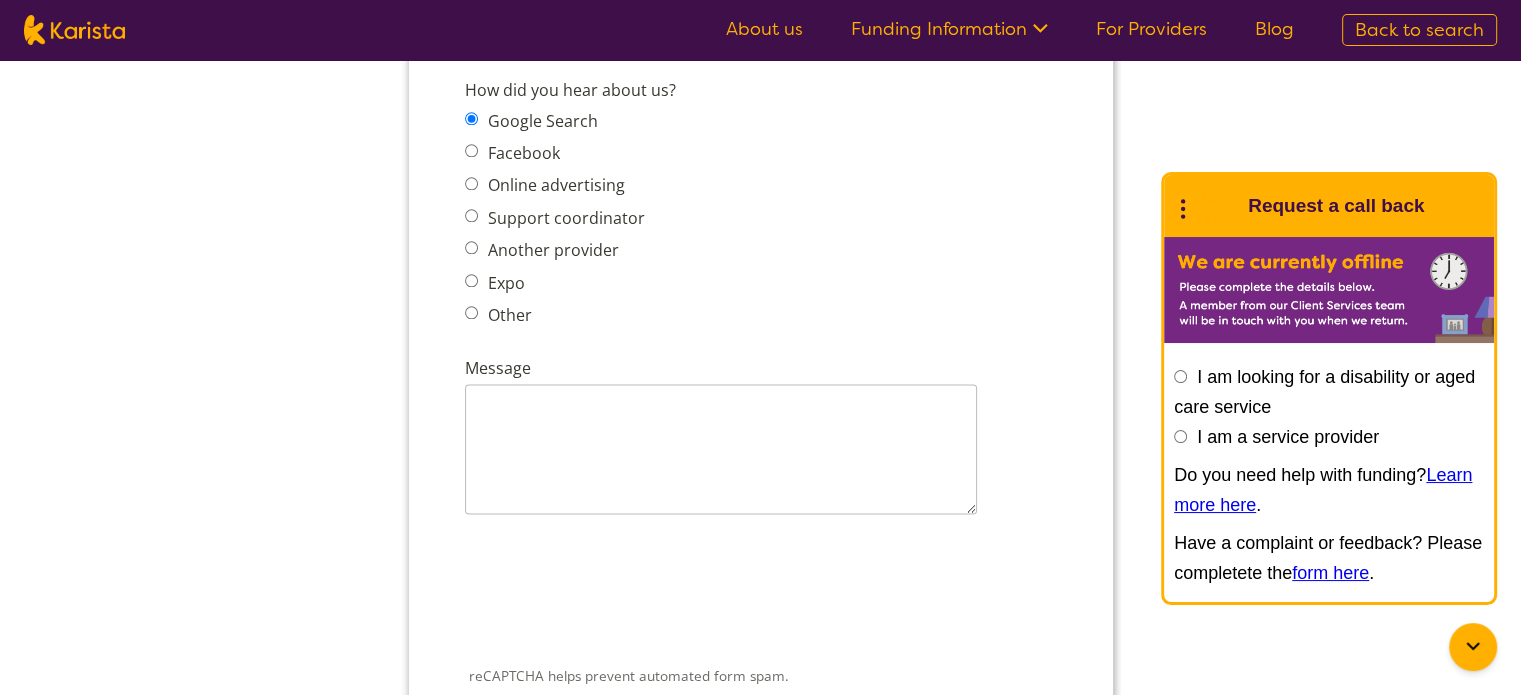 scroll, scrollTop: 2500, scrollLeft: 0, axis: vertical 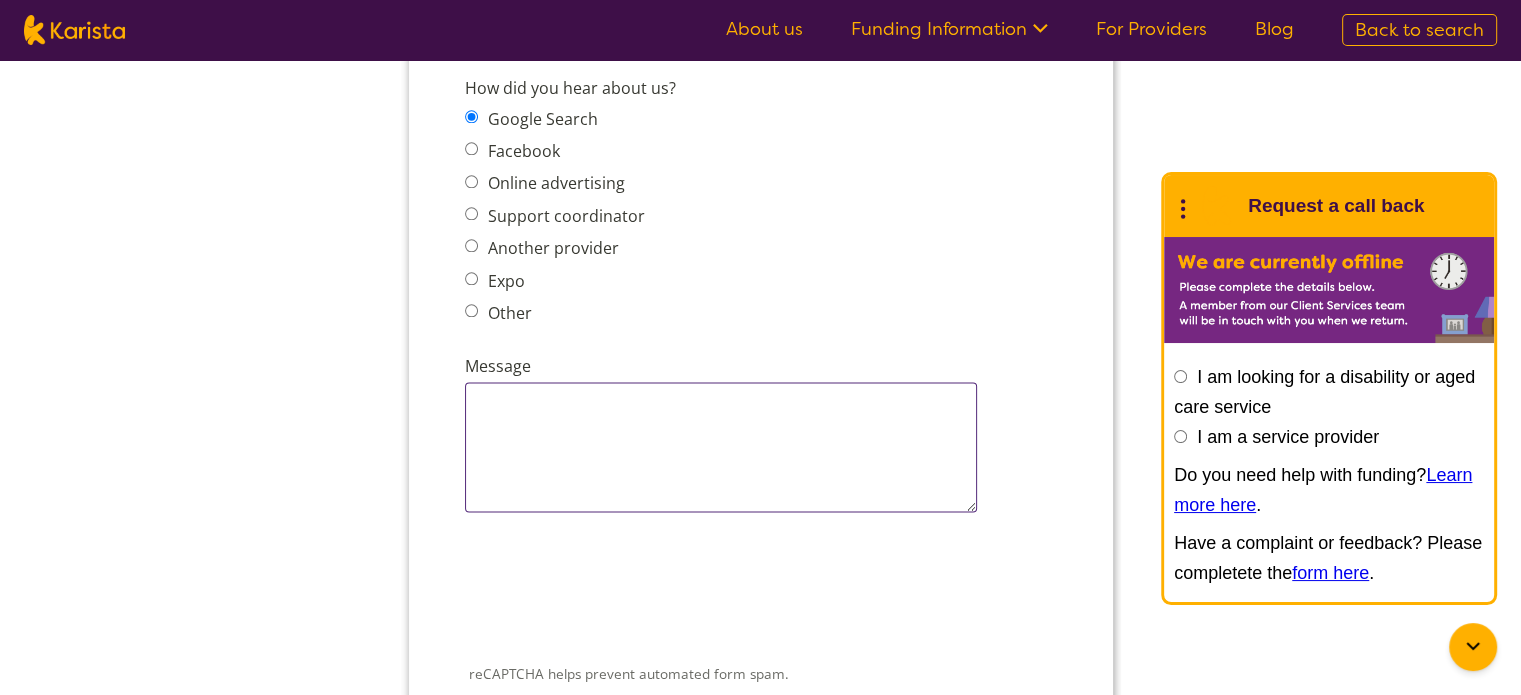 click on "Message" at bounding box center (720, 447) 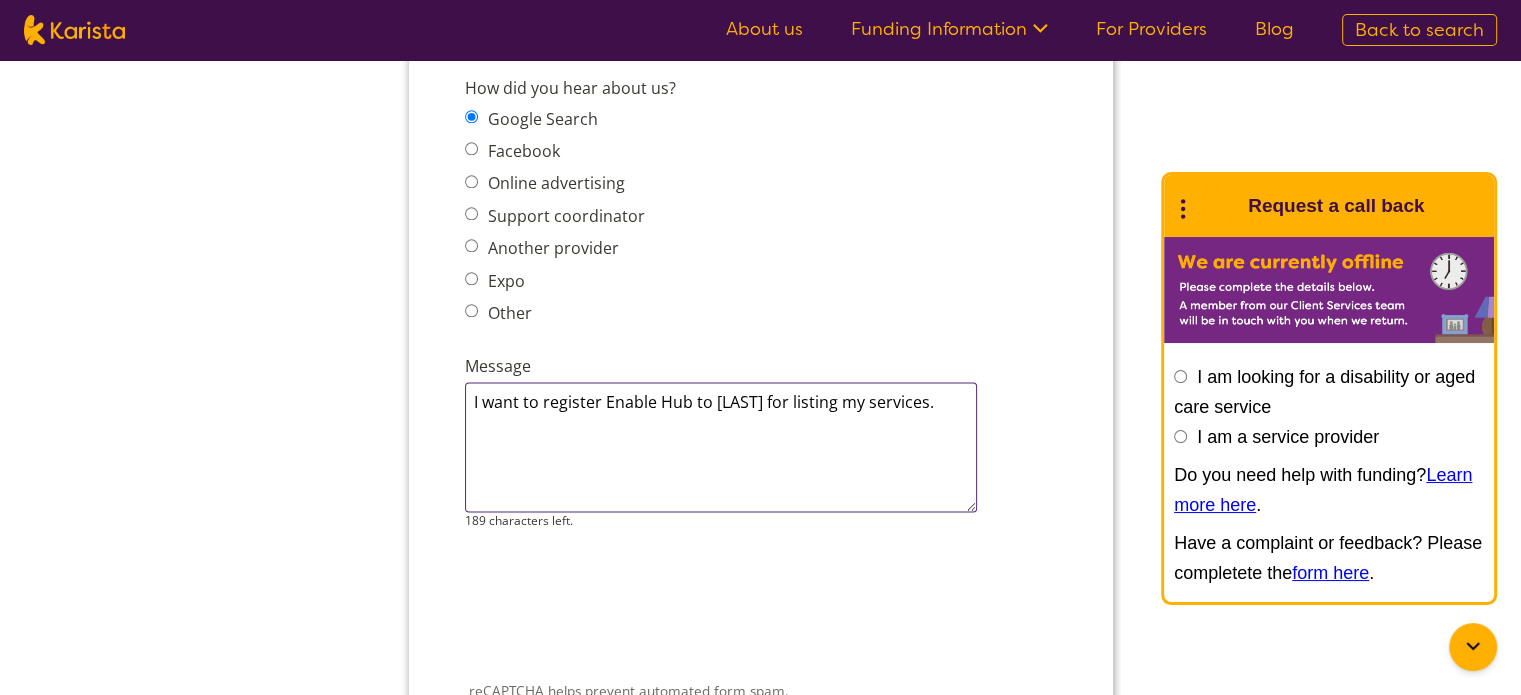 click on "I want to register Enable Hub to Karista for listing my services." at bounding box center [720, 447] 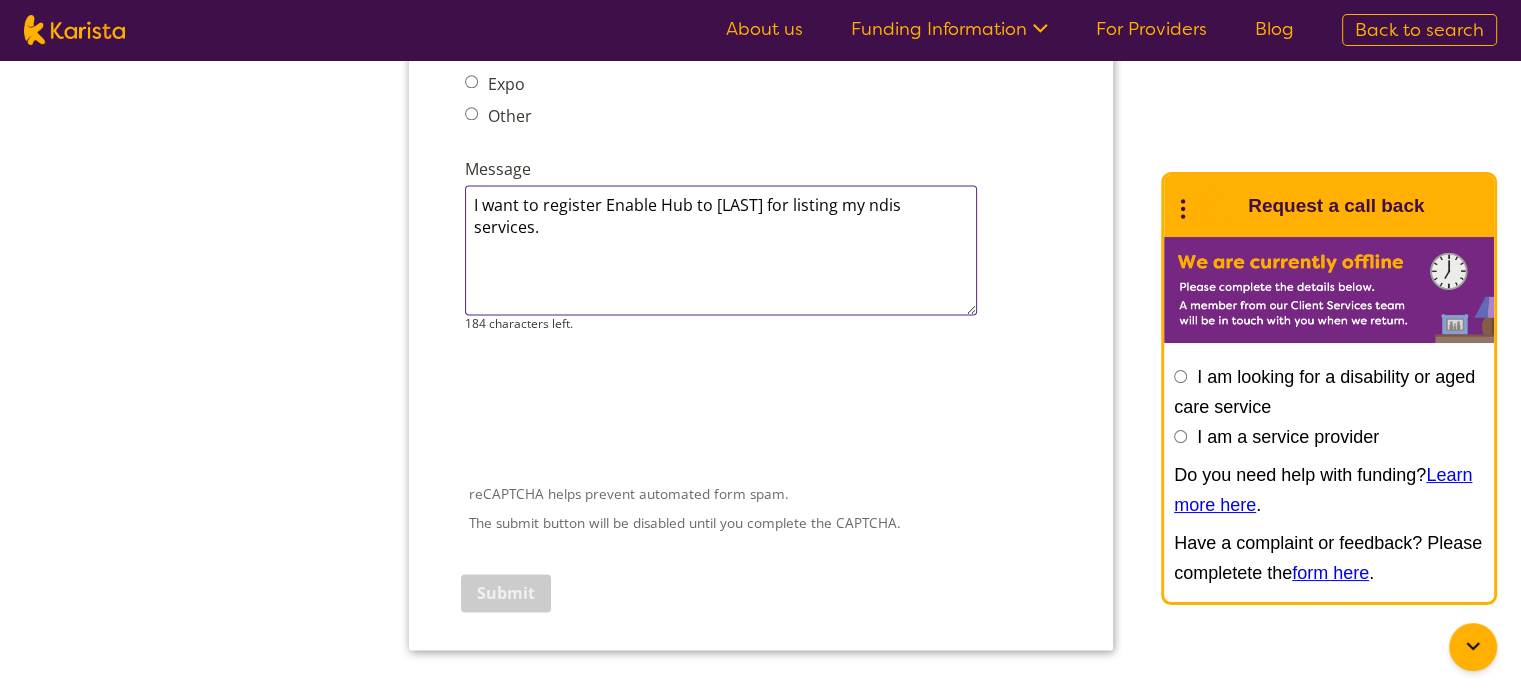 scroll, scrollTop: 2700, scrollLeft: 0, axis: vertical 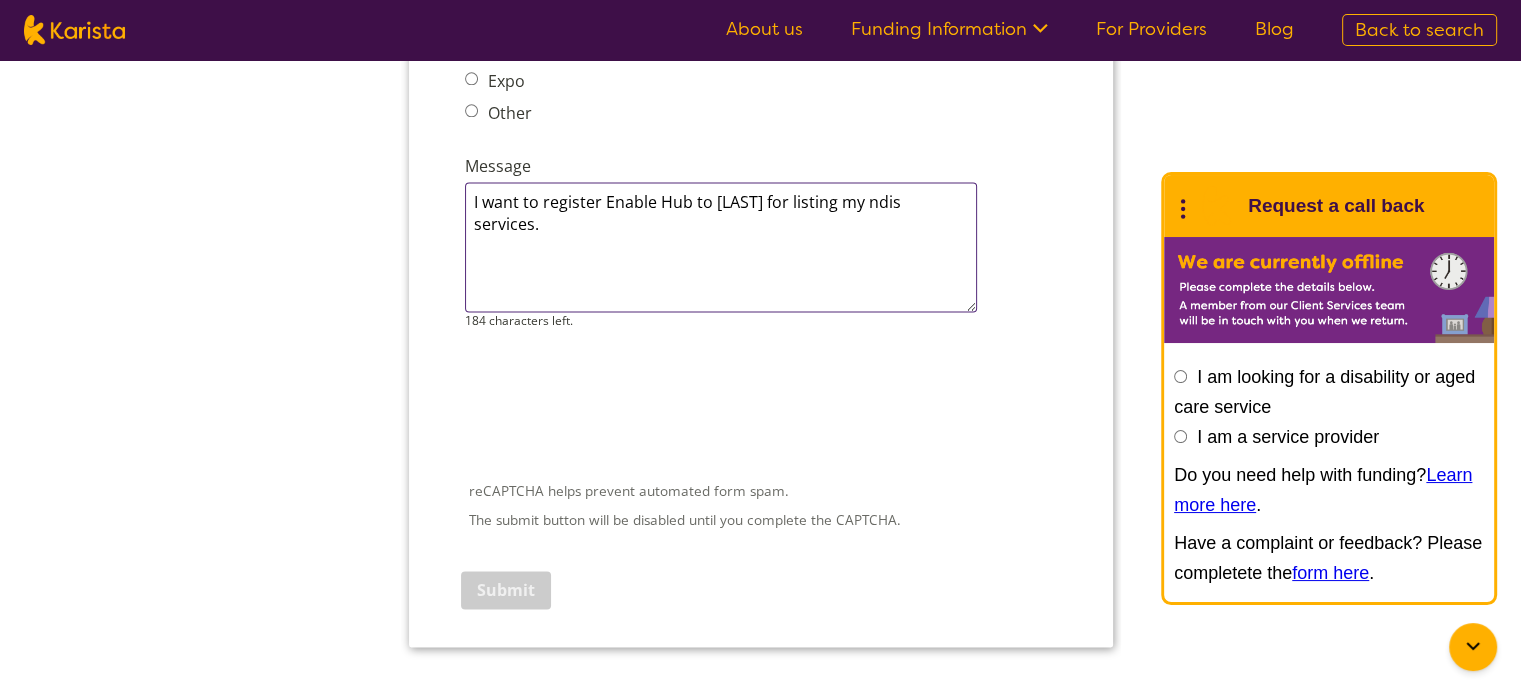 type on "I want to register Enable Hub to Karista for listing my ndis services." 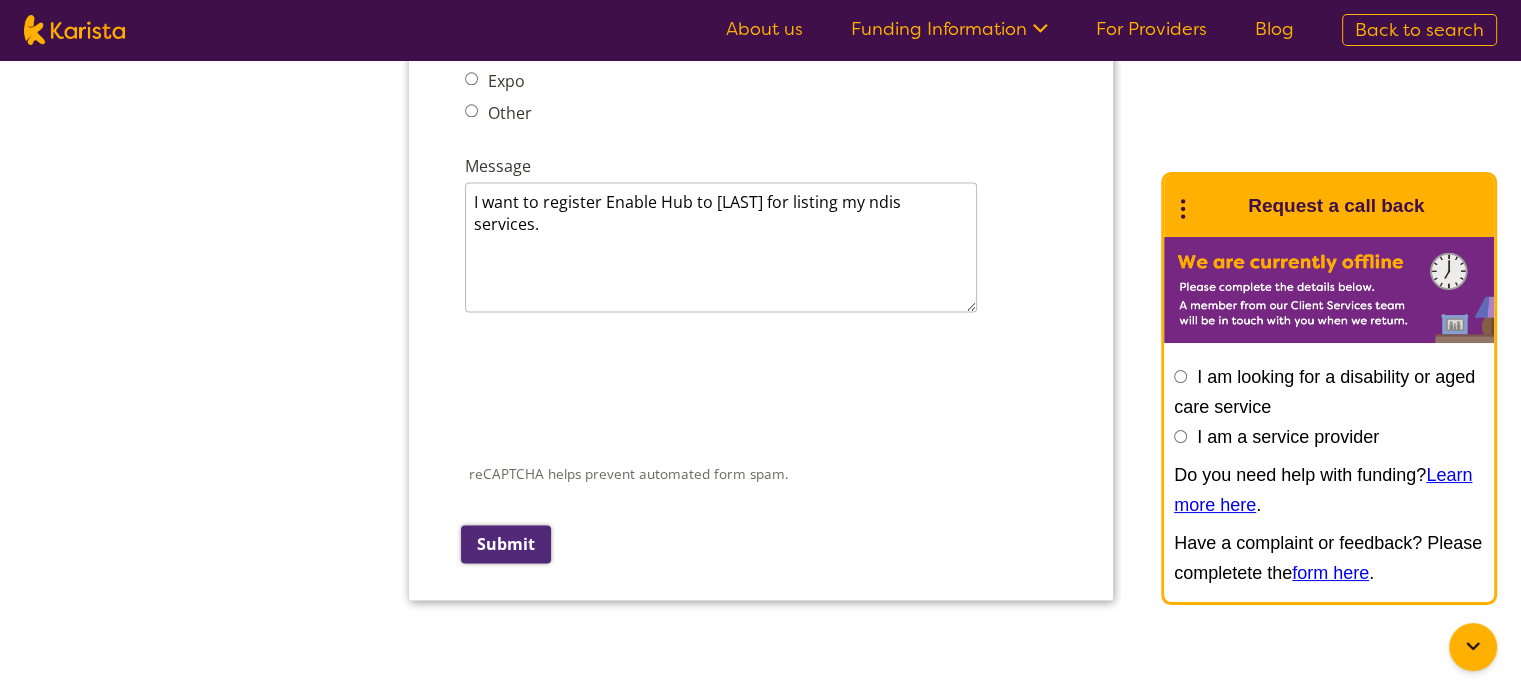 click on "Submit" at bounding box center [505, 544] 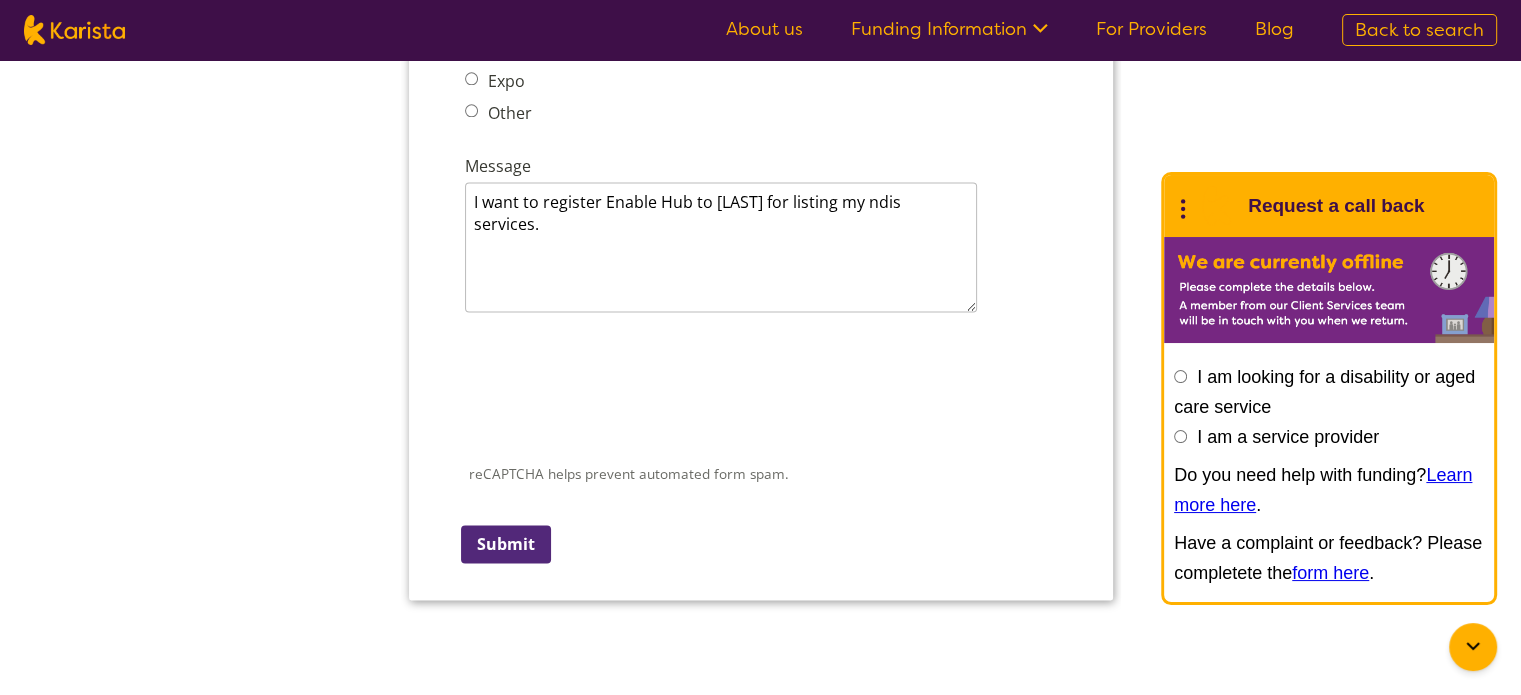 click on "Company details
Business trading name Enable Hub 245 characters left.
ABN 7464463337 1 characters left.
Business Website https://enablehub.com.au/
Head Office Location Please select...
ACT
NSW
NT
QLD
SA
TAS
VIC
WA
Number of existing clients 8 characters left.
Business Type Please select...
Company
Individual/Sole Trader
Other (please specify)
Other (please specify) 255 characters left.
What services do you provide? (Choose all that apply) Behaviour support Counselling Dietitian Domestic and home help Exercise physiology Home Care Package NDIS Plan management NDIS Support Coordination Nursing services Occupational therapy Personal care Physiotherapy Podiatry Psychology Psychosocial recovery coach Respite Skills support - school, work, life Social activities Speech therapy Support worker Supported independent living Other
Other services (please describe)
Which states do you operate in?  Australian Capital Territory" at bounding box center (760, -1454) 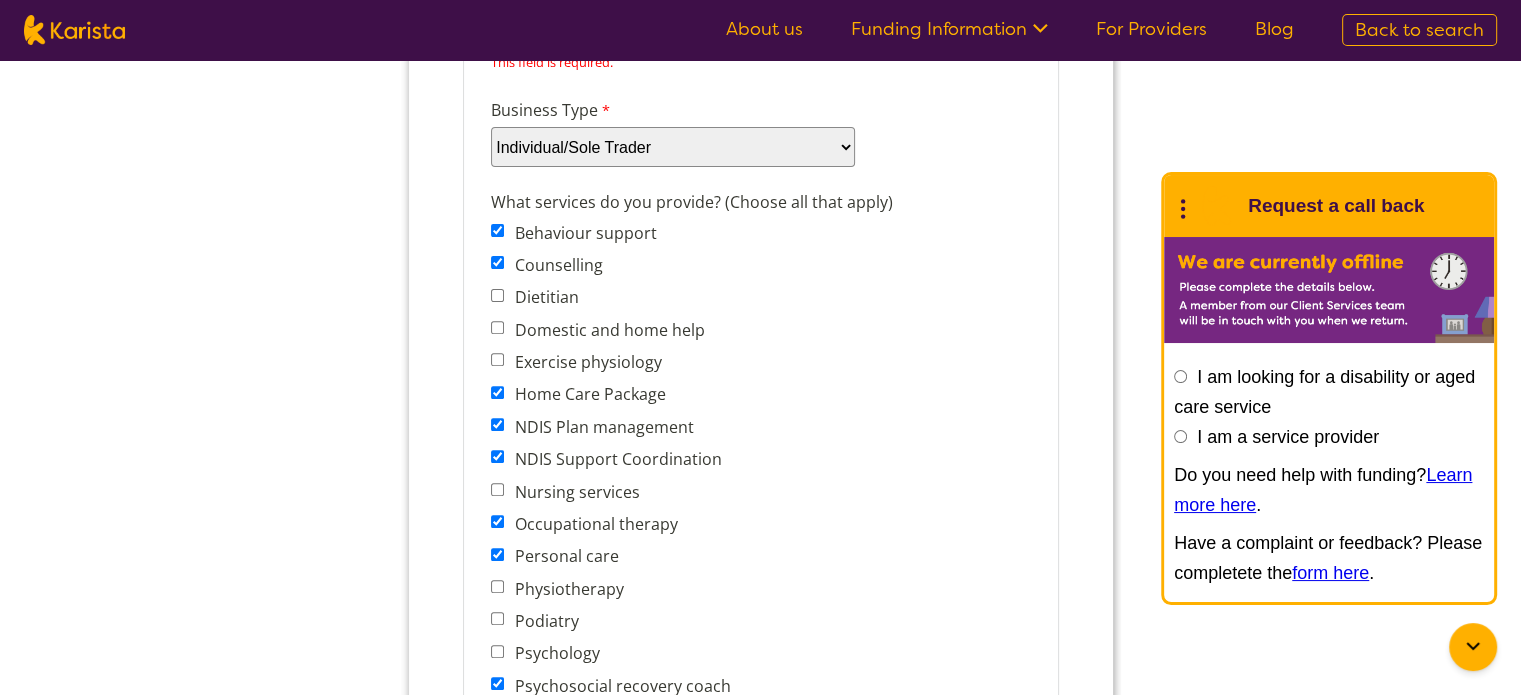 scroll, scrollTop: 30, scrollLeft: 0, axis: vertical 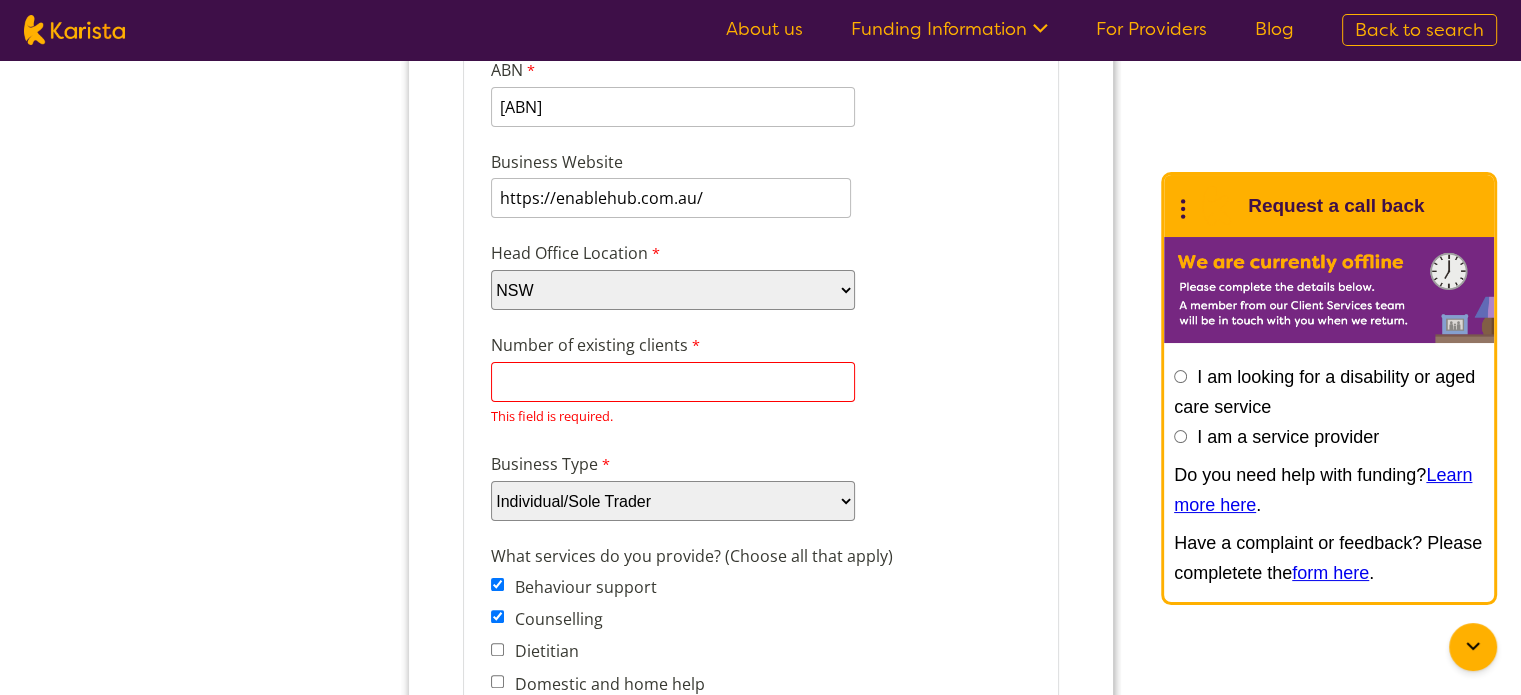 click on "Number of existing clients" at bounding box center (672, 382) 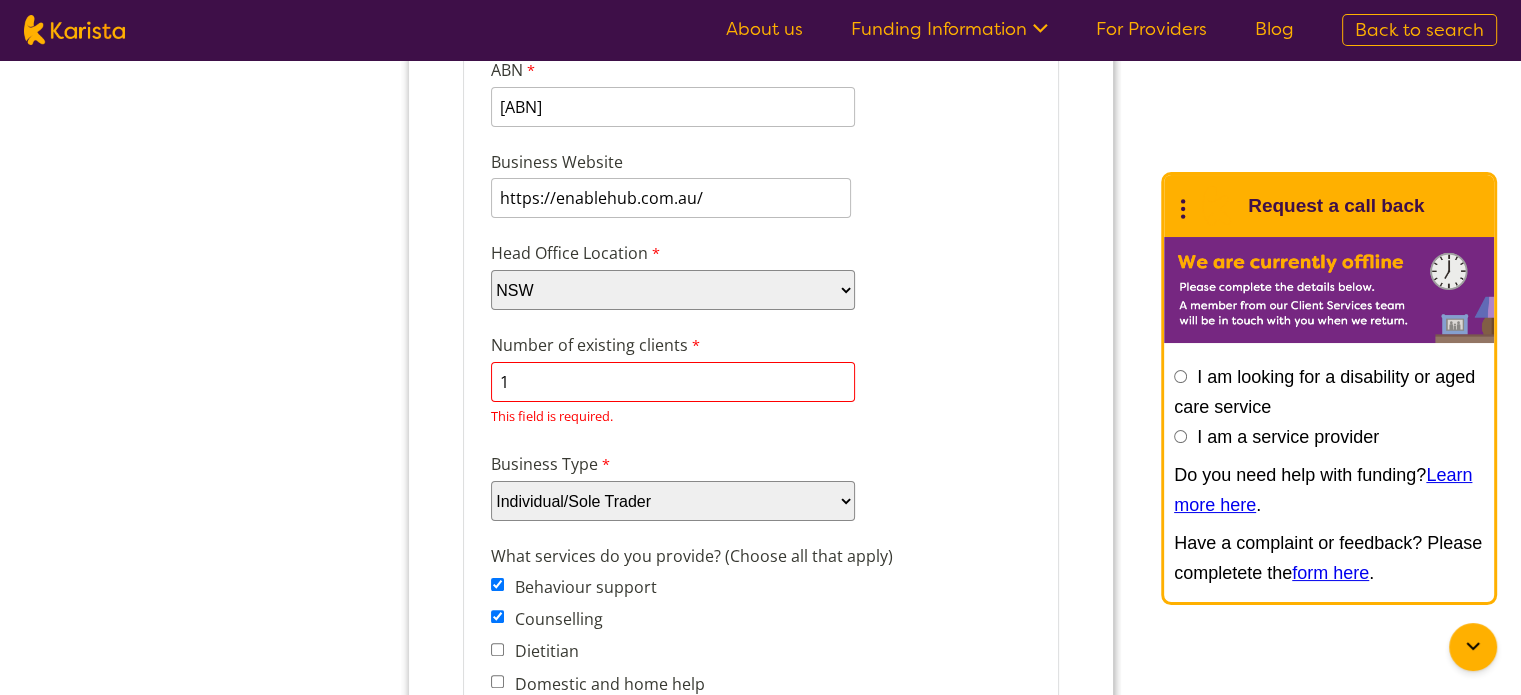 scroll, scrollTop: 14, scrollLeft: 0, axis: vertical 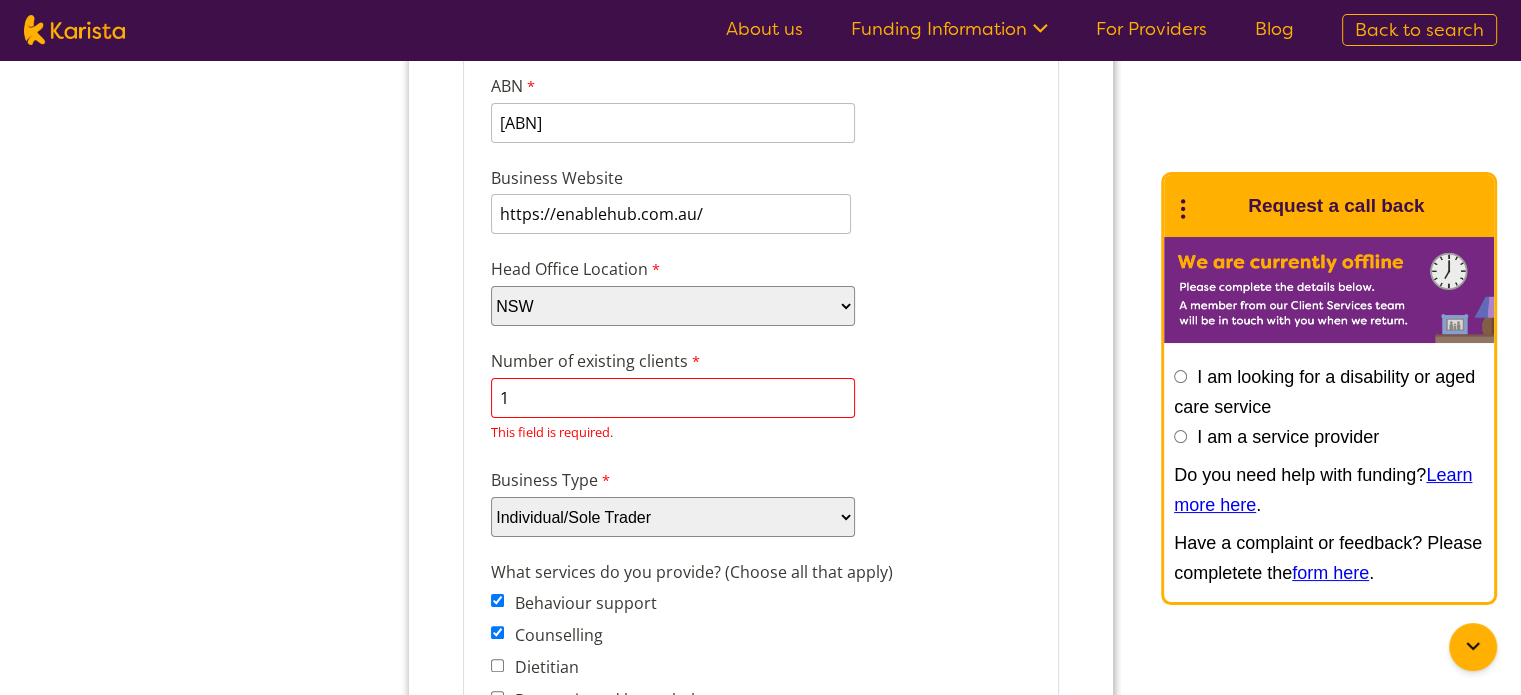 click on "Enquire now If you would like to be listed on the Karista platform, fill in our
provider enquiry form and we'll be in touch to discuss your options
and our prices." at bounding box center (761, 1409) 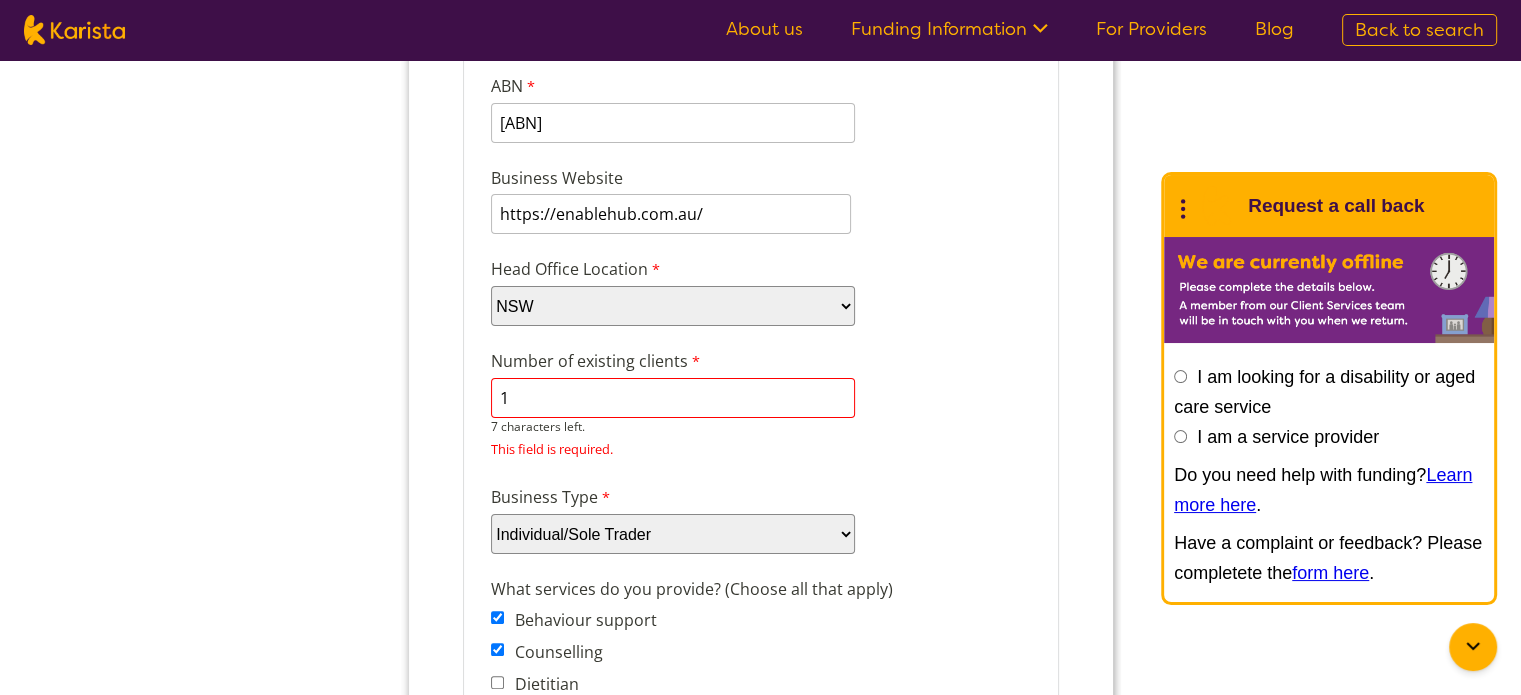 click on "1" at bounding box center [672, 398] 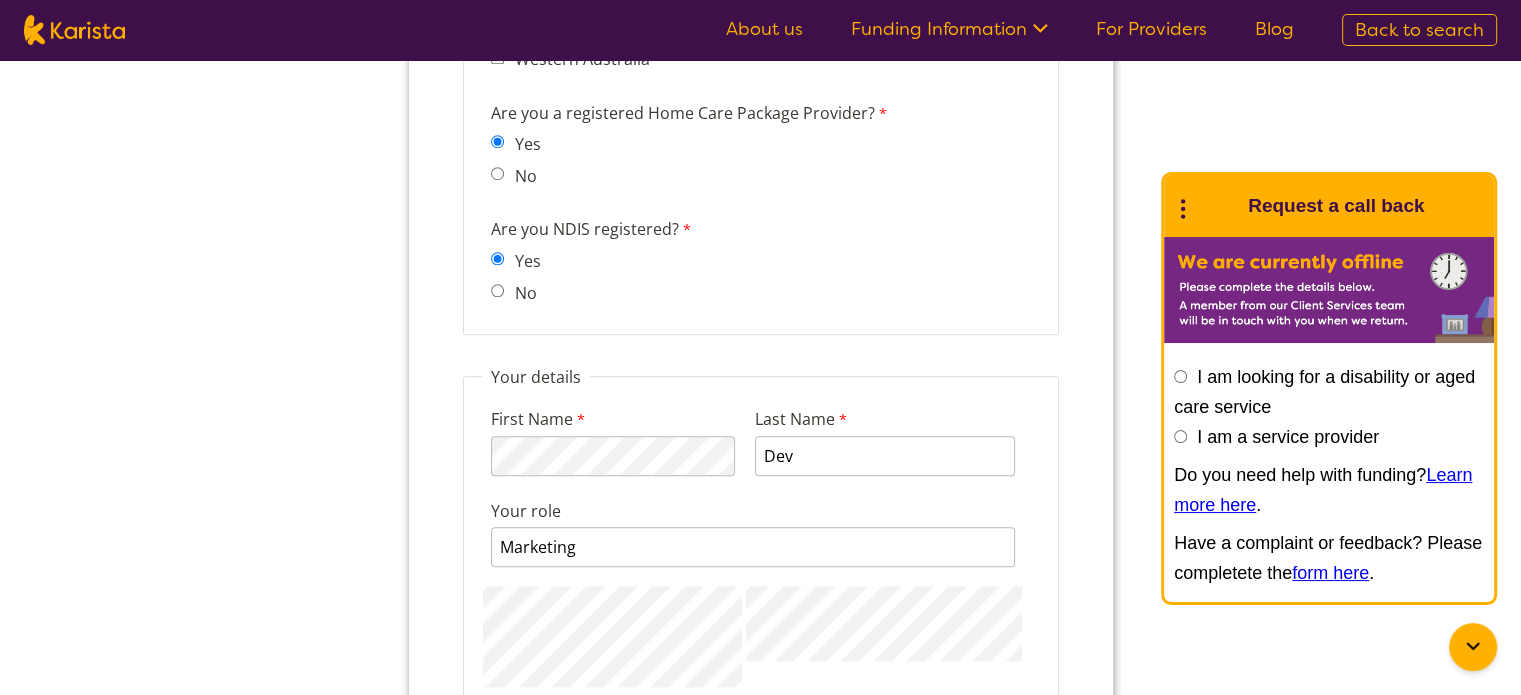 scroll, scrollTop: 2141, scrollLeft: 0, axis: vertical 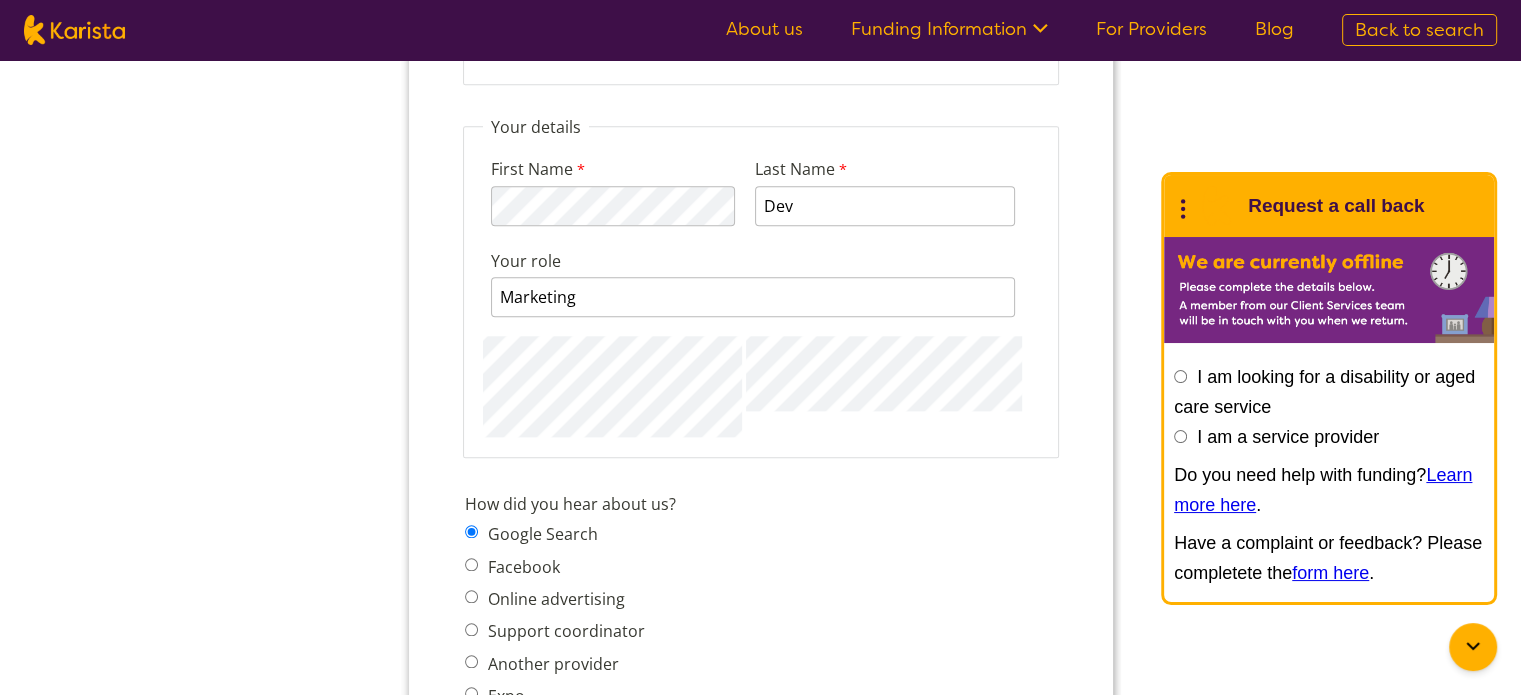 type on "10" 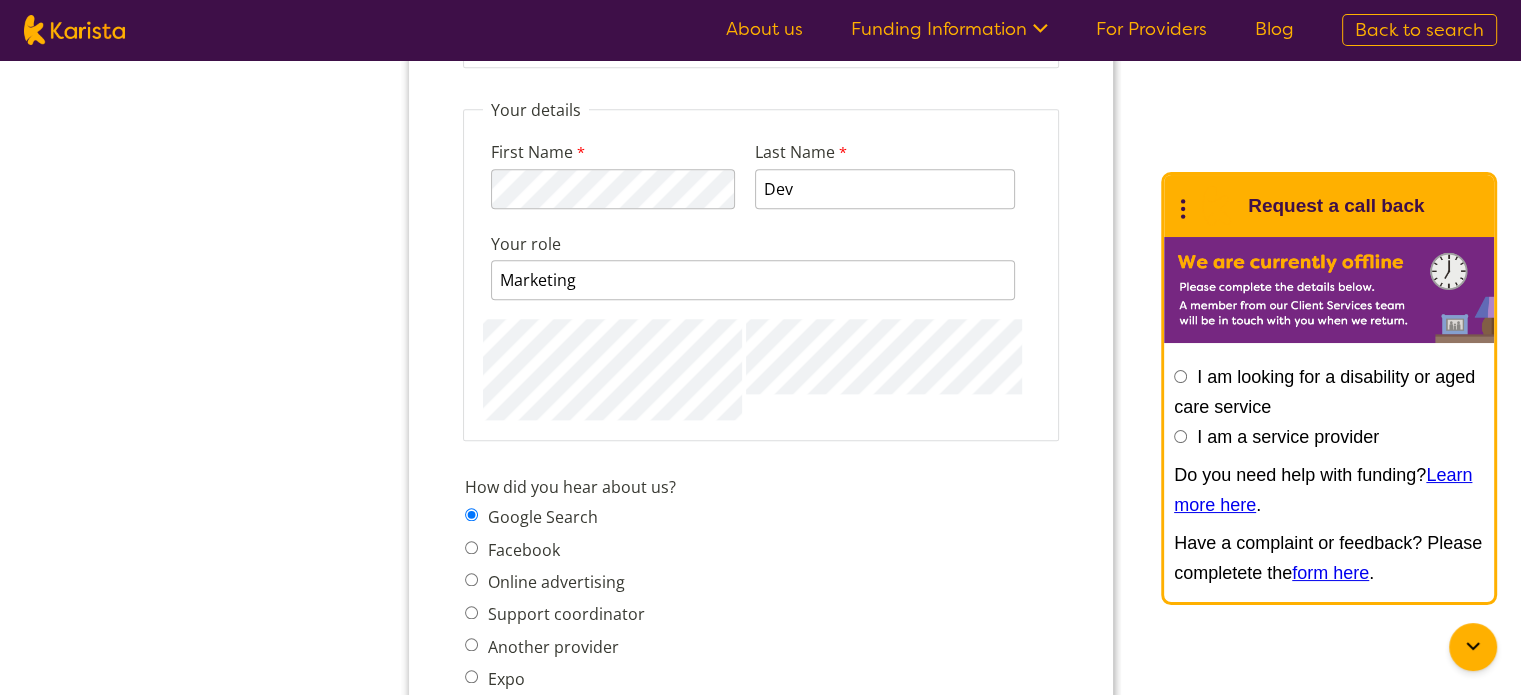 click on "Your details
First Name 114 characters left.
Last Name Dev
Your role Marketing 118 characters left." at bounding box center [760, 270] 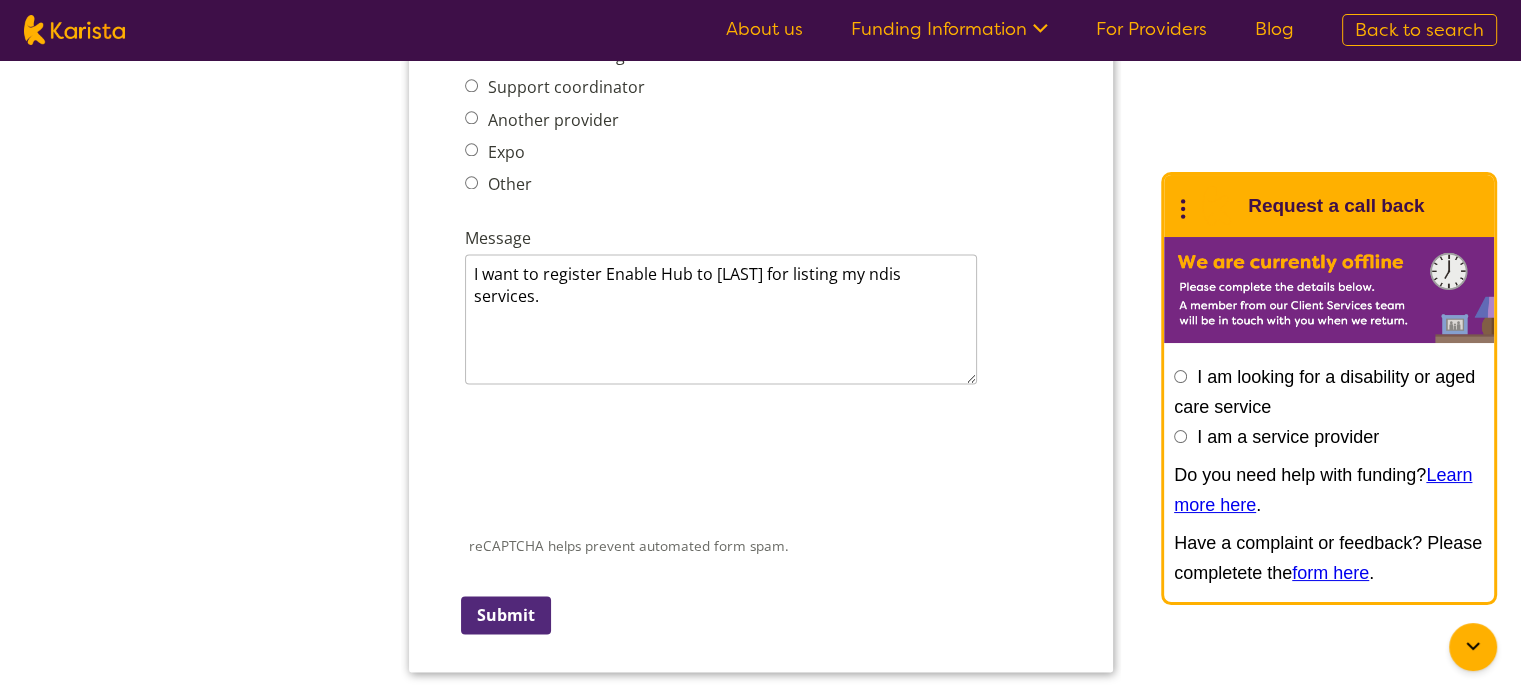 scroll, scrollTop: 2841, scrollLeft: 0, axis: vertical 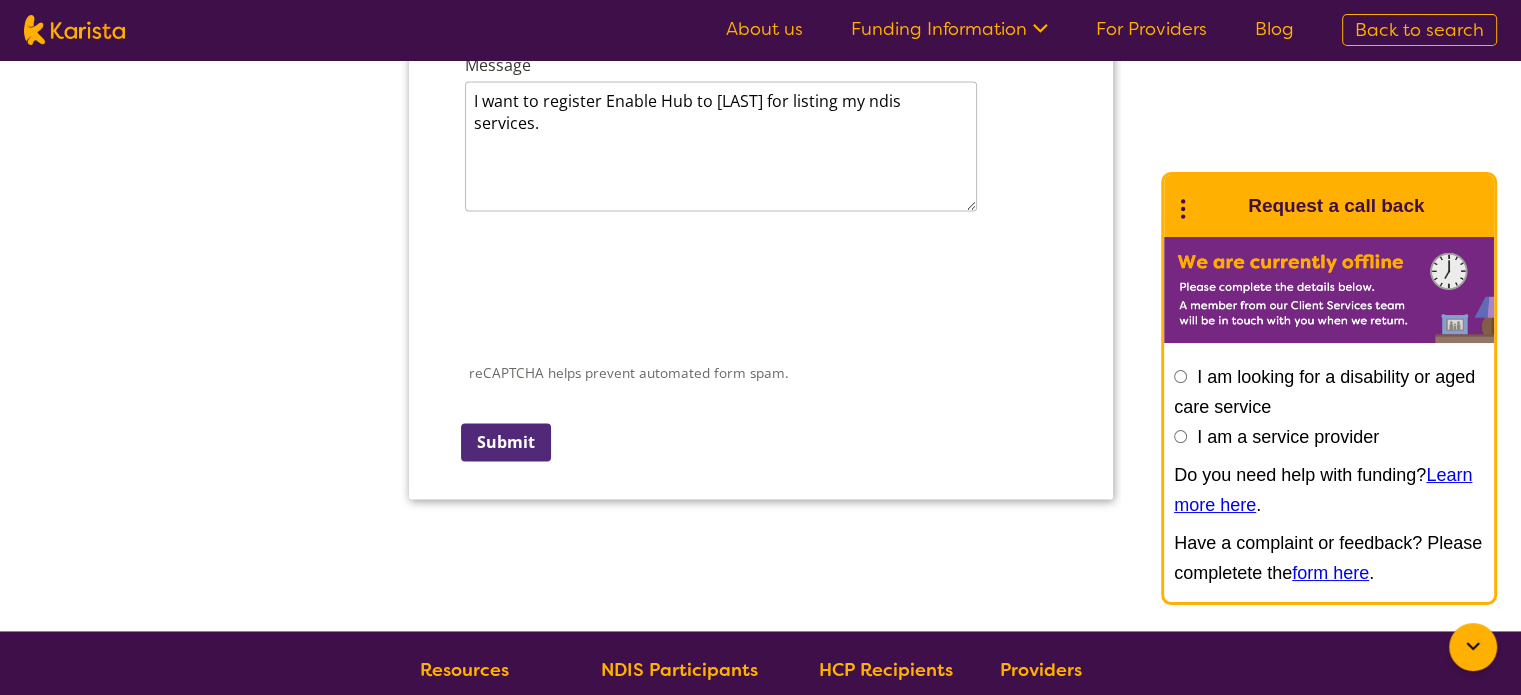 click on "Submit" at bounding box center (505, 442) 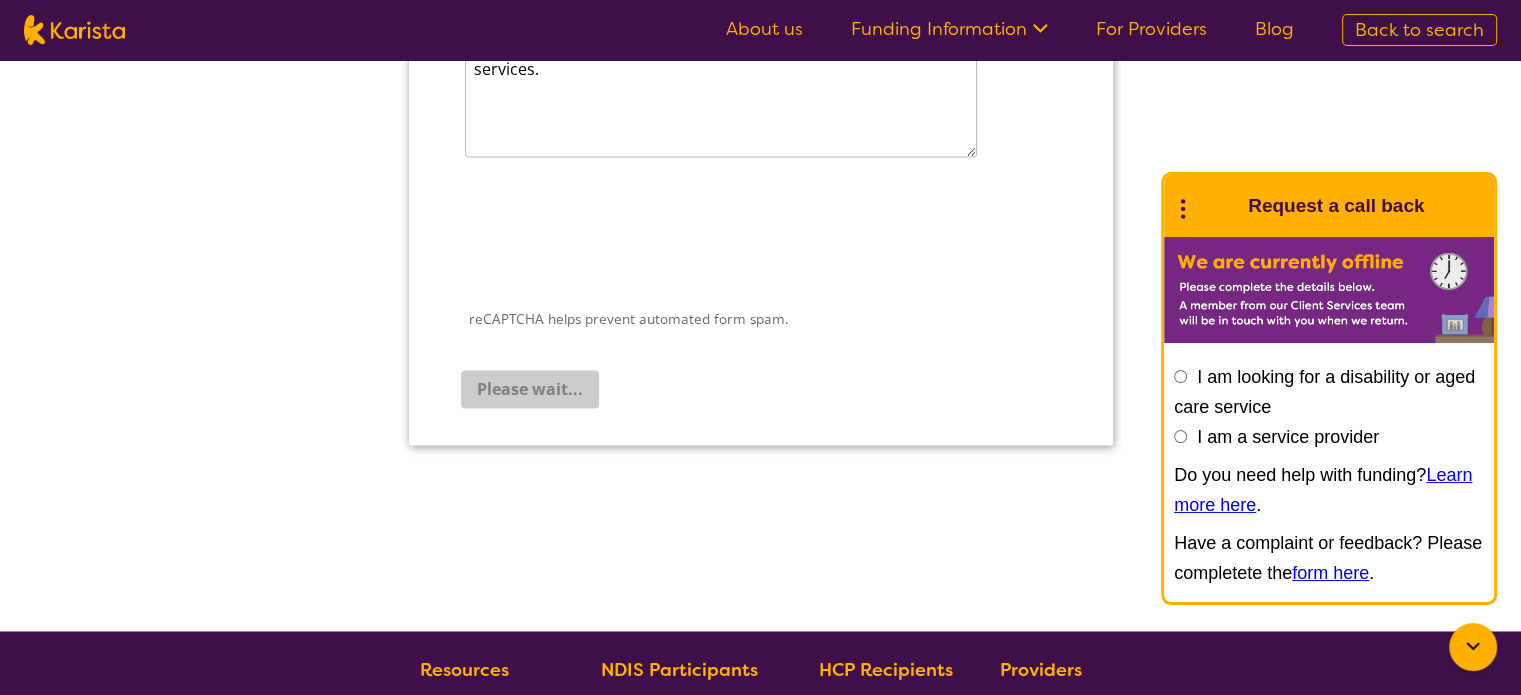 scroll, scrollTop: 0, scrollLeft: 0, axis: both 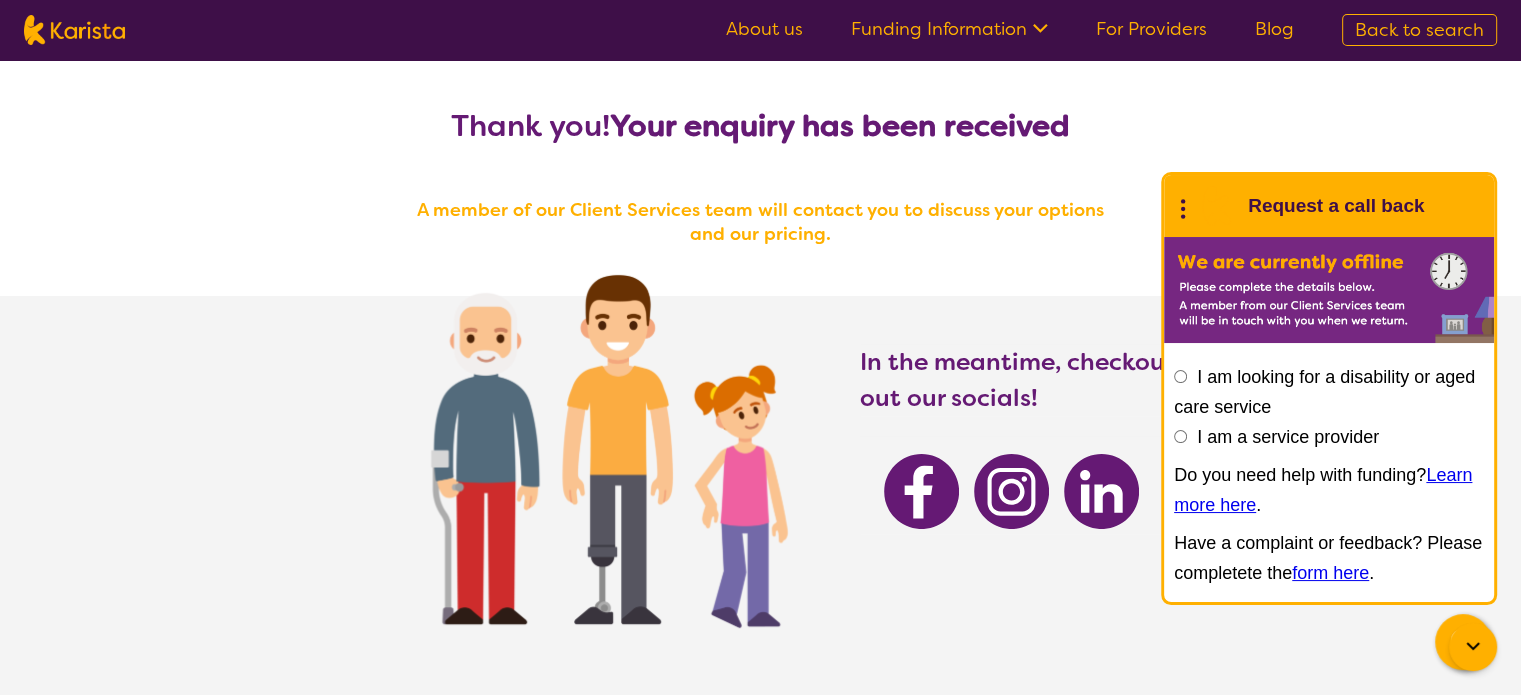 click on "Thank you!  Your enquiry has been received A member of our Client Services team will contact you to discuss your options and our pricing. In the meantime, checkout out our socials!" at bounding box center [760, 451] 